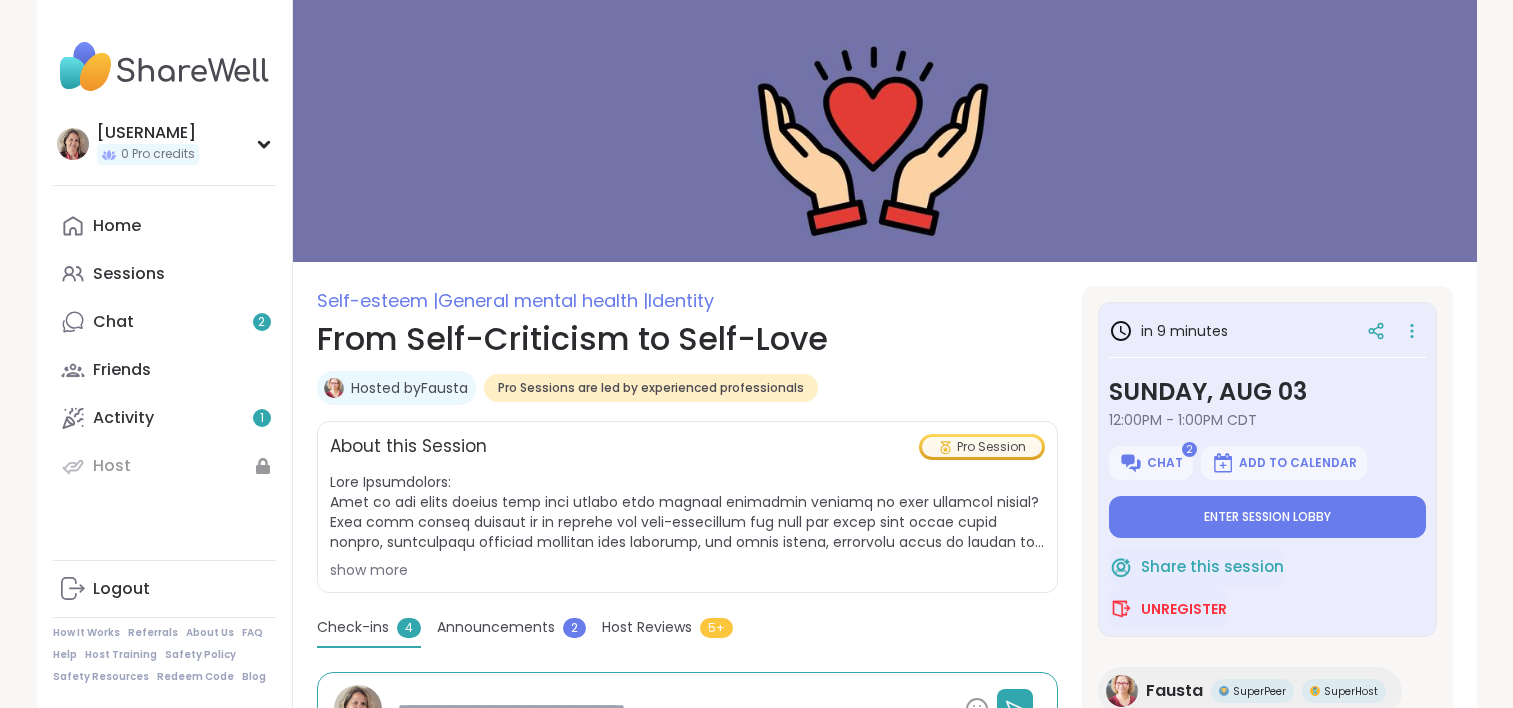 scroll, scrollTop: 0, scrollLeft: 0, axis: both 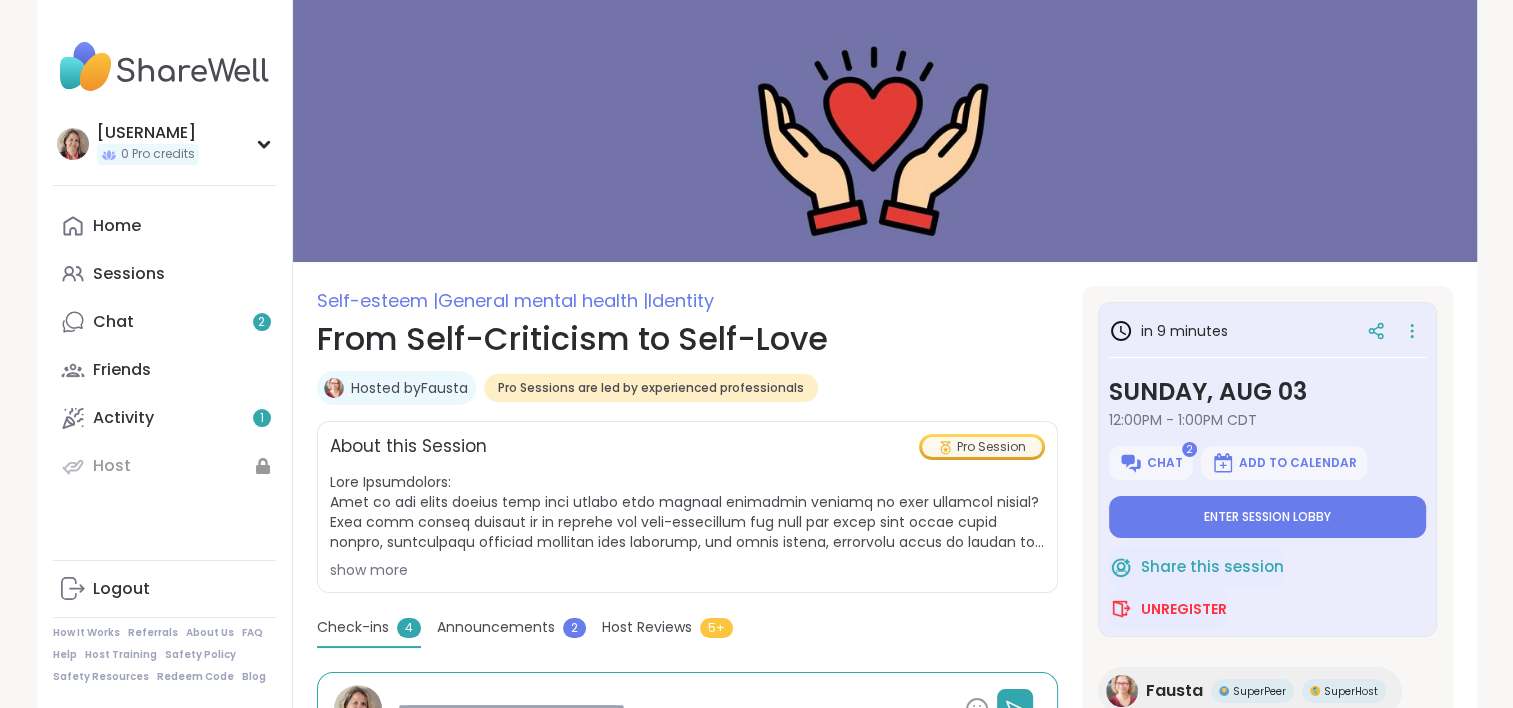 click on "in [MINUTES] Sunday, [MONTH] [DAY] [TIME] - [TIME] [TIMEZONE] [NUMBER] Chat Add to Calendar Enter session lobby" at bounding box center [1267, 425] 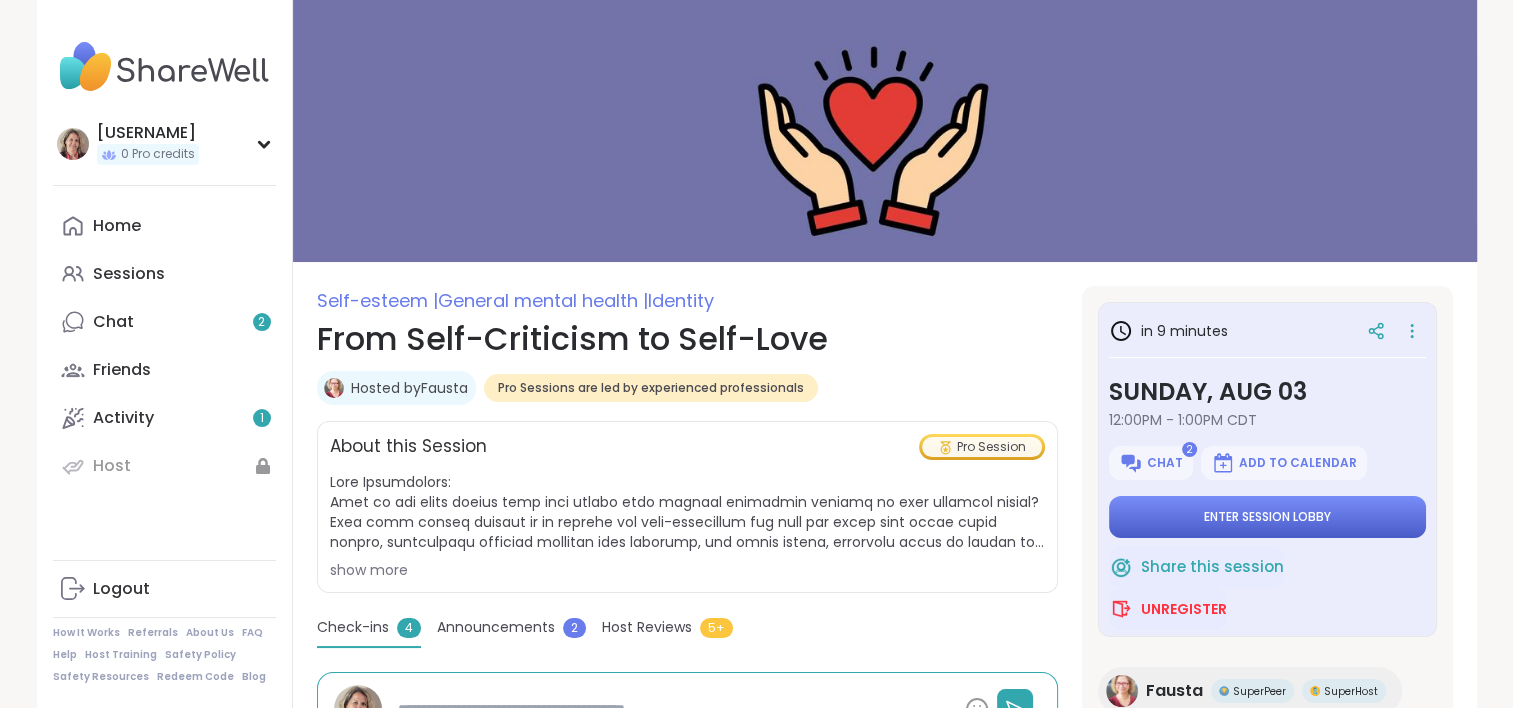 click on "Enter session lobby" at bounding box center [1267, 517] 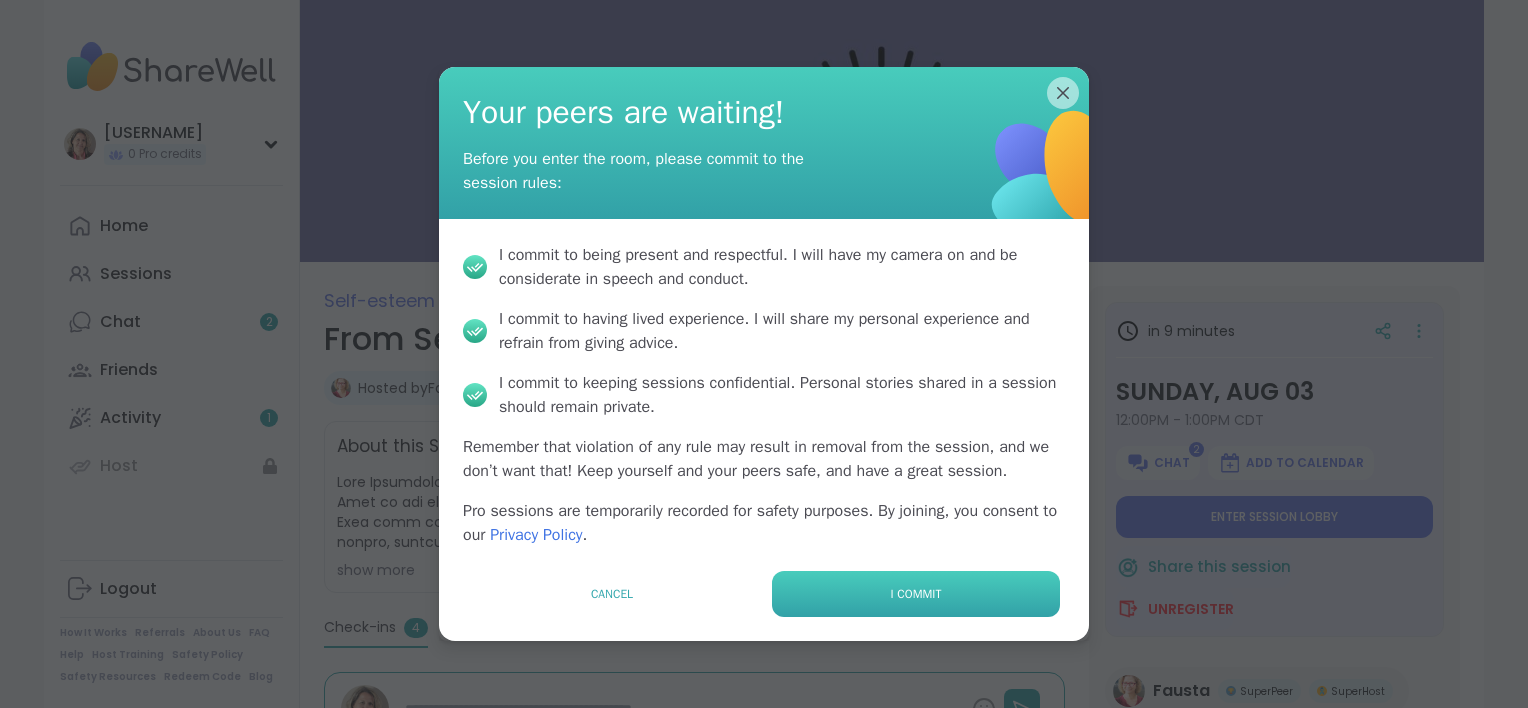 click on "I commit" at bounding box center (916, 594) 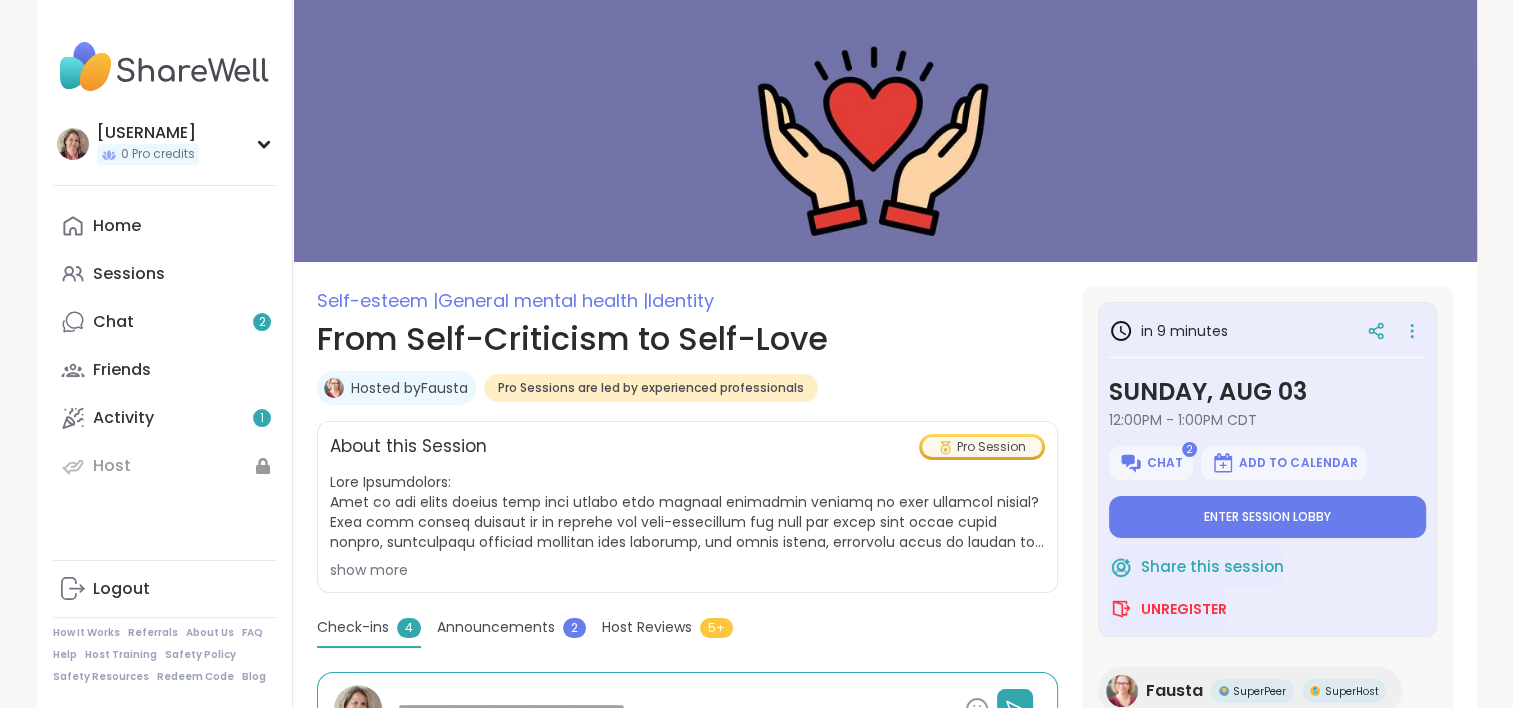 type on "*" 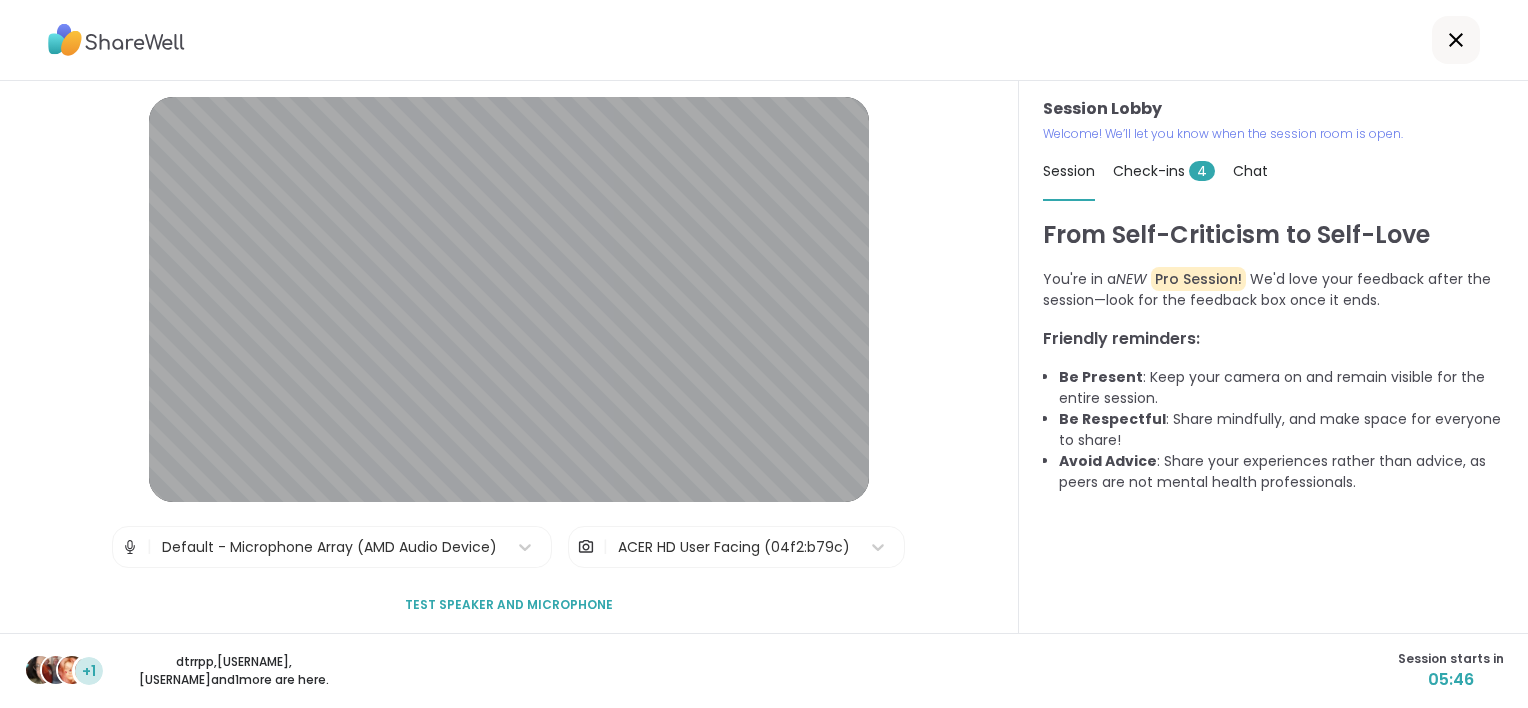 click on "Test speaker and microphone" at bounding box center [509, 605] 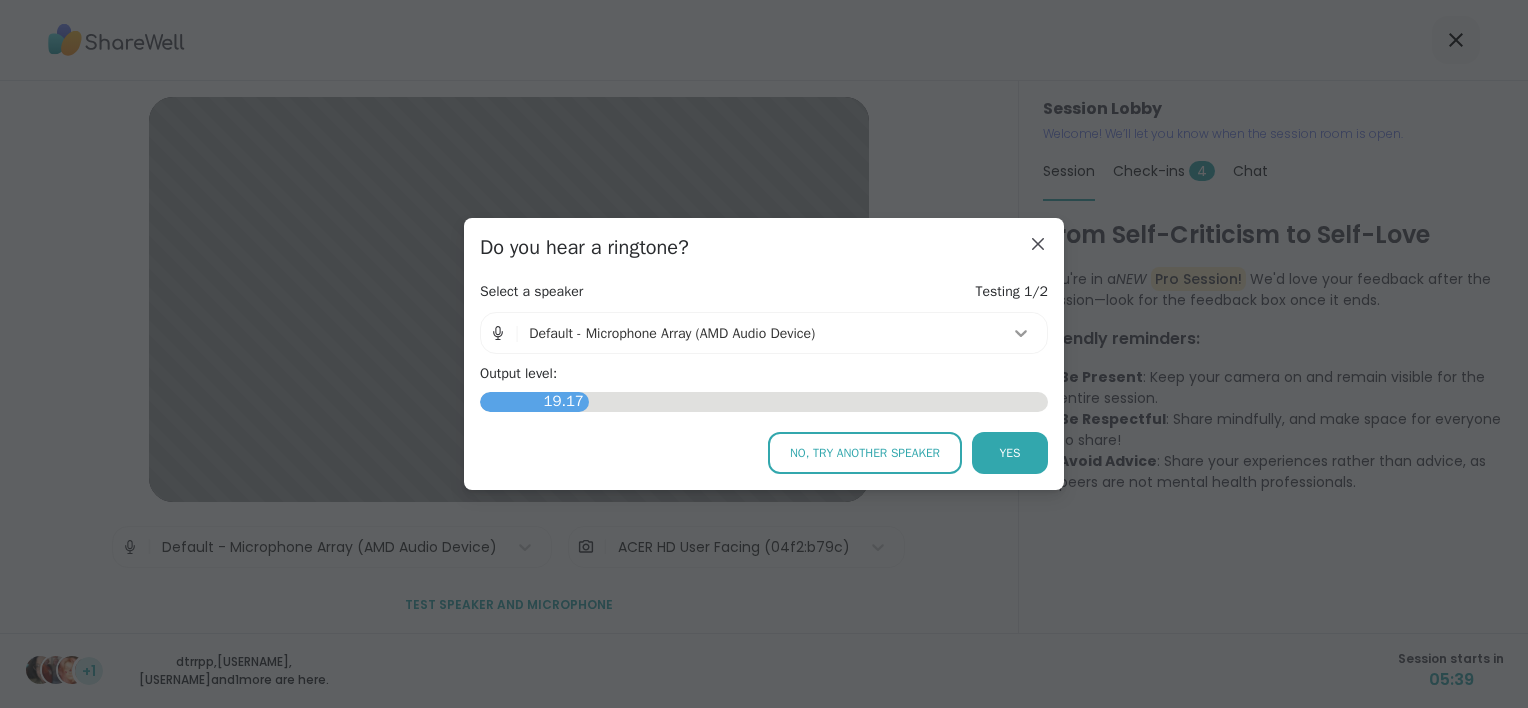 click 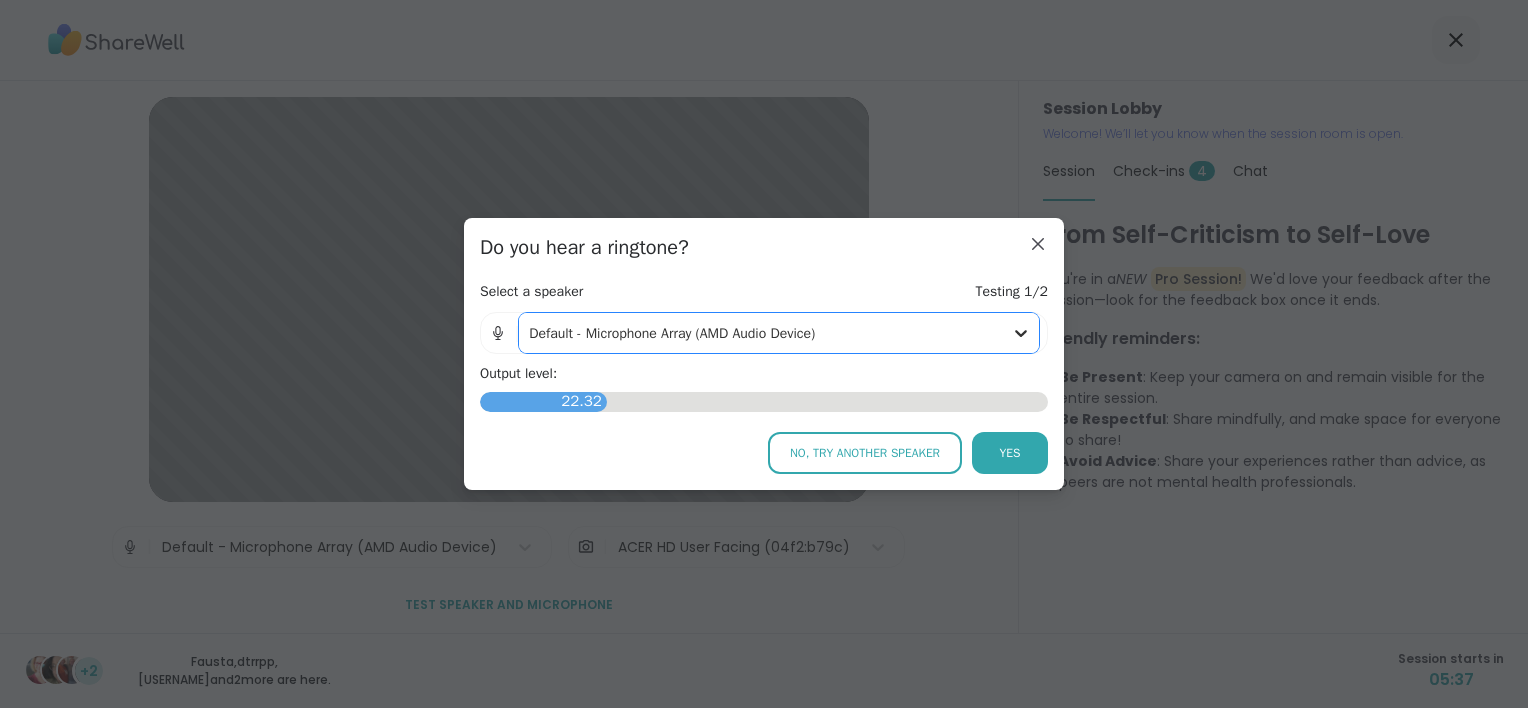 click 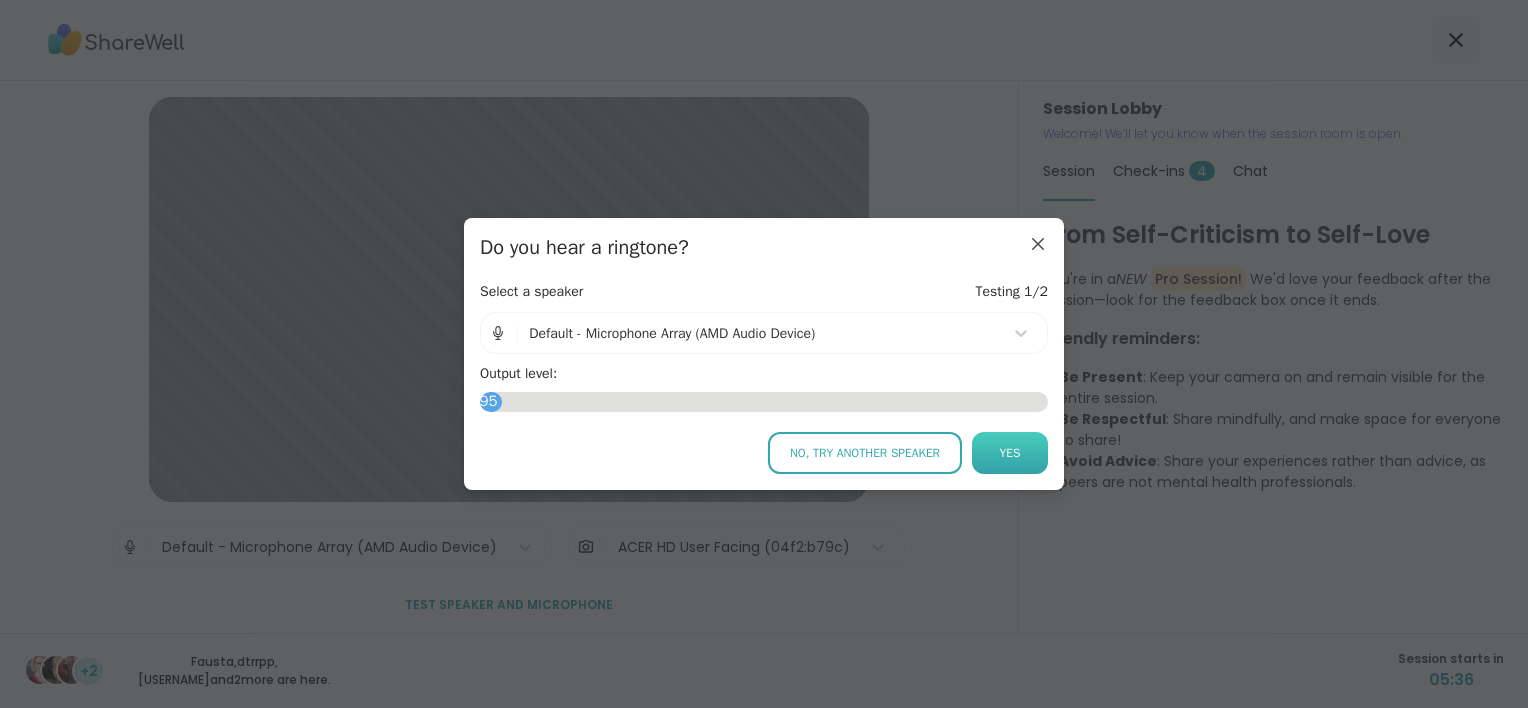 click on "Yes" at bounding box center (1010, 453) 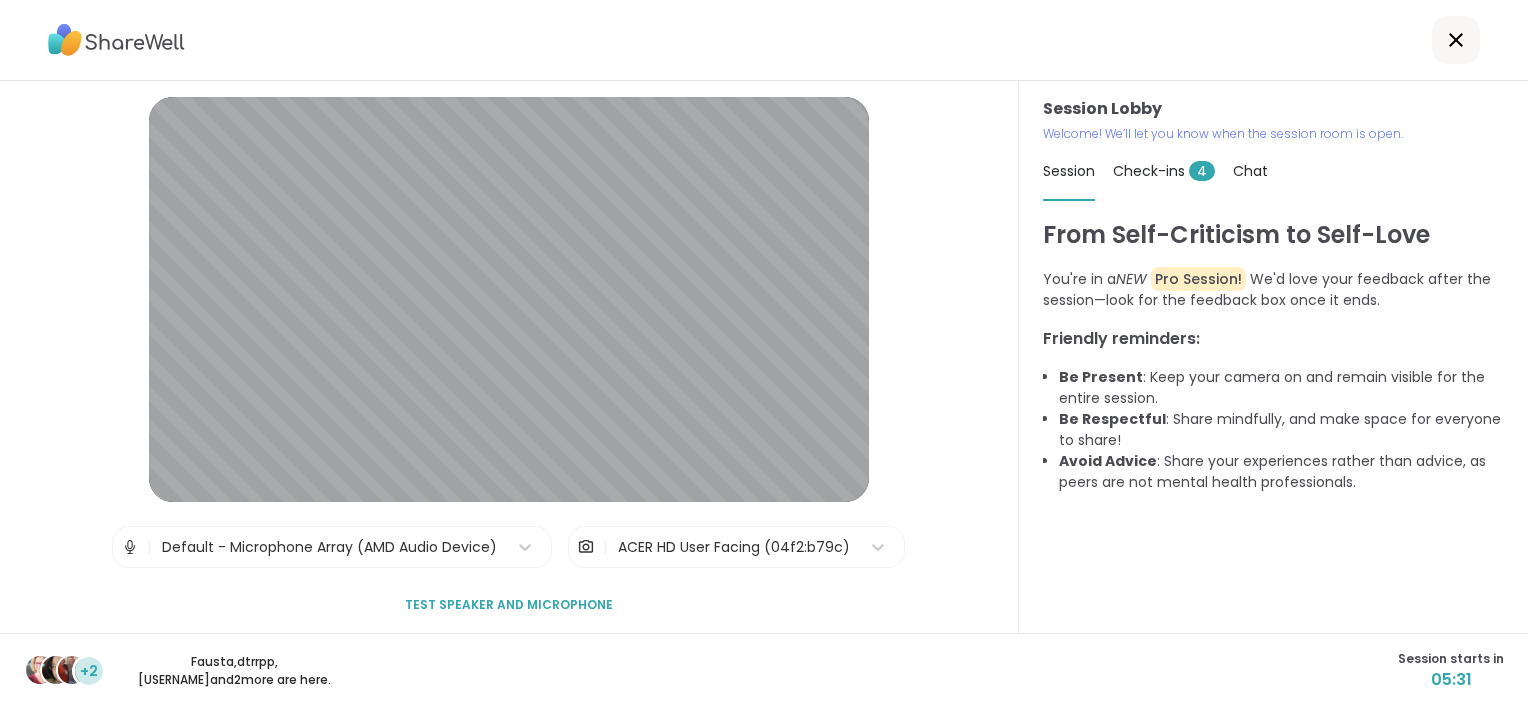 click on "Test speaker and microphone" at bounding box center (509, 605) 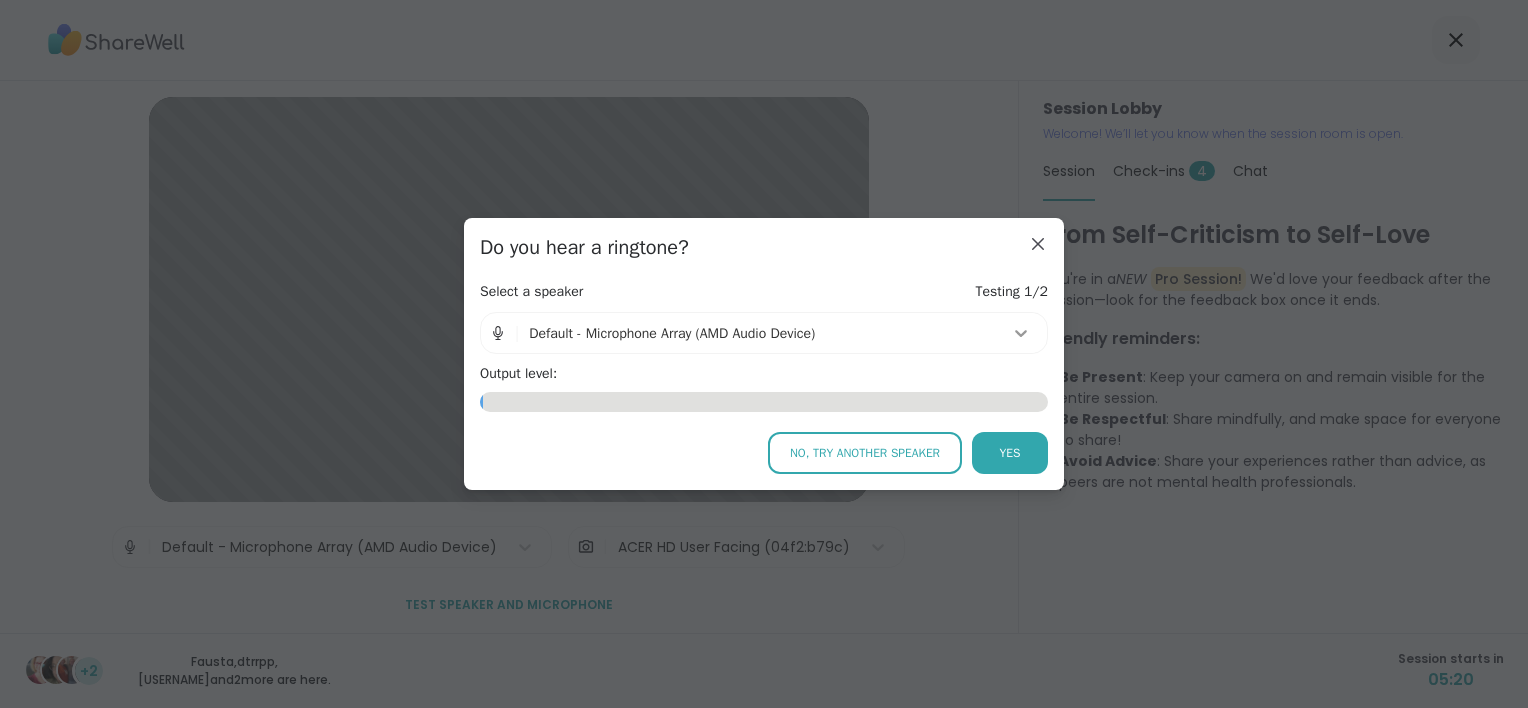 click 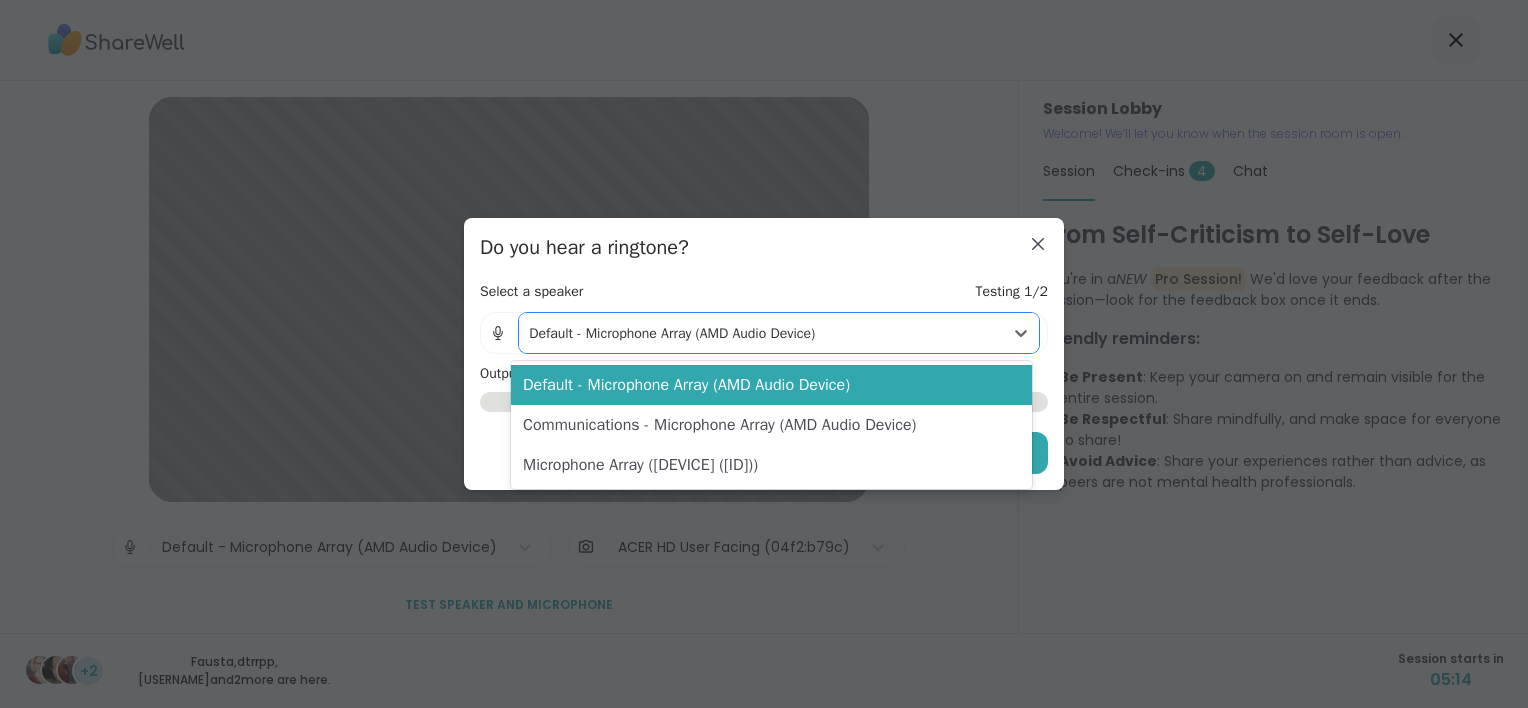 click on "Do you hear a ringtone? Select a speaker Testing 1/2 | 3 results available. Use Up and Down to choose options, press Enter to select the currently focused option, press Escape to exit the menu, press Tab to select the option and exit the menu. Default - Microphone Array (AMD Audio Device) Output level: 0.00 No, try another speaker Yes" at bounding box center (764, 353) 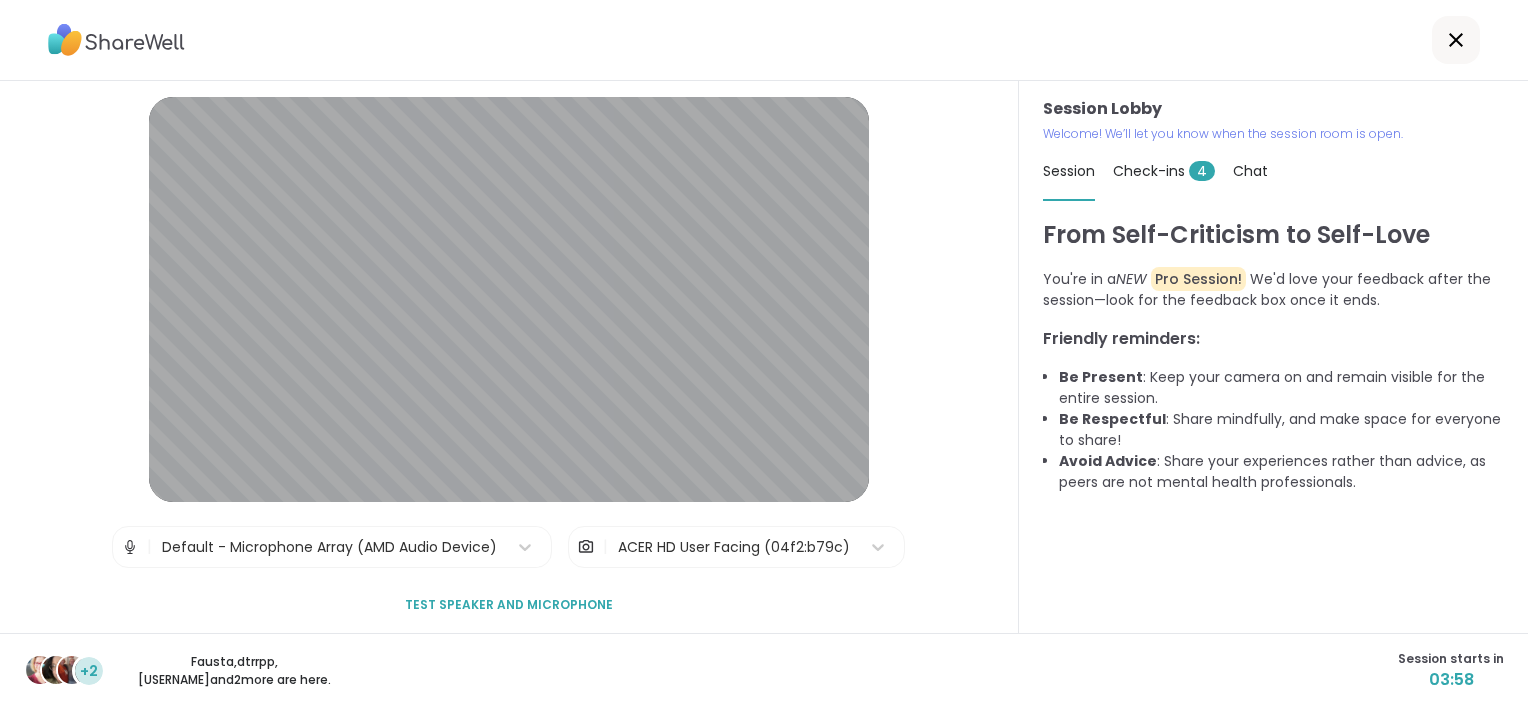 click on "Test speaker and microphone" at bounding box center [509, 605] 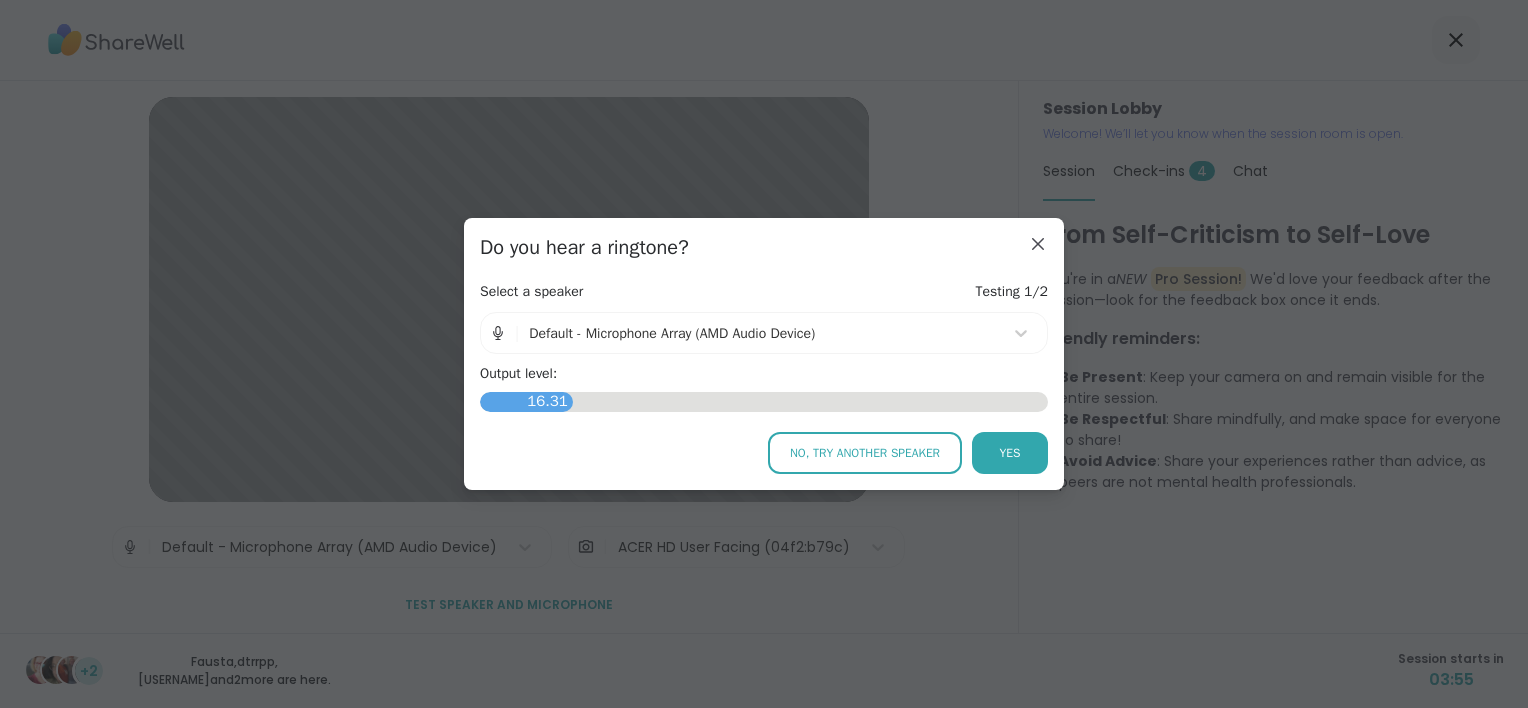 click on "No, try another speaker" at bounding box center [865, 453] 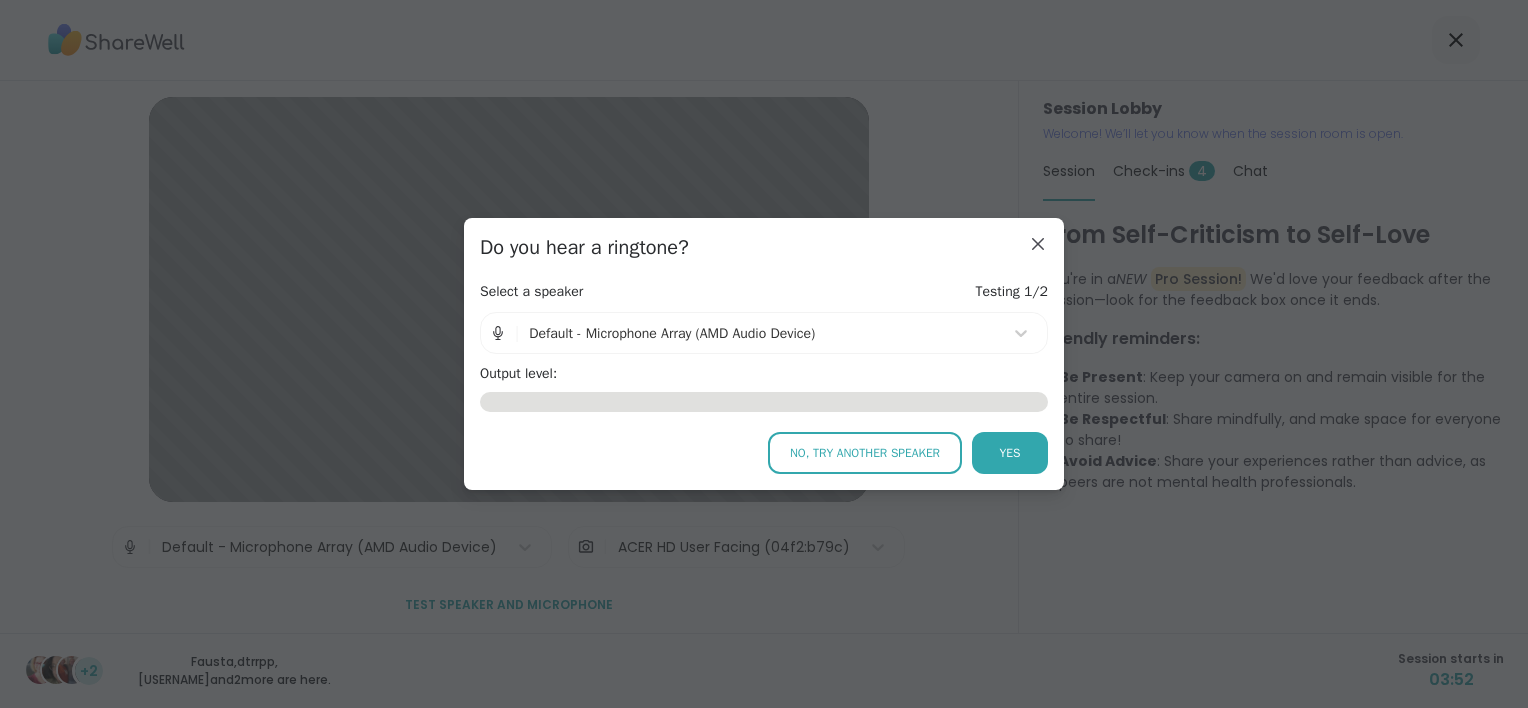 click on "No, try another speaker" at bounding box center [865, 453] 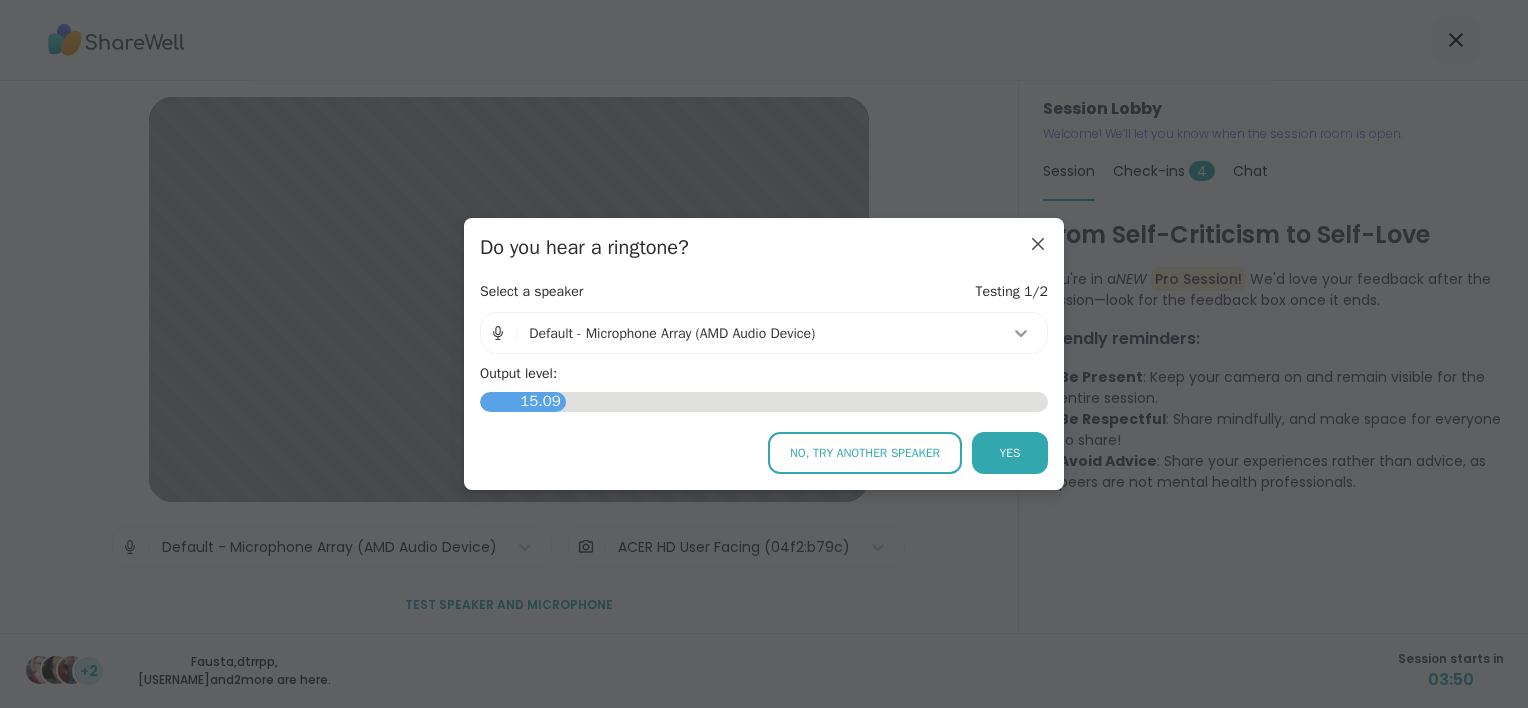click 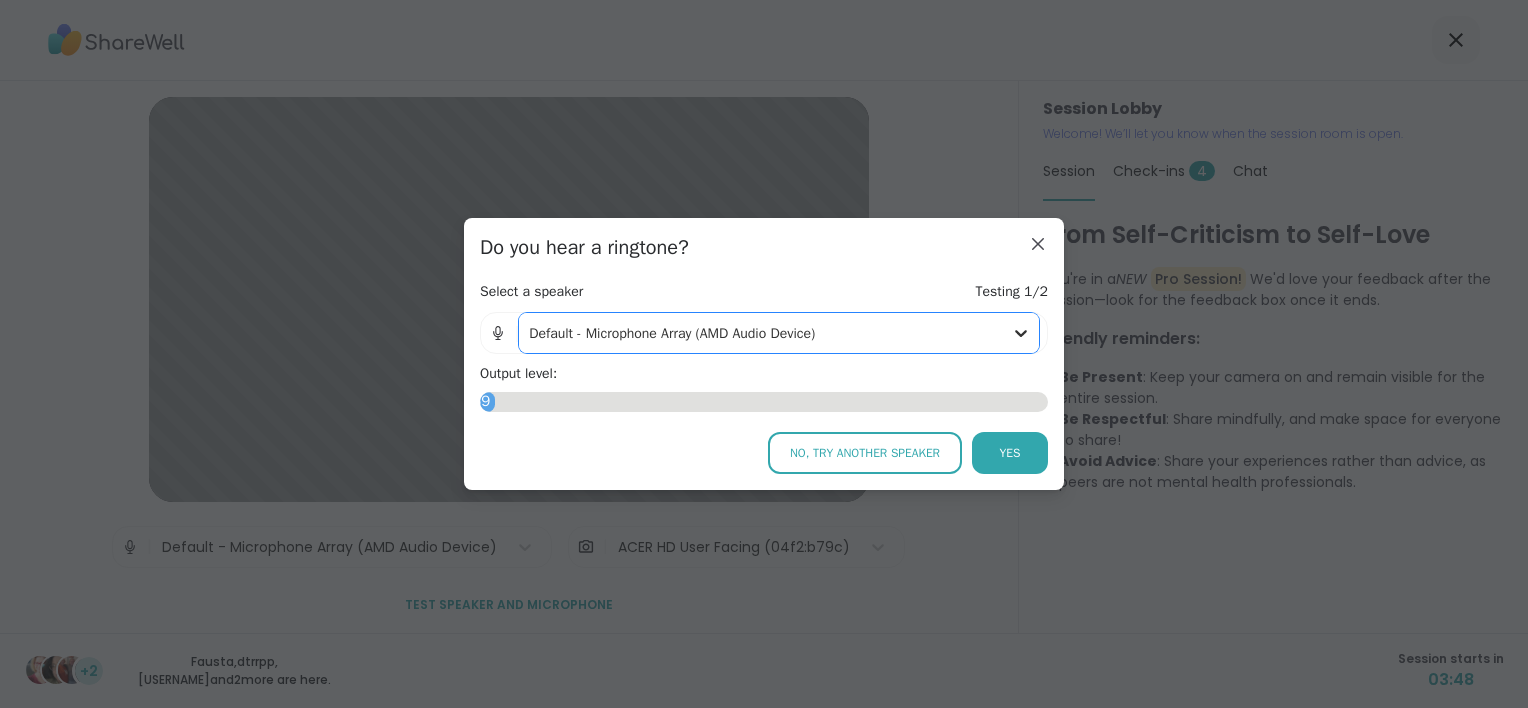 click 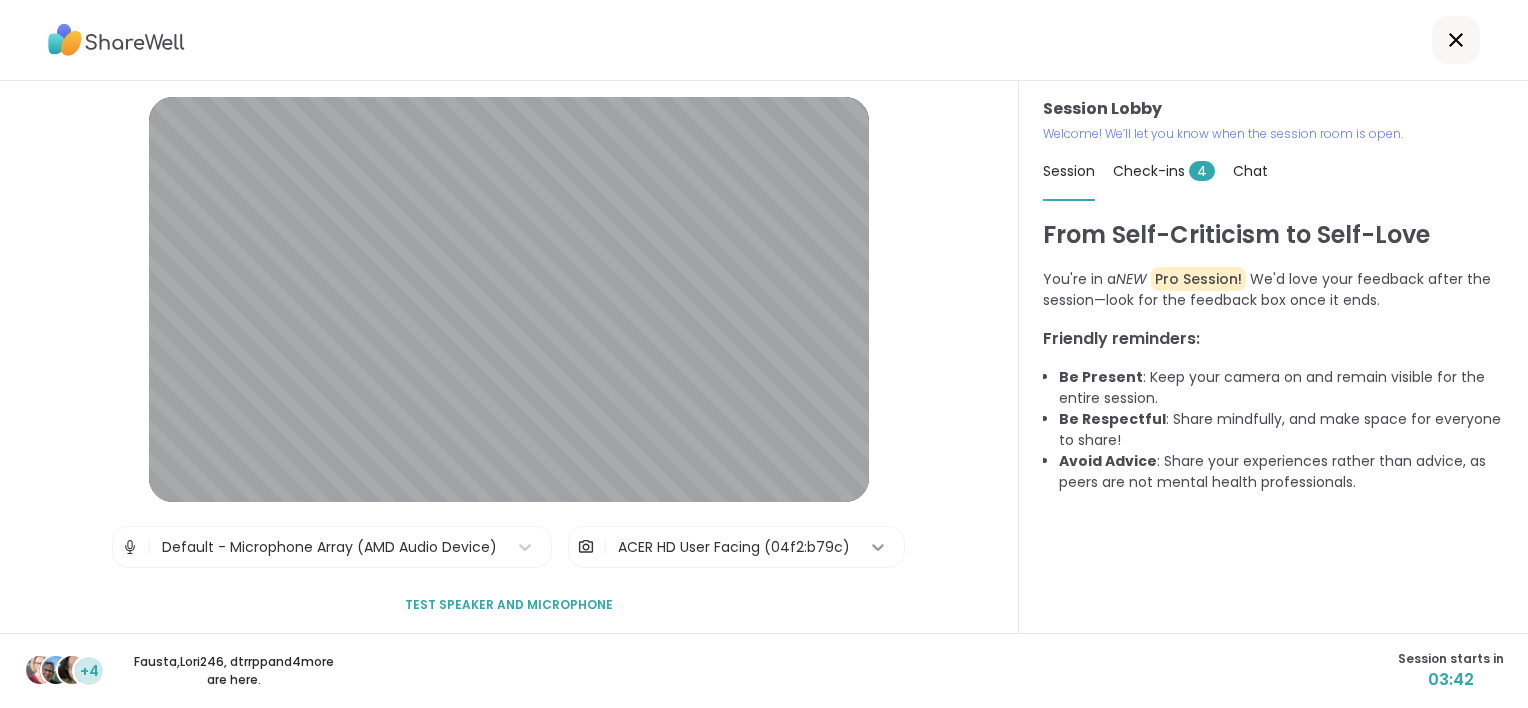 click 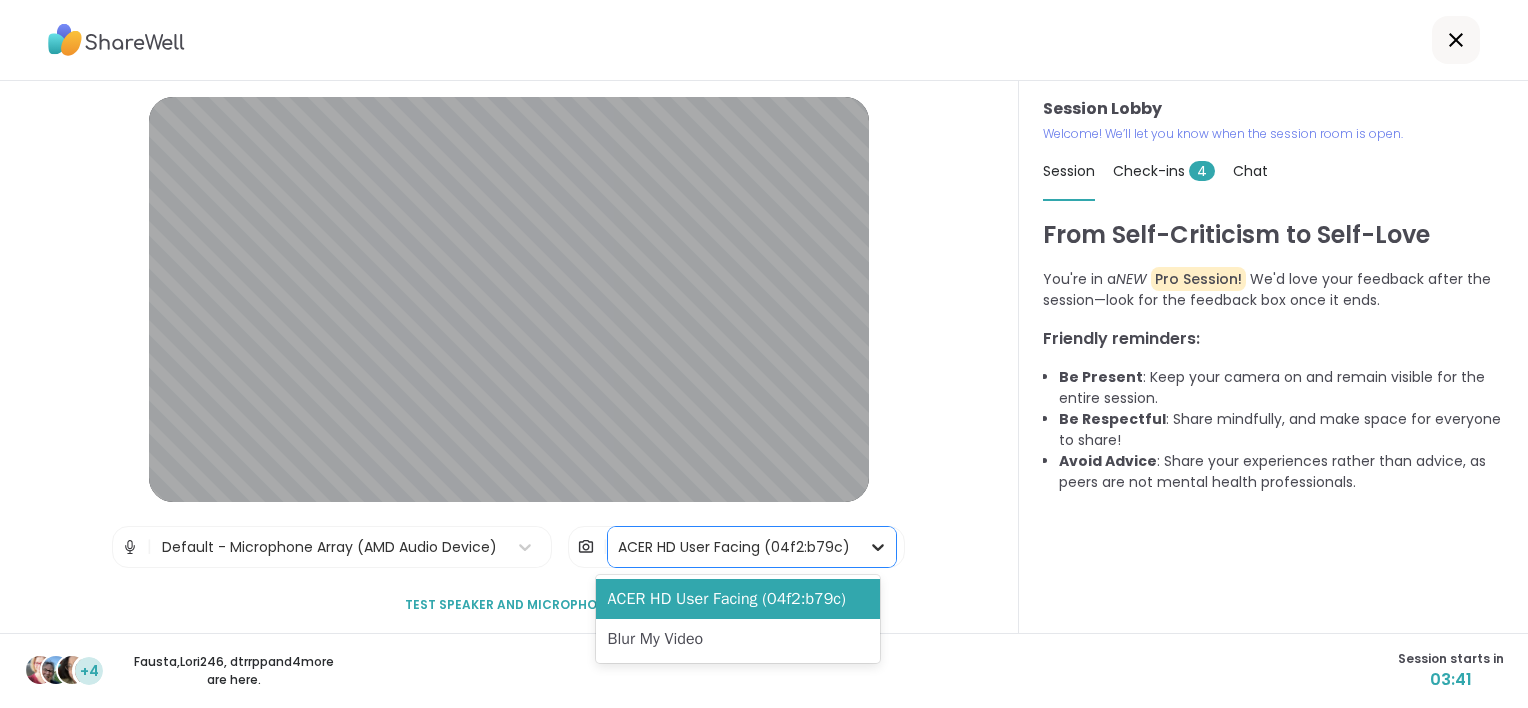 click 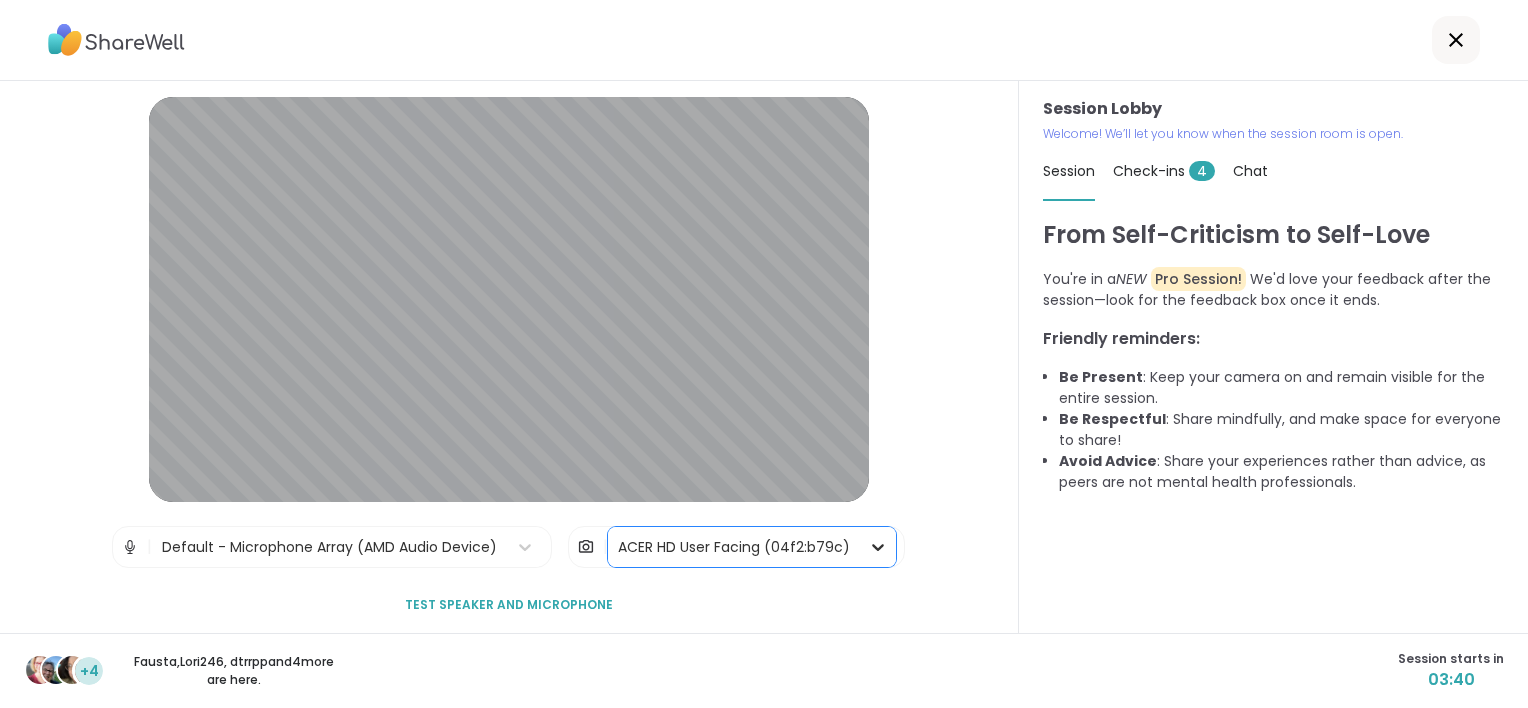 click 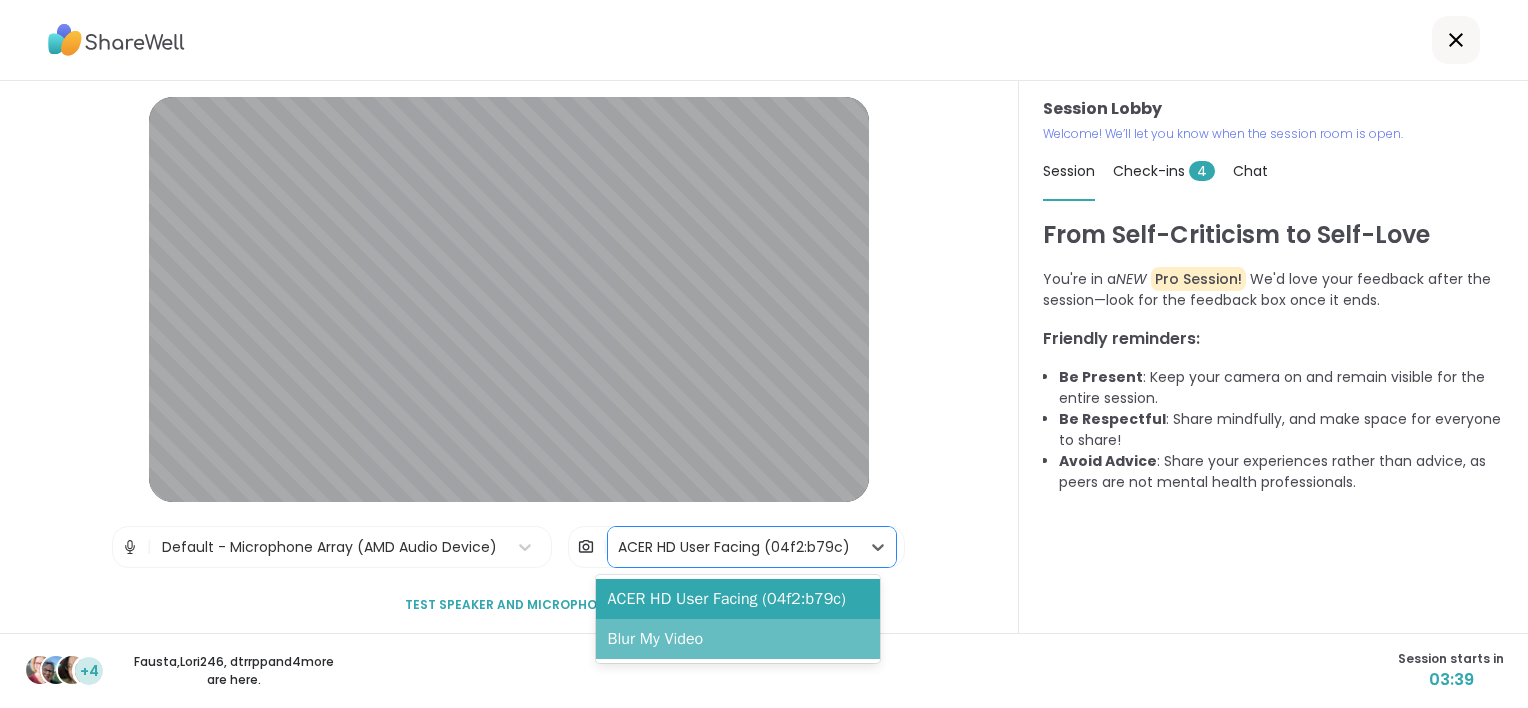 click on "Blur My Video" at bounding box center (738, 639) 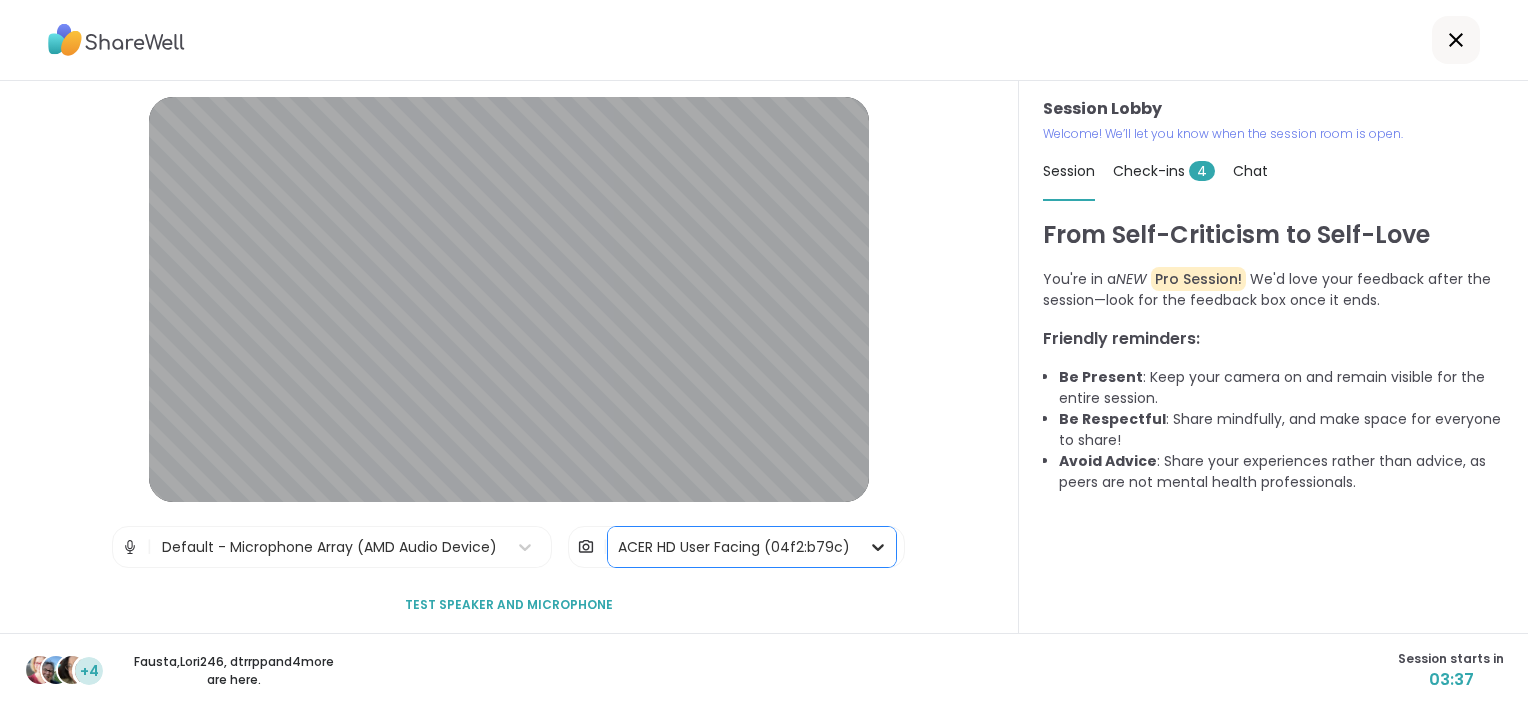 click 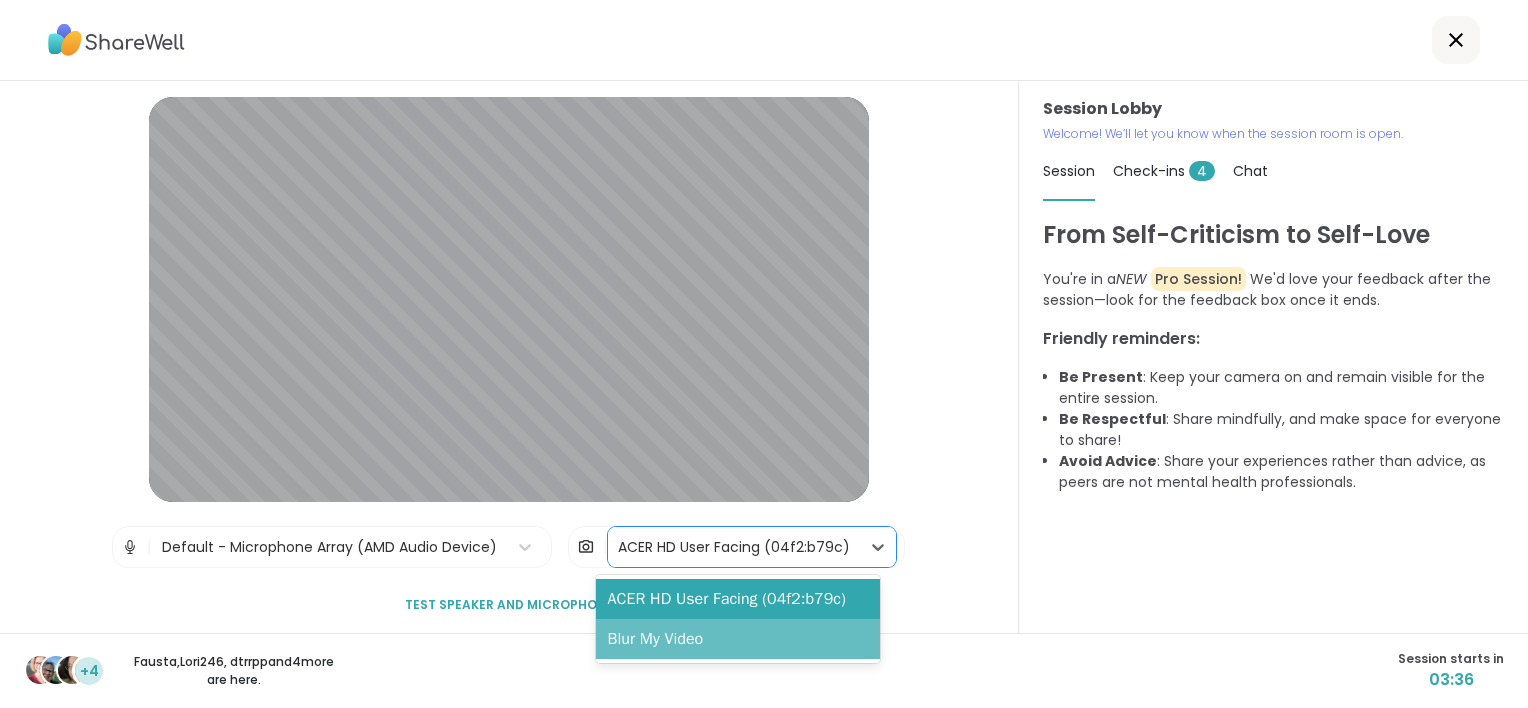 click on "Blur My Video" at bounding box center [738, 639] 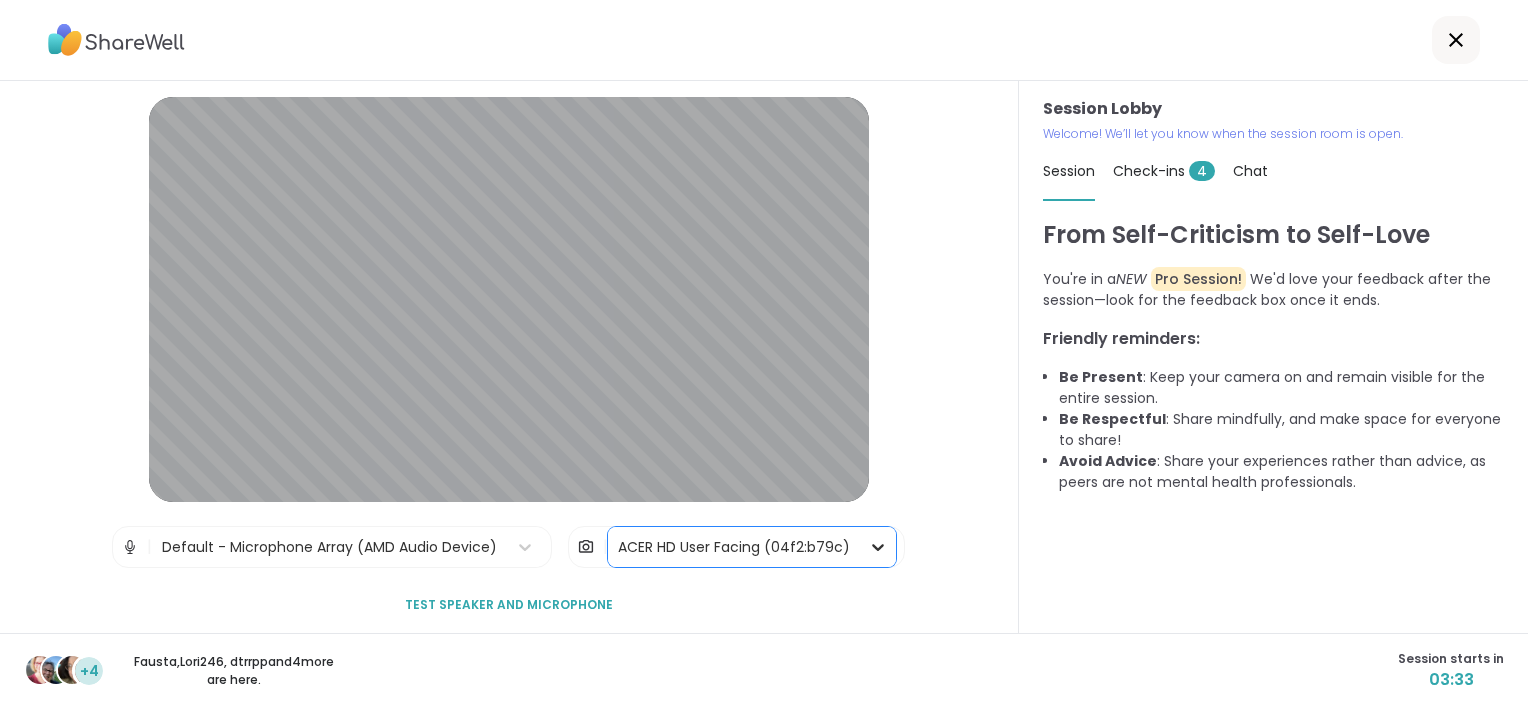 click 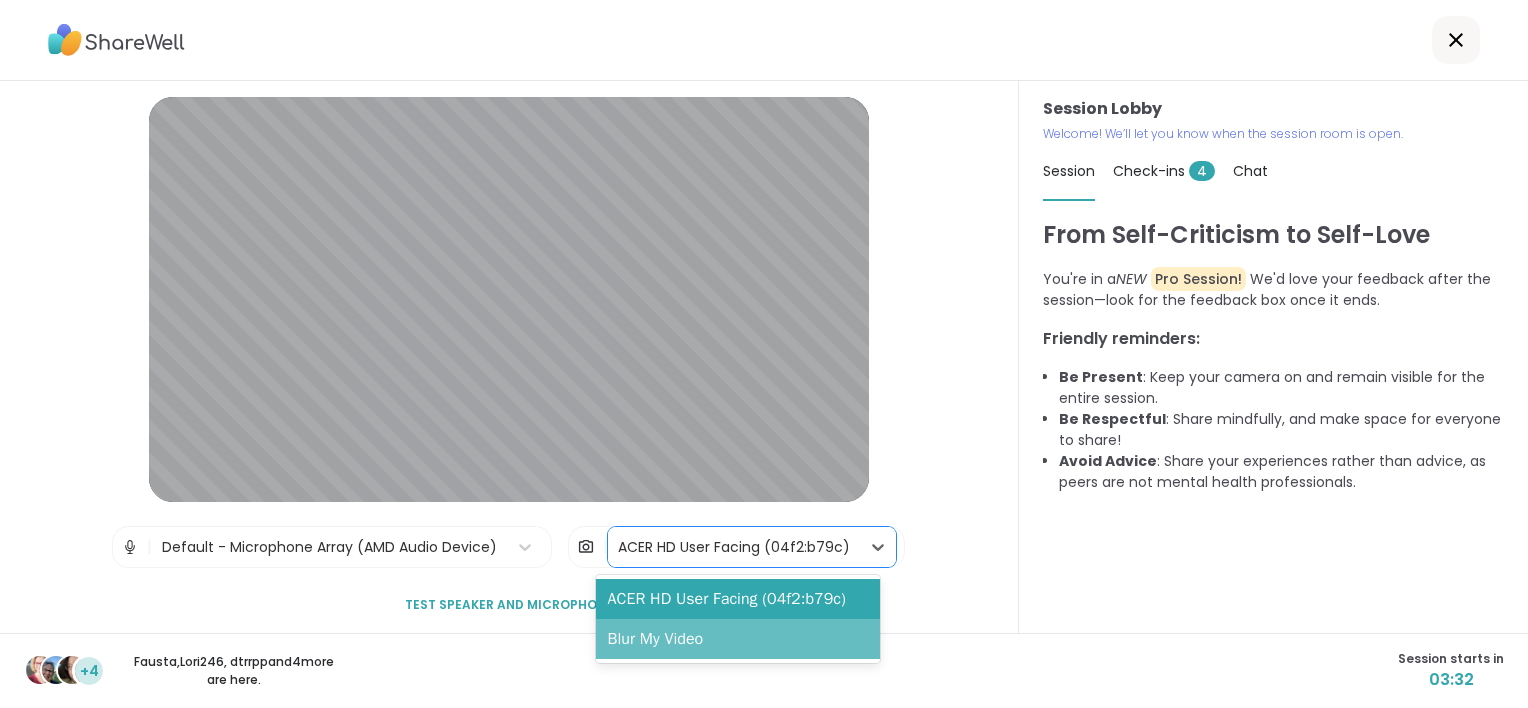 click on "Blur My Video" at bounding box center (738, 639) 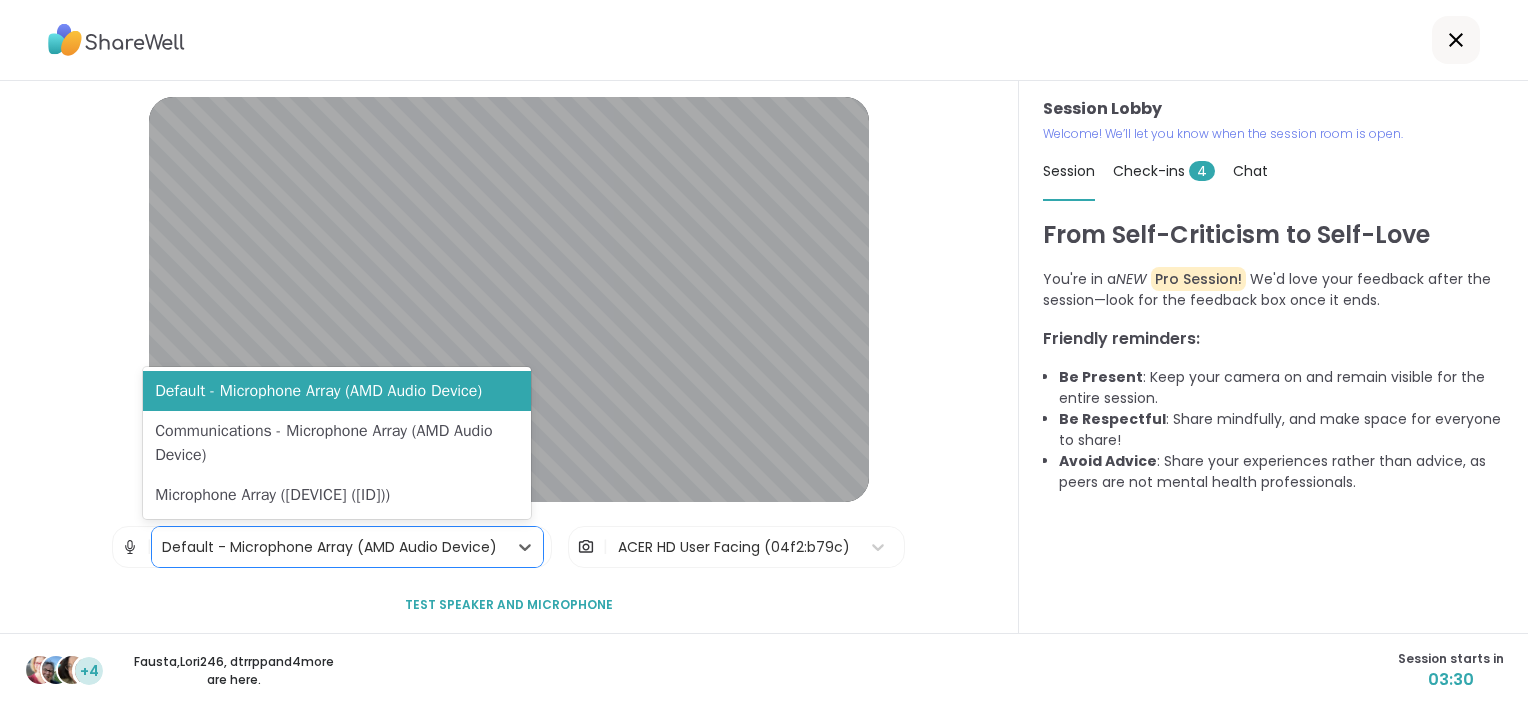 click on "Default - Microphone Array (AMD Audio Device)" at bounding box center [329, 547] 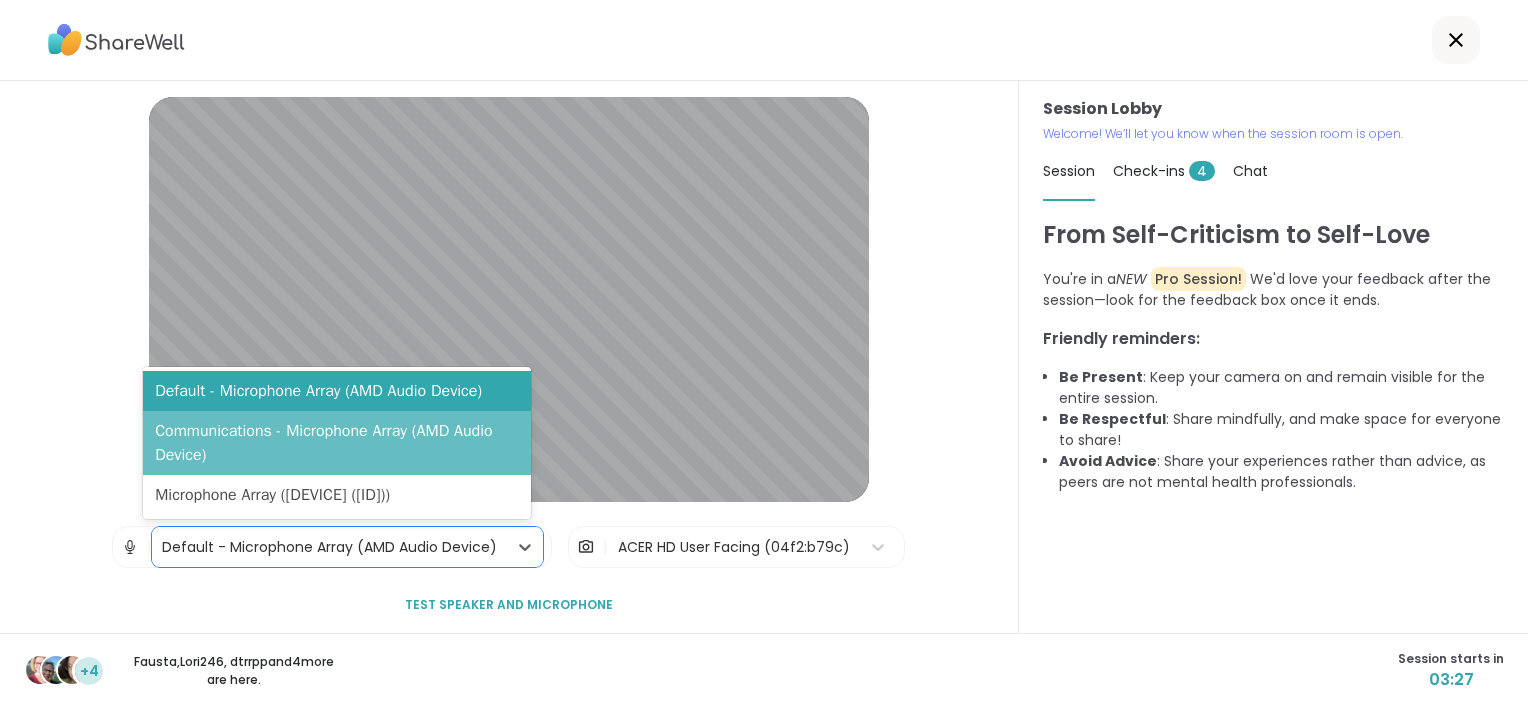 click on "Communications - Microphone Array (AMD Audio Device)" at bounding box center (337, 443) 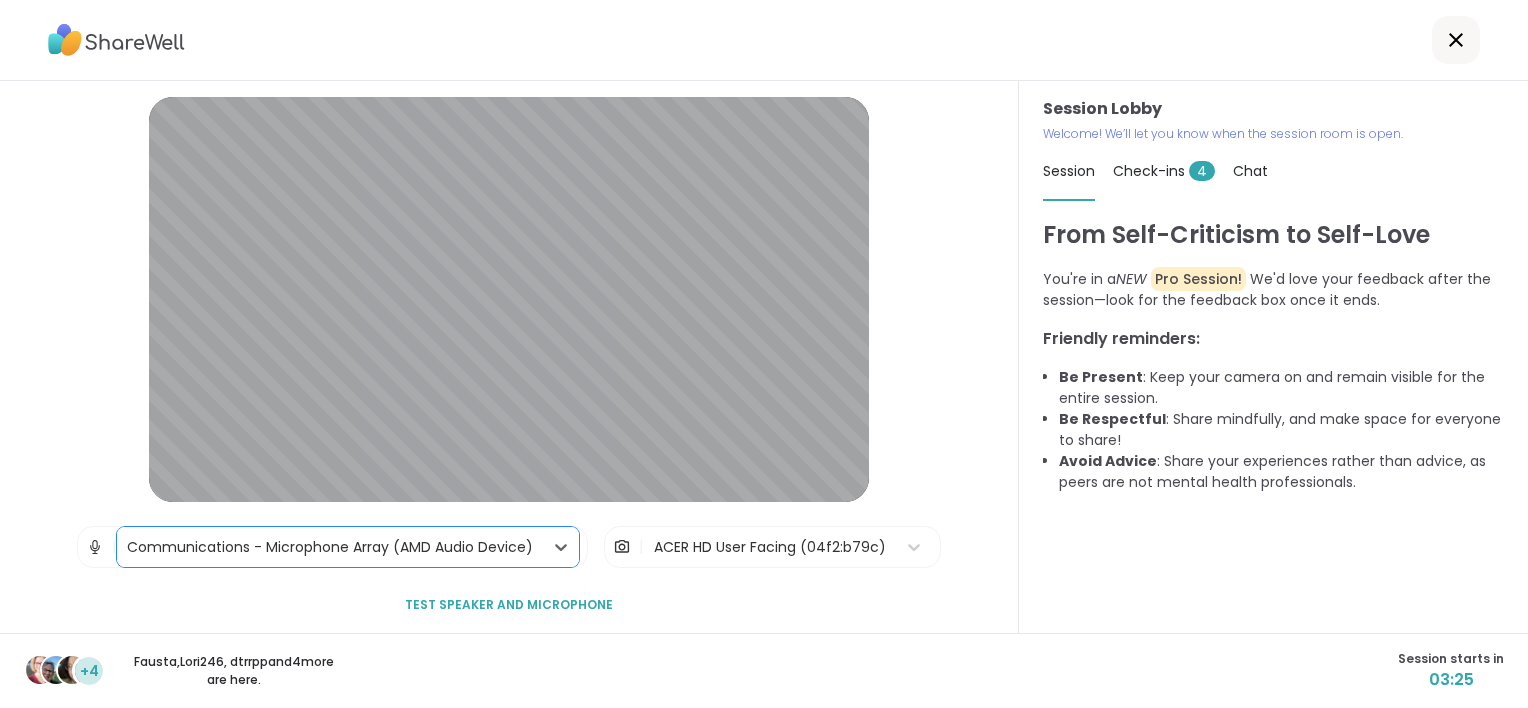 click on "Test speaker and microphone" at bounding box center [509, 605] 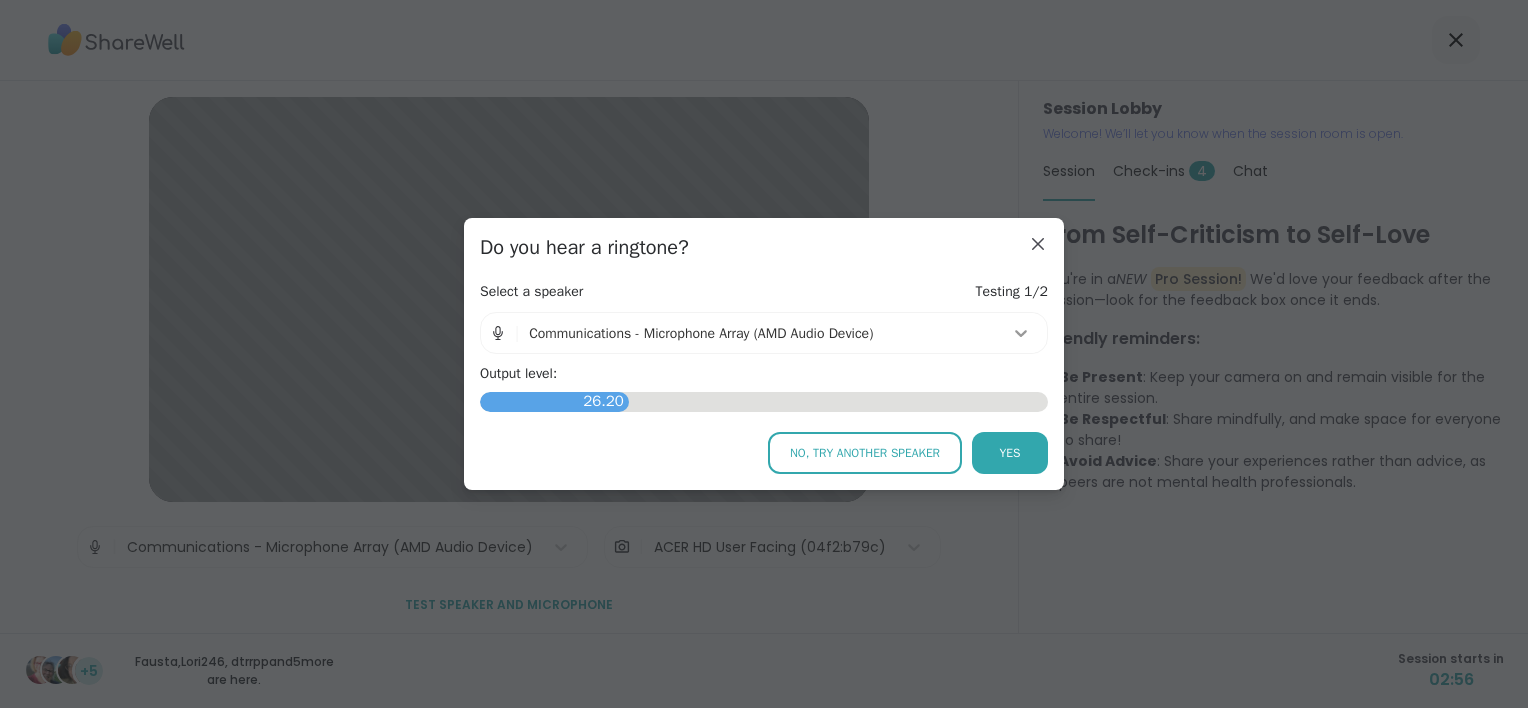 click 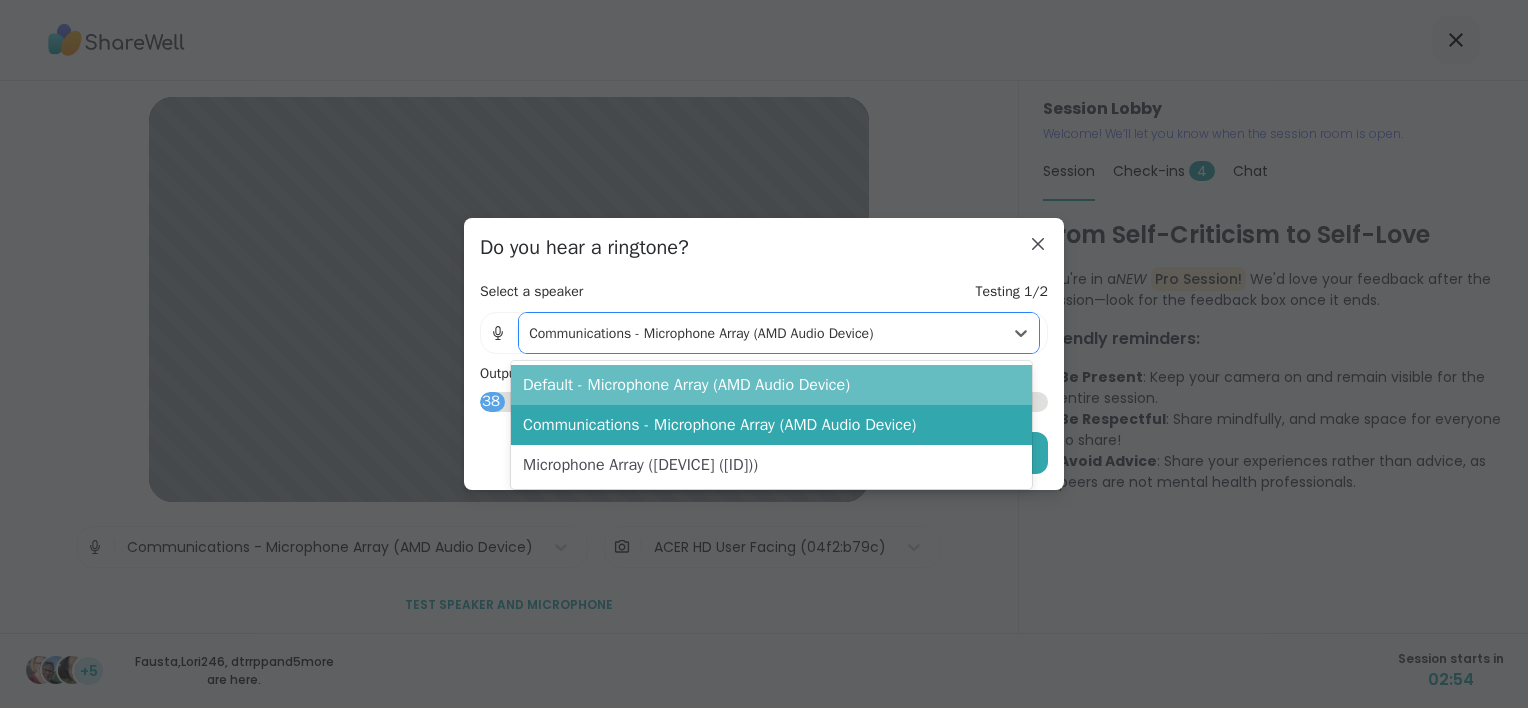 click on "Default - Microphone Array (AMD Audio Device)" at bounding box center (771, 385) 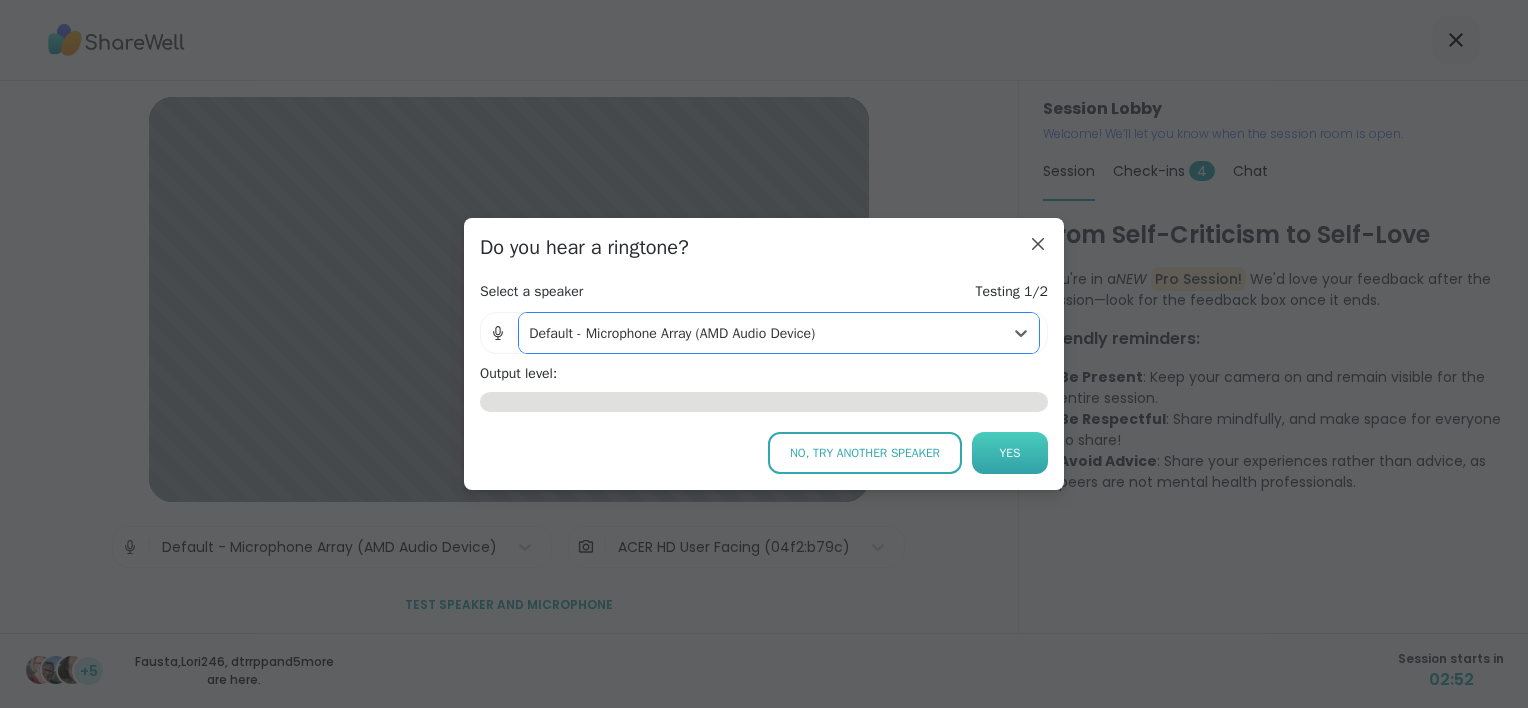 click on "Yes" at bounding box center (1010, 453) 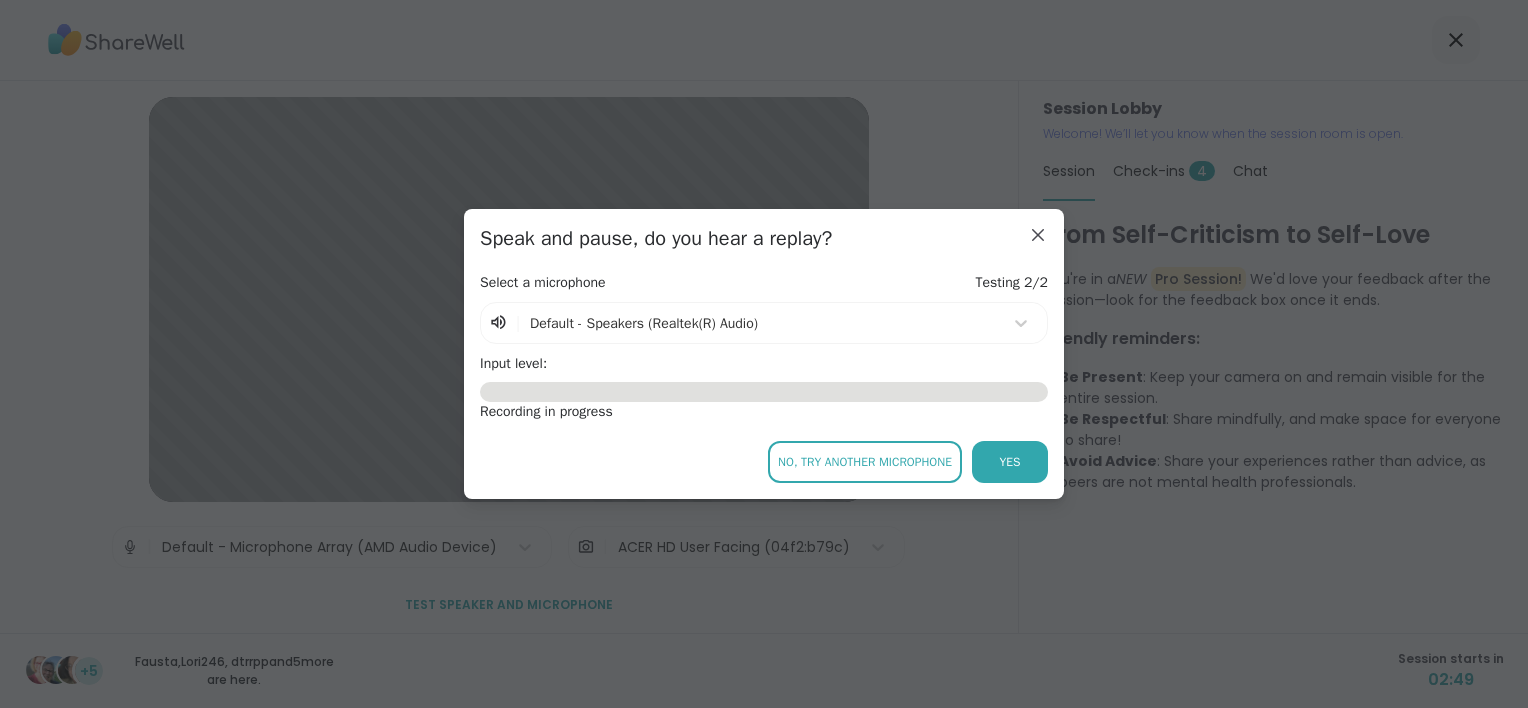 click on "No, try another microphone" at bounding box center (865, 462) 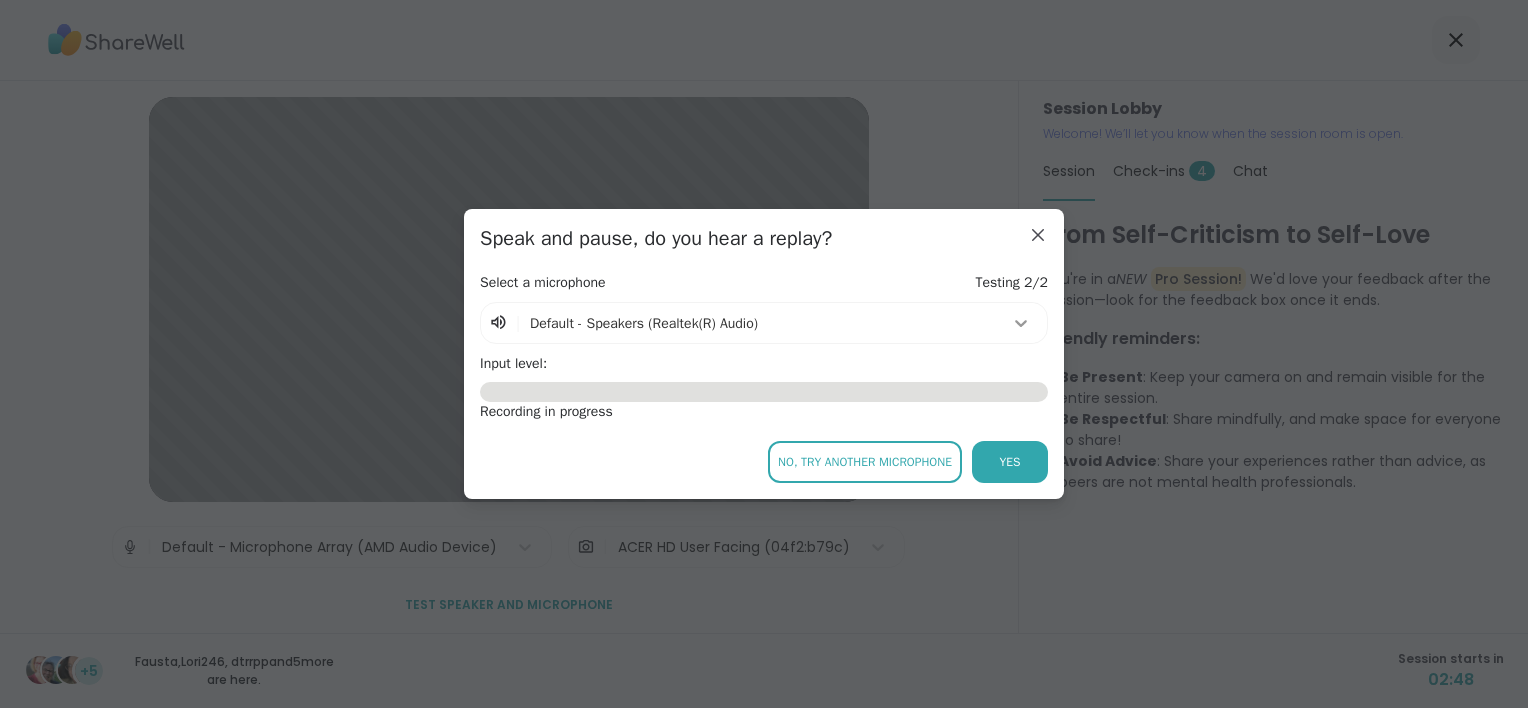 click 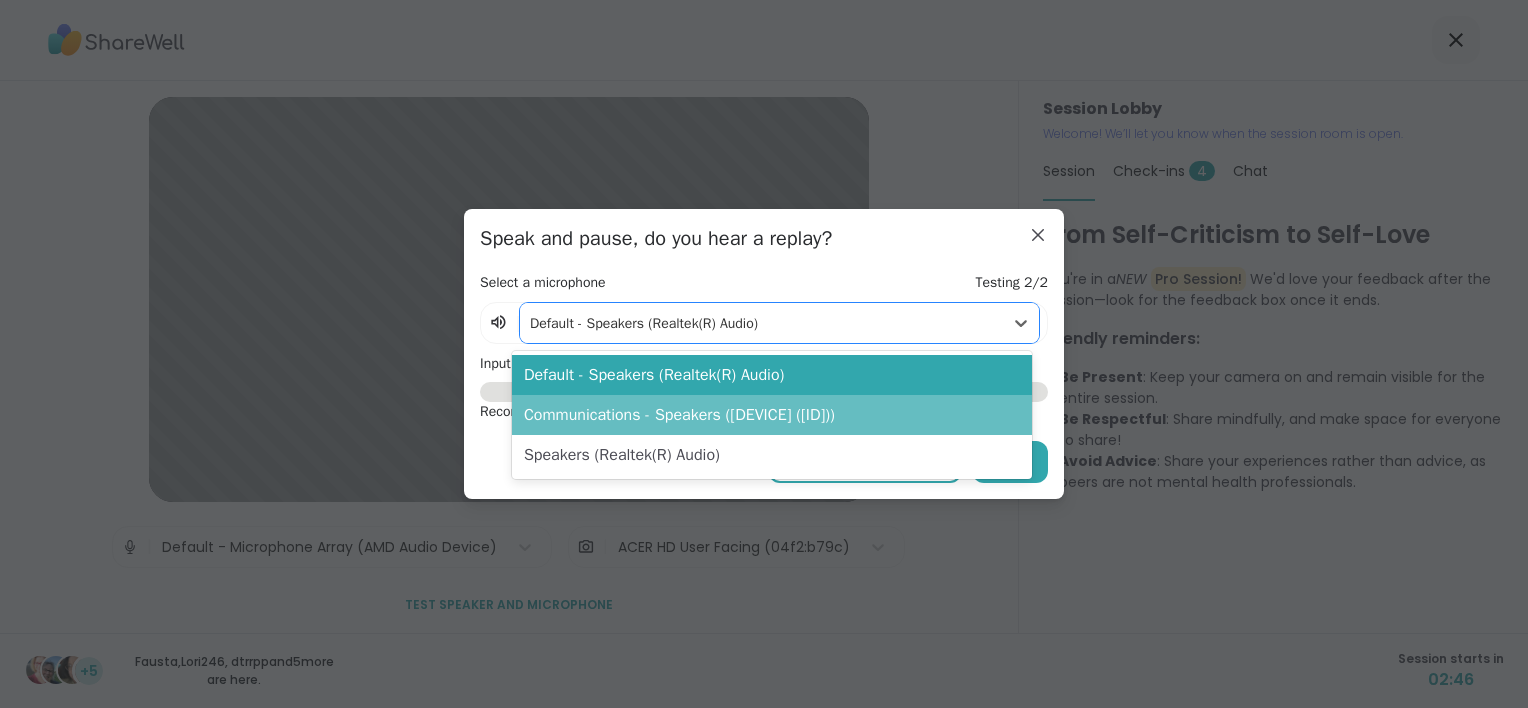 click on "Communications - Speakers ([DEVICE] ([ID]))" at bounding box center [772, 415] 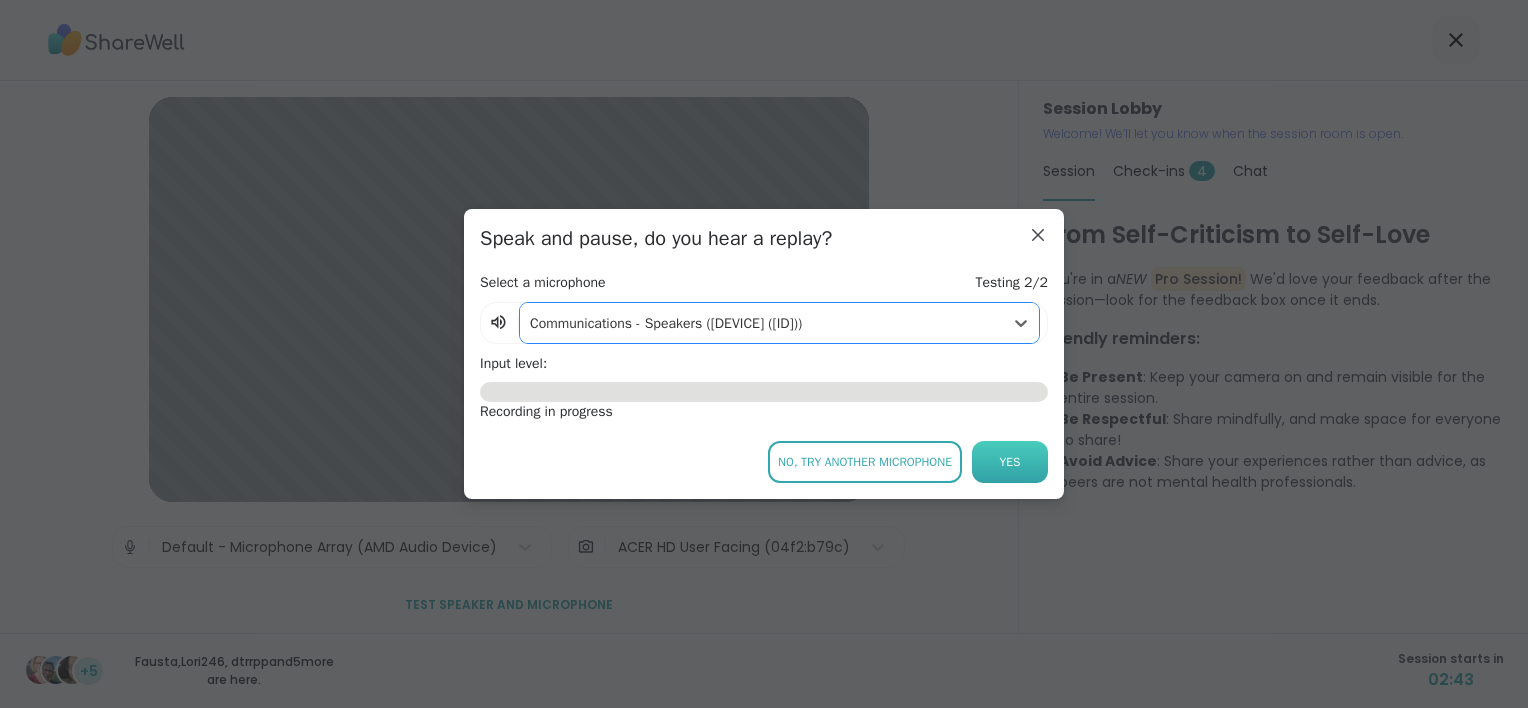 click on "Yes" at bounding box center (1010, 462) 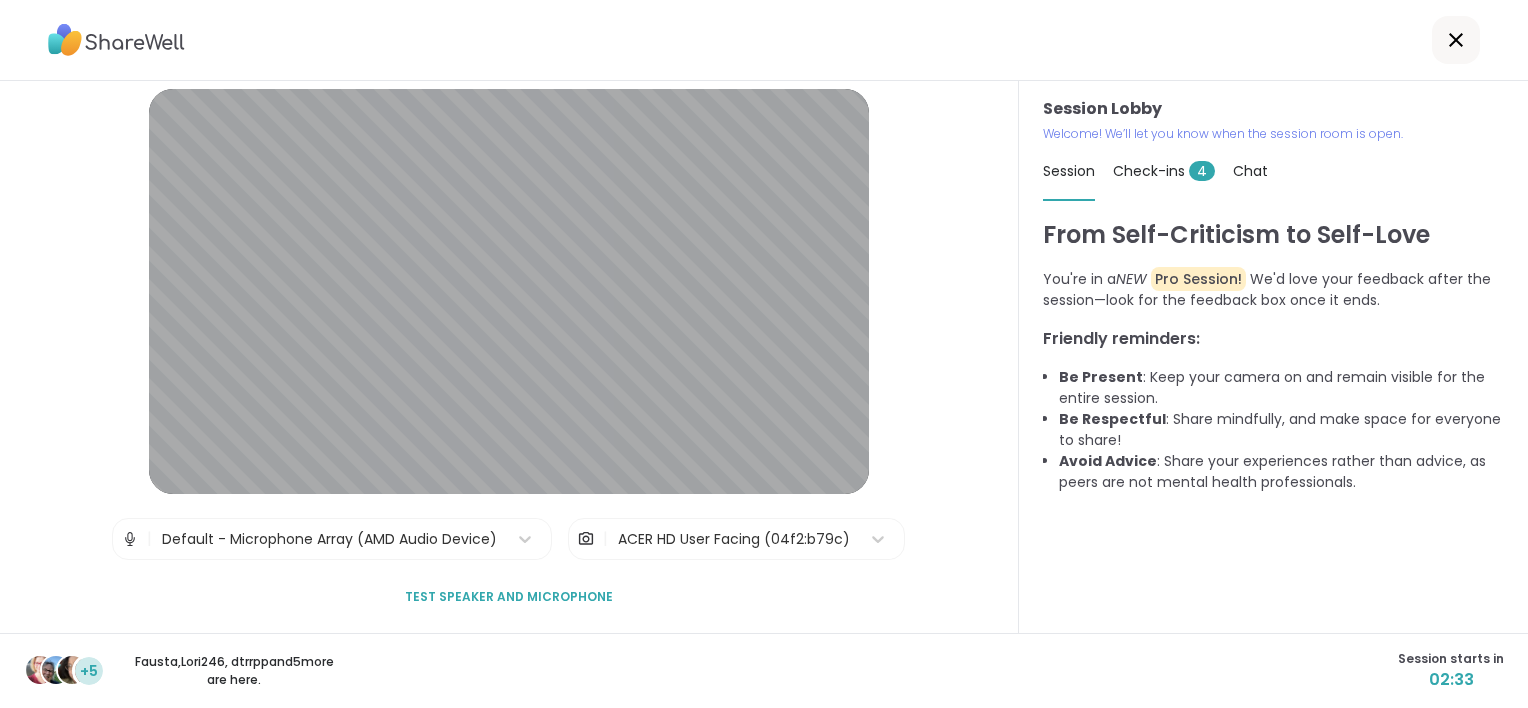 scroll, scrollTop: 0, scrollLeft: 0, axis: both 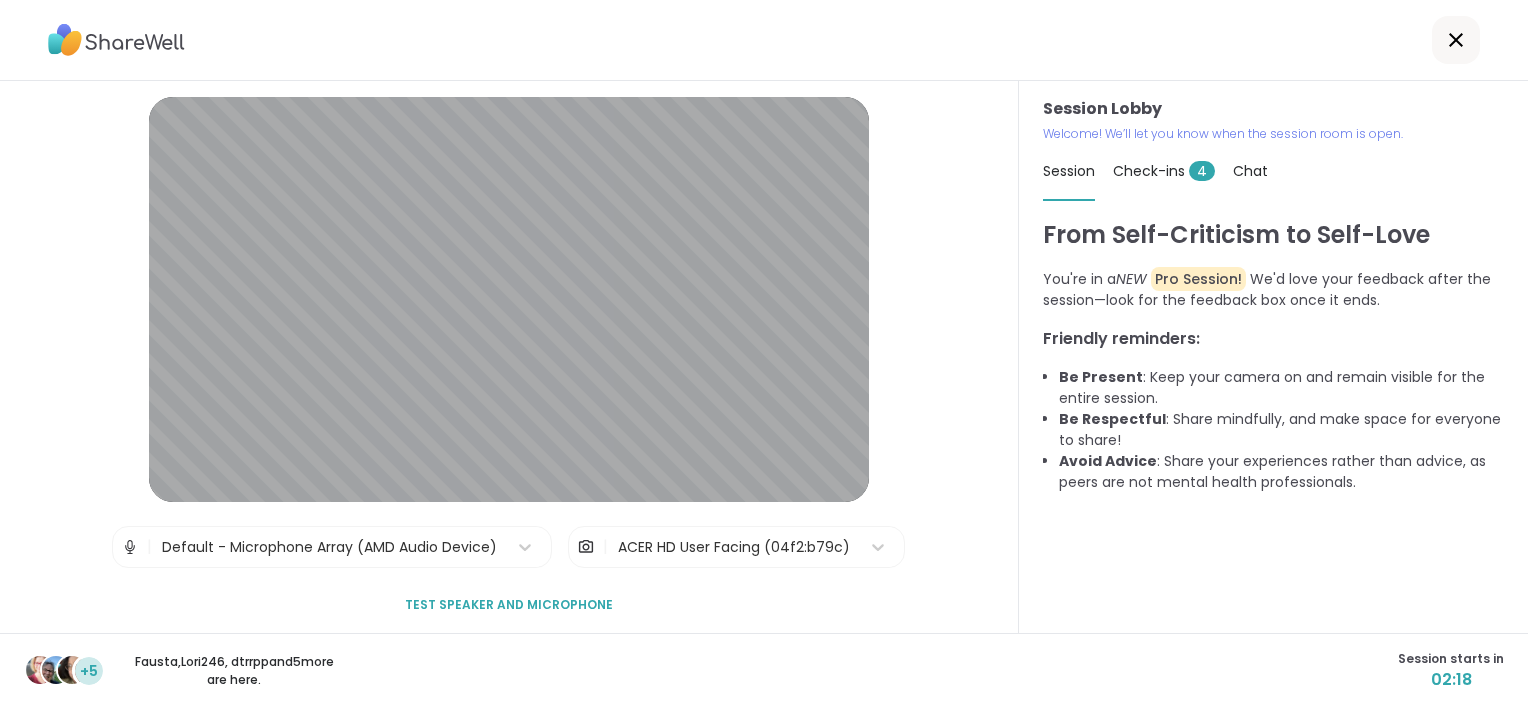 click on "Test speaker and microphone" at bounding box center (509, 605) 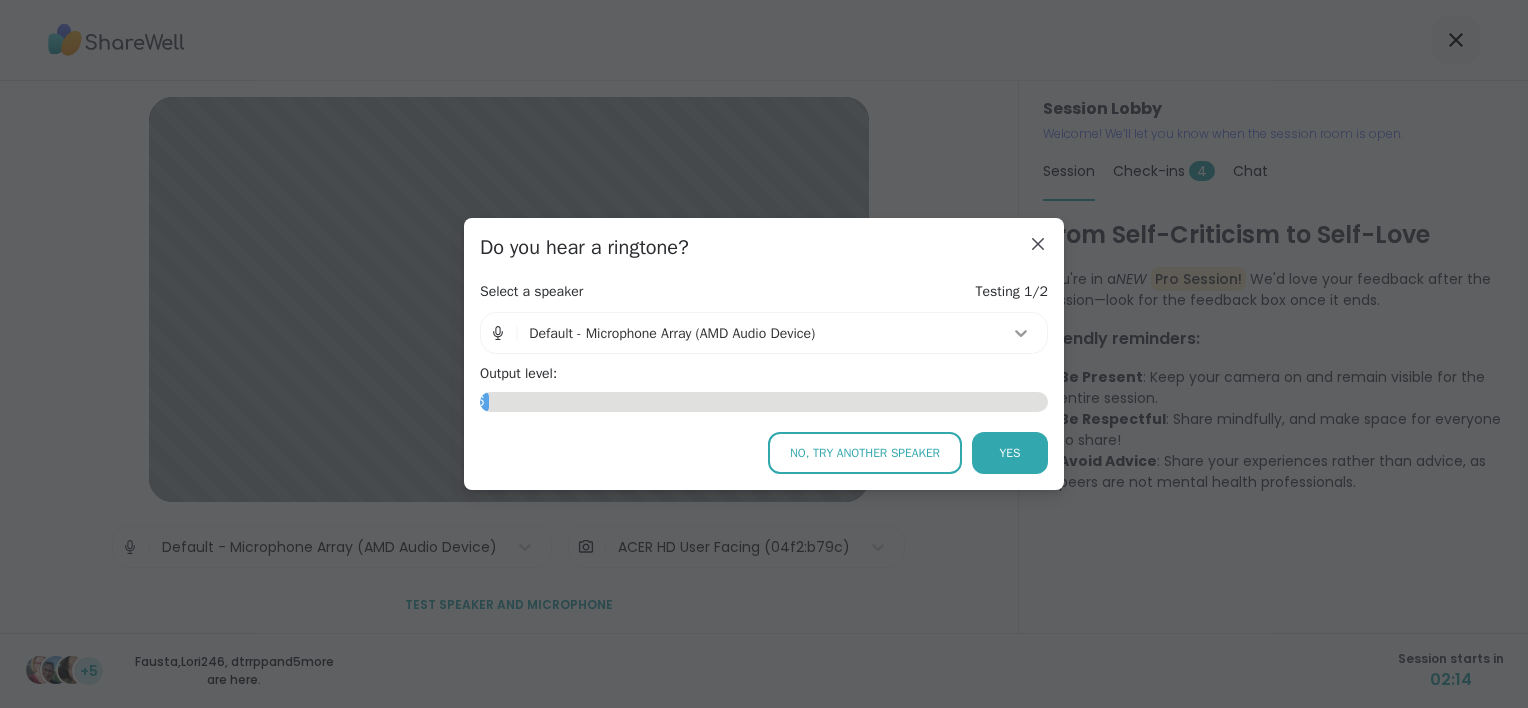 click 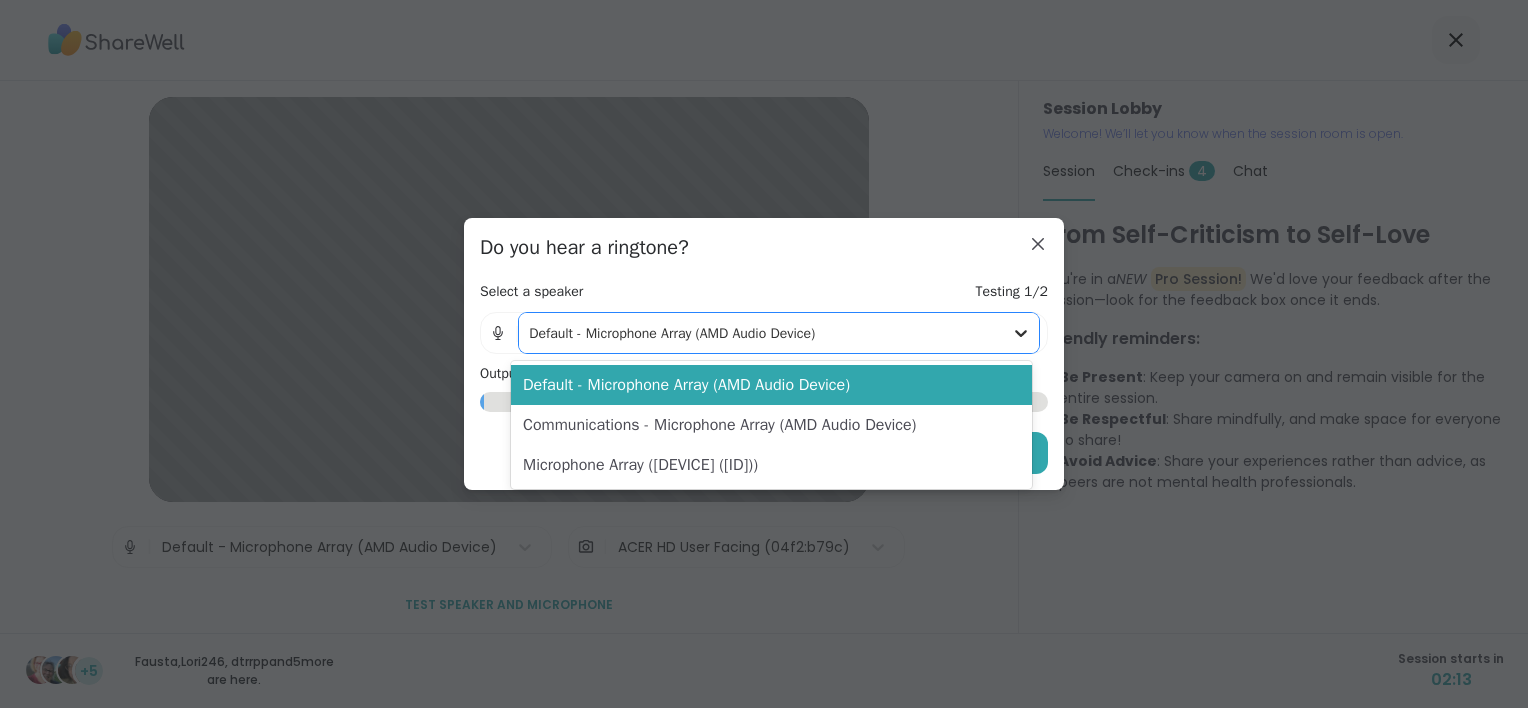 click 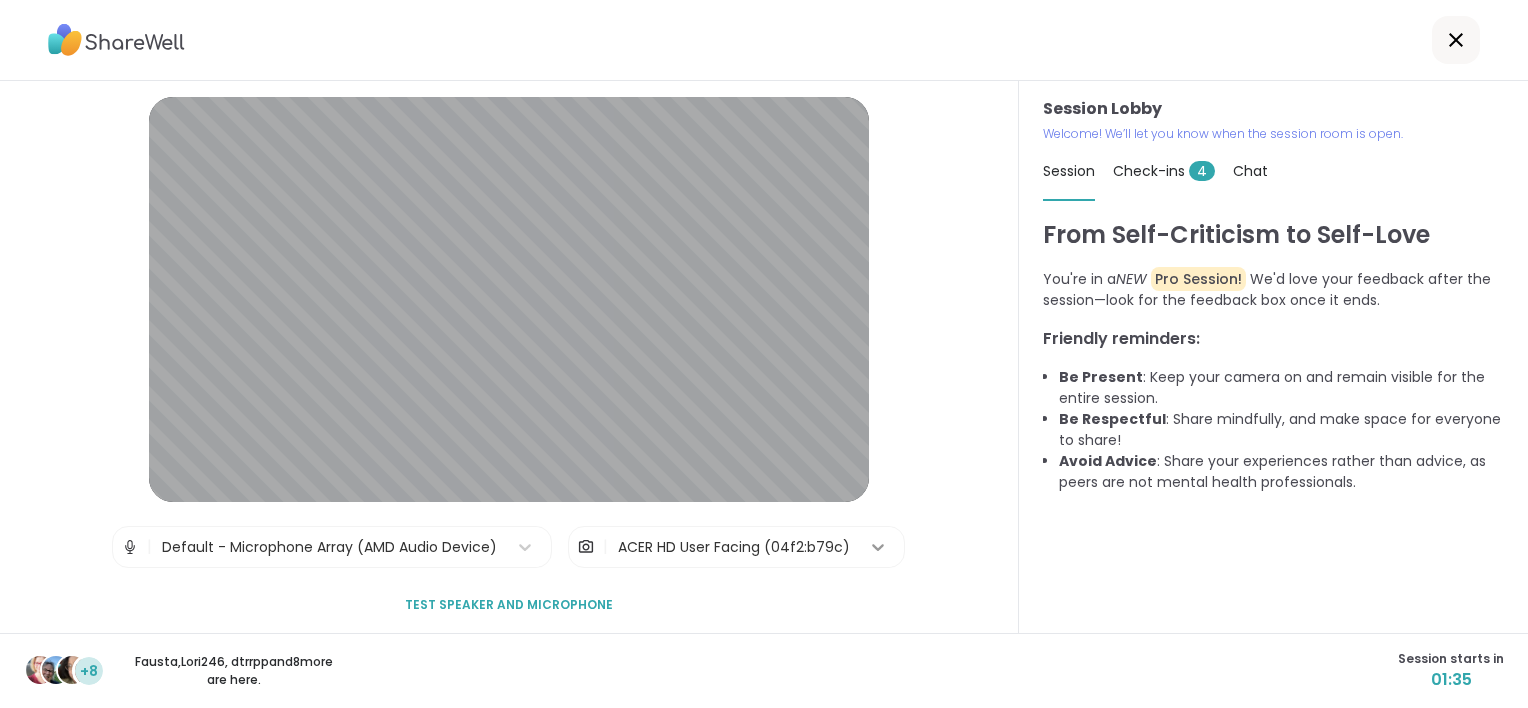 click at bounding box center (878, 547) 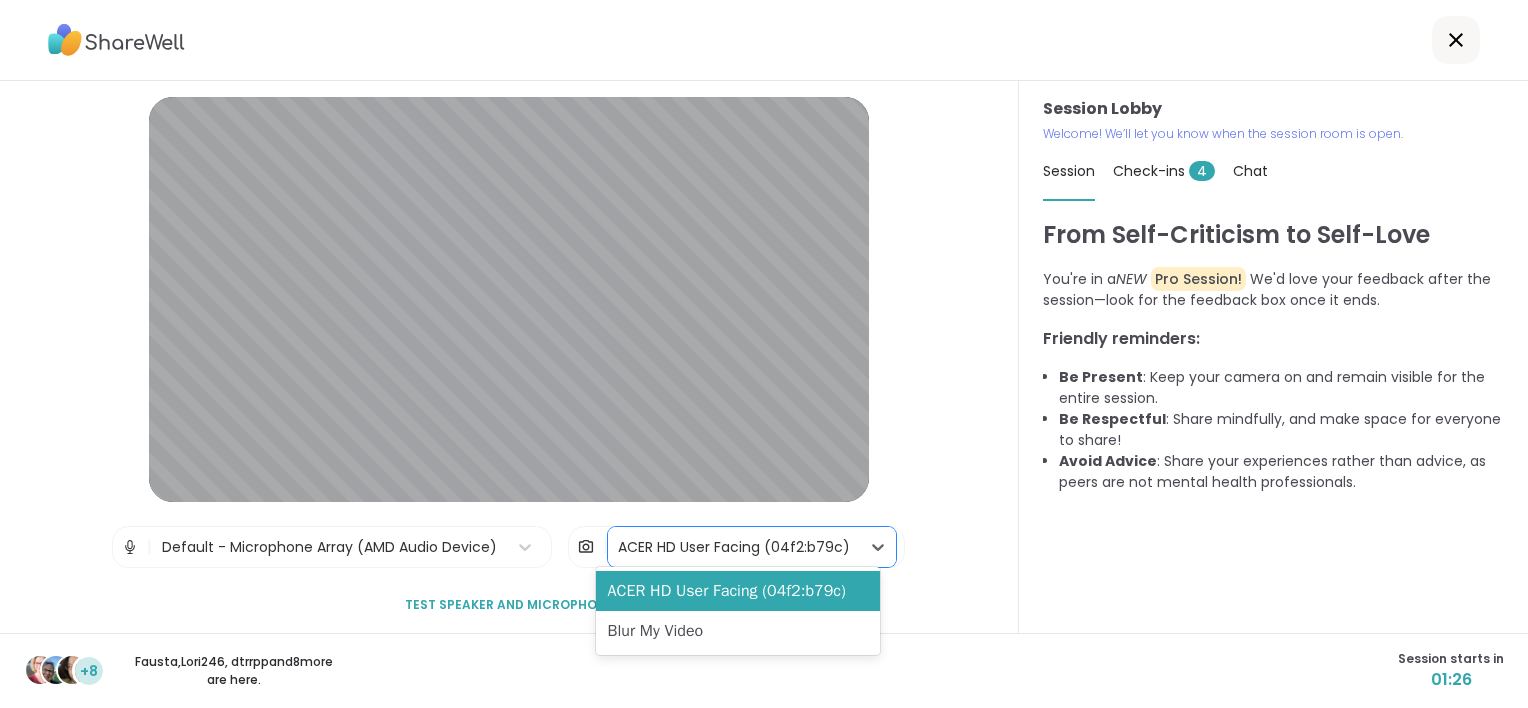 scroll, scrollTop: 8, scrollLeft: 0, axis: vertical 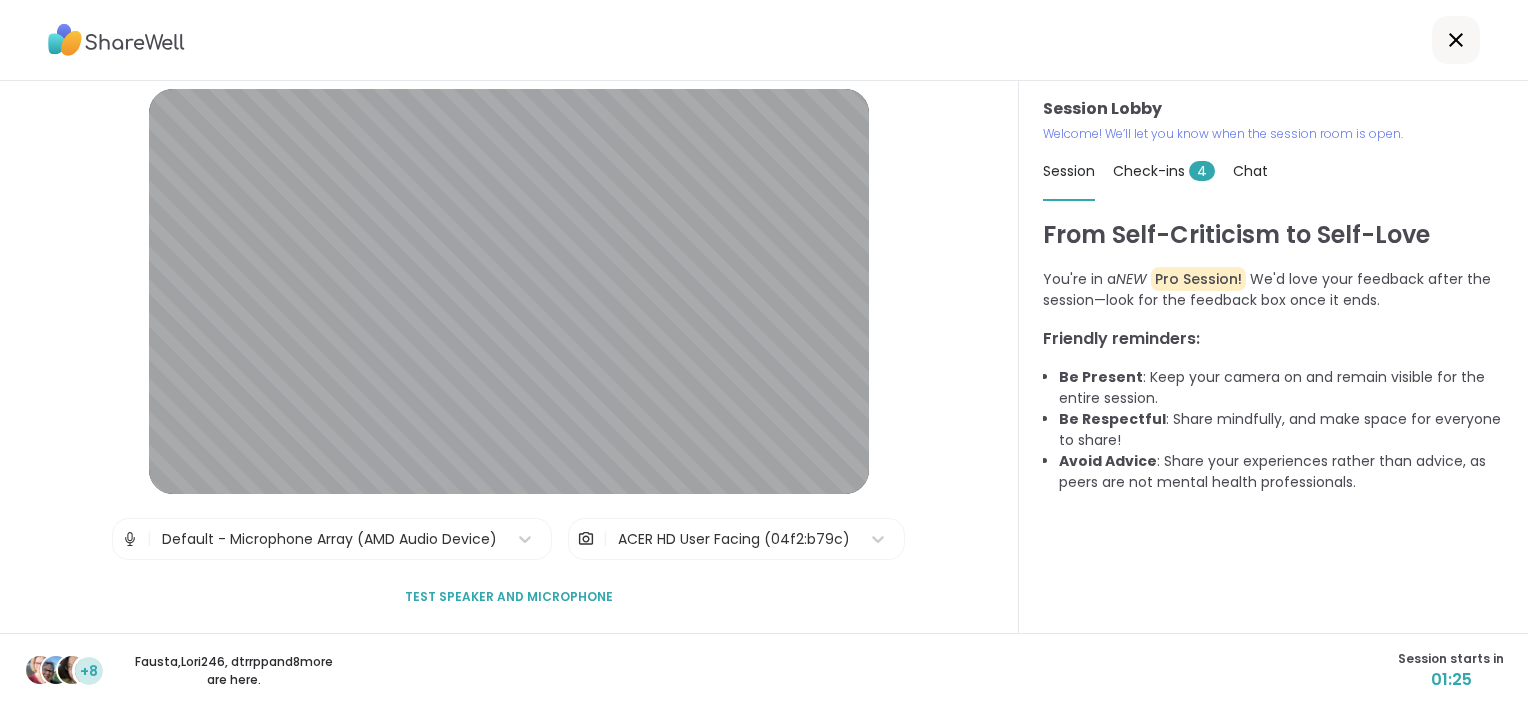 click on "Session Lobby | Default - Microphone Array (AMD Audio Device) | ACER HD User Facing ([ID]) Test speaker and microphone" at bounding box center [509, 357] 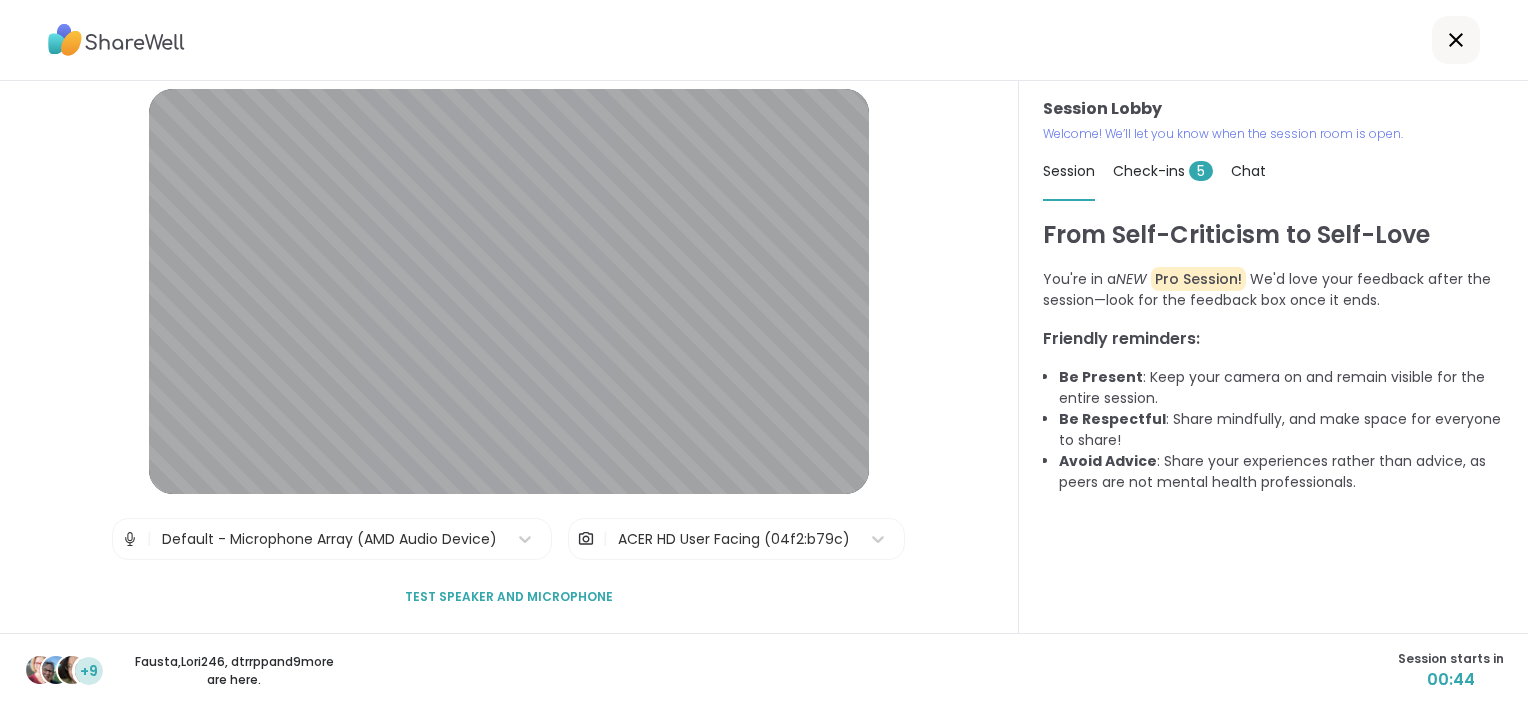 scroll, scrollTop: 0, scrollLeft: 0, axis: both 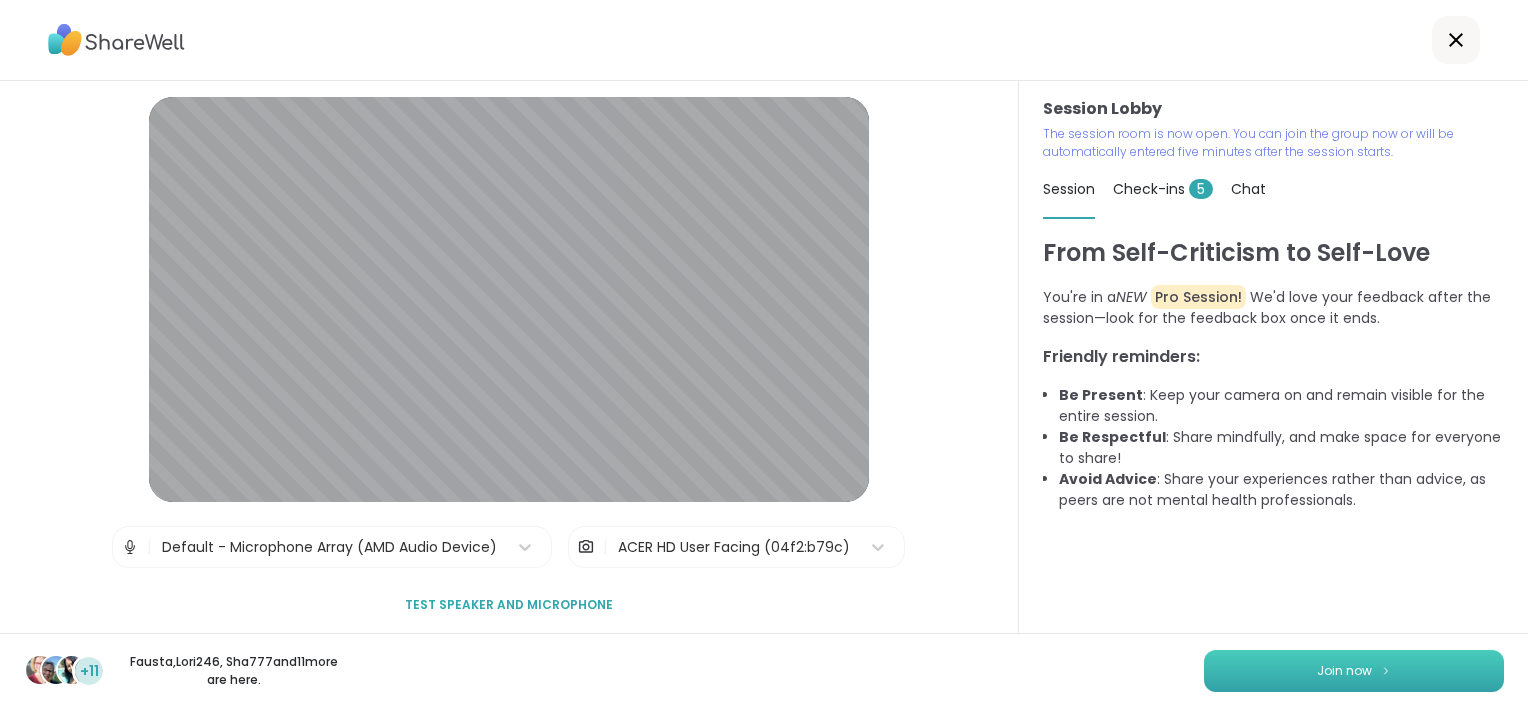 click on "Join now" at bounding box center (1344, 671) 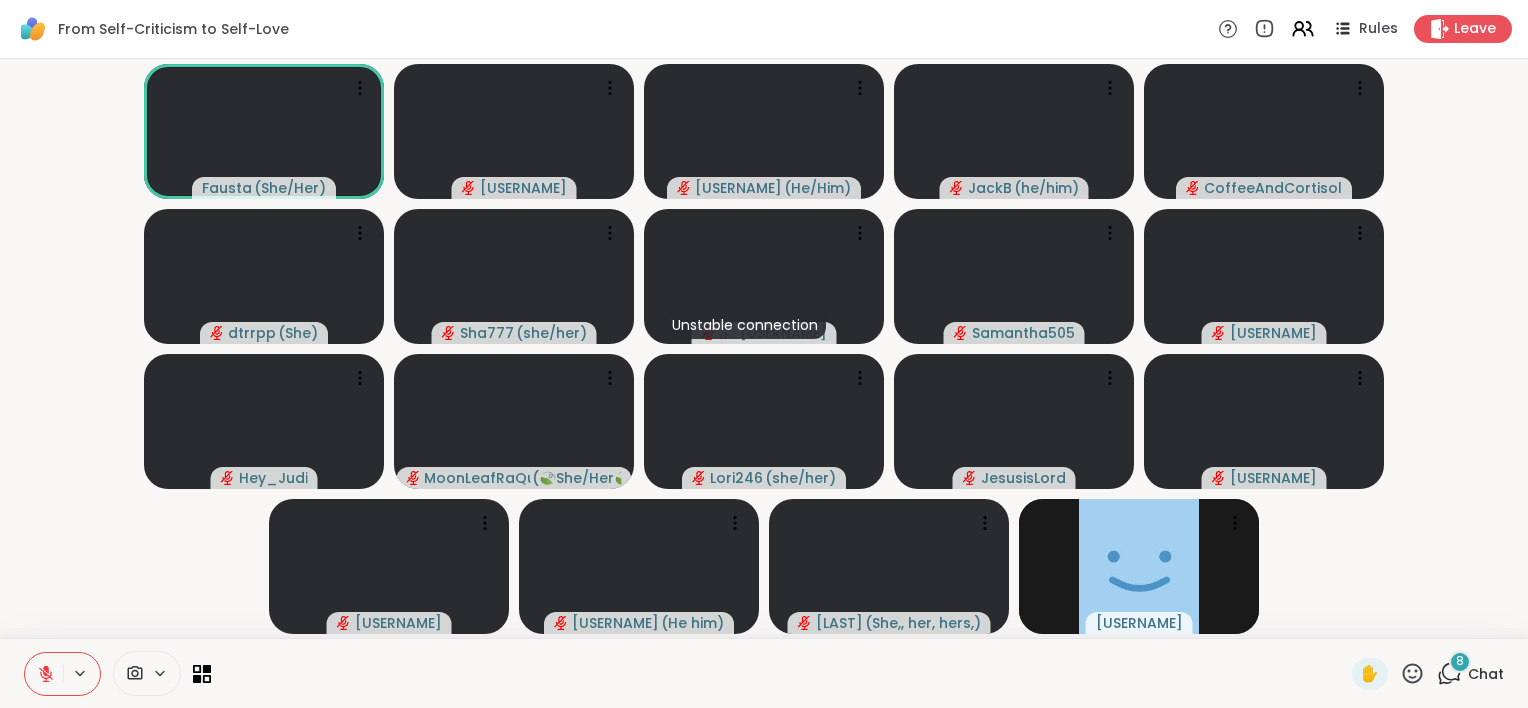 click on "Chat" at bounding box center [1486, 674] 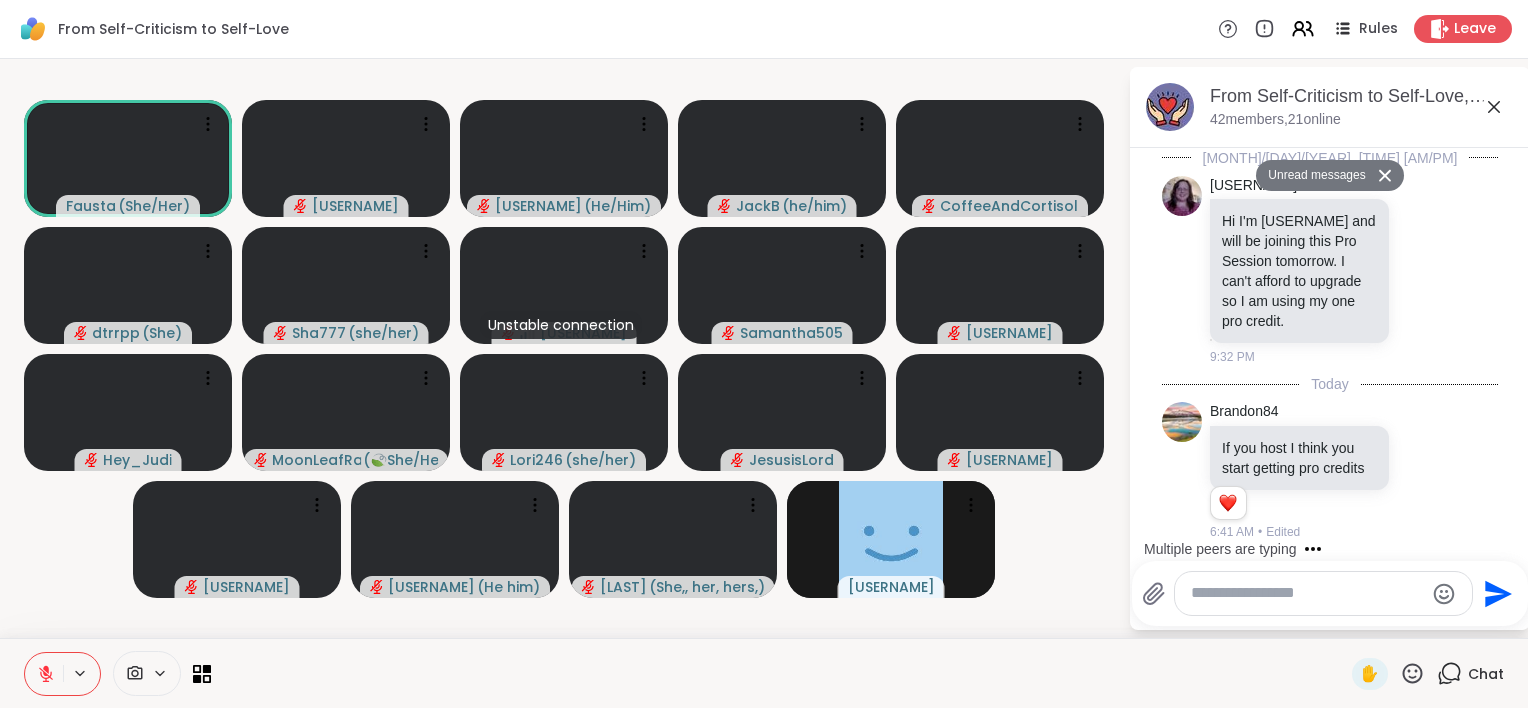 scroll, scrollTop: 2272, scrollLeft: 0, axis: vertical 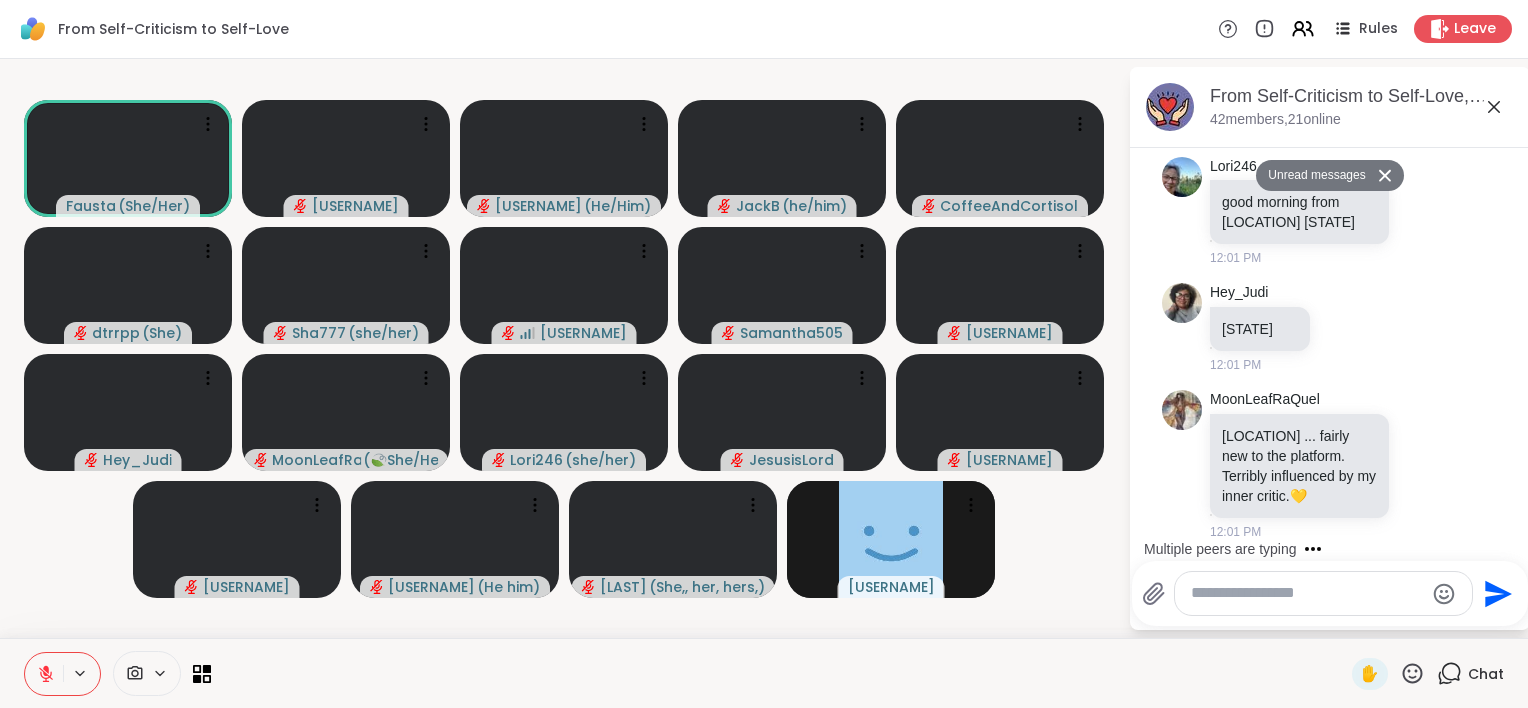 click at bounding box center [1307, 593] 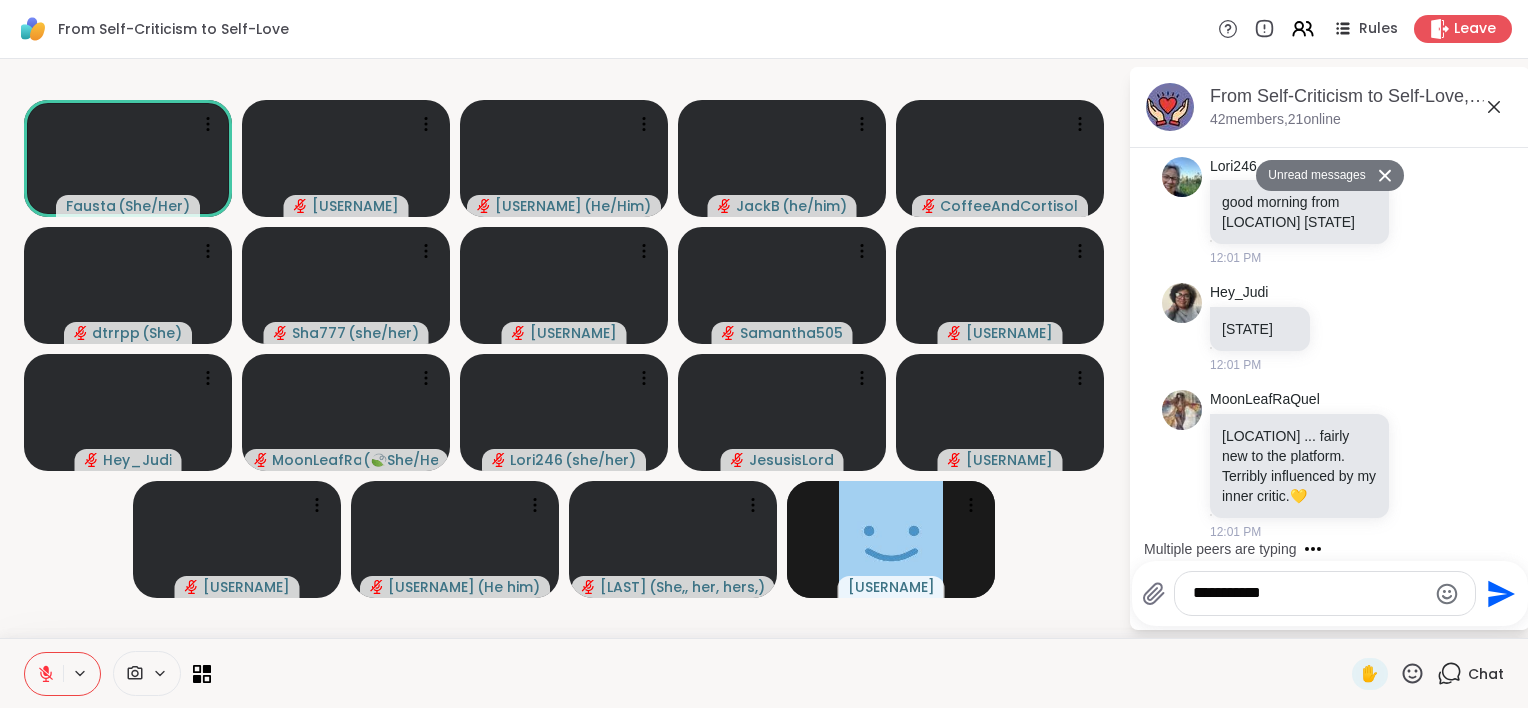 type on "**********" 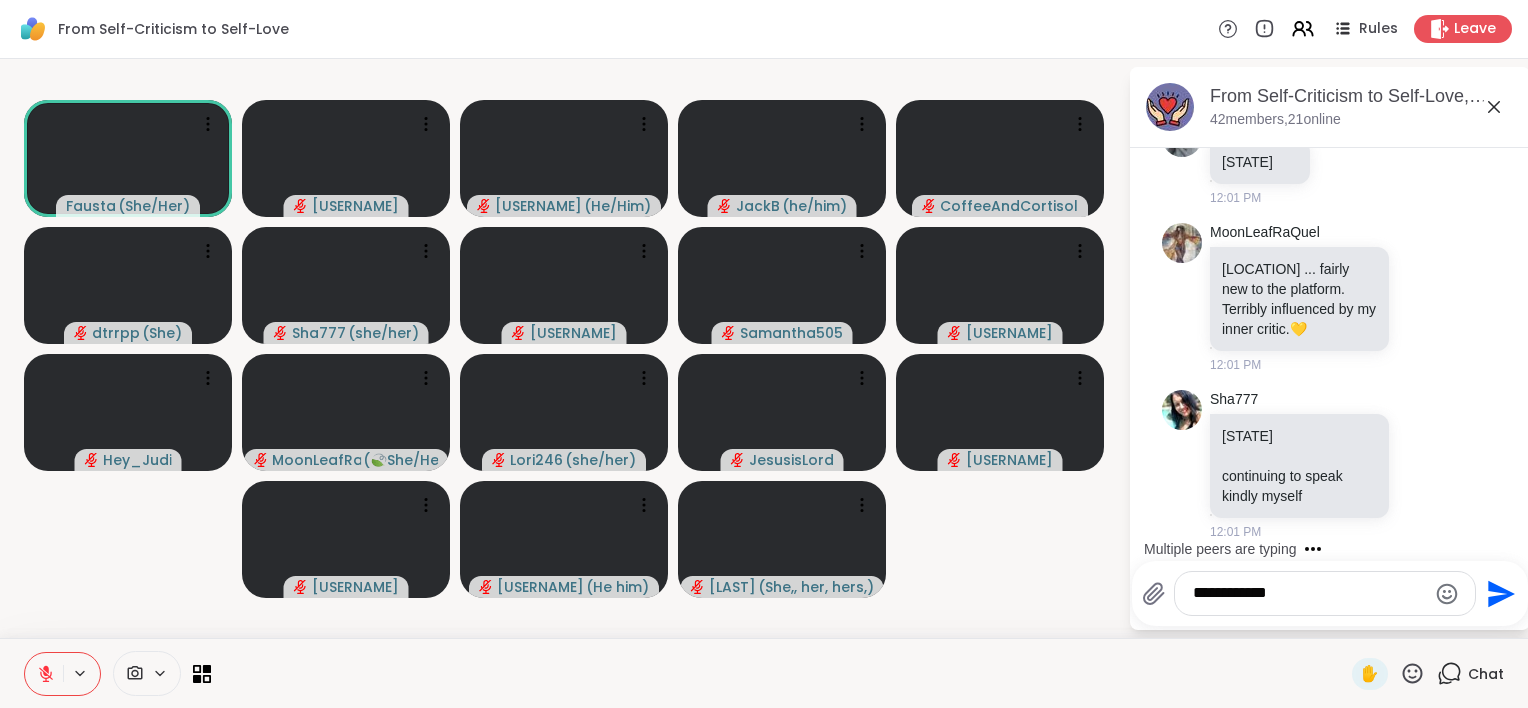 type 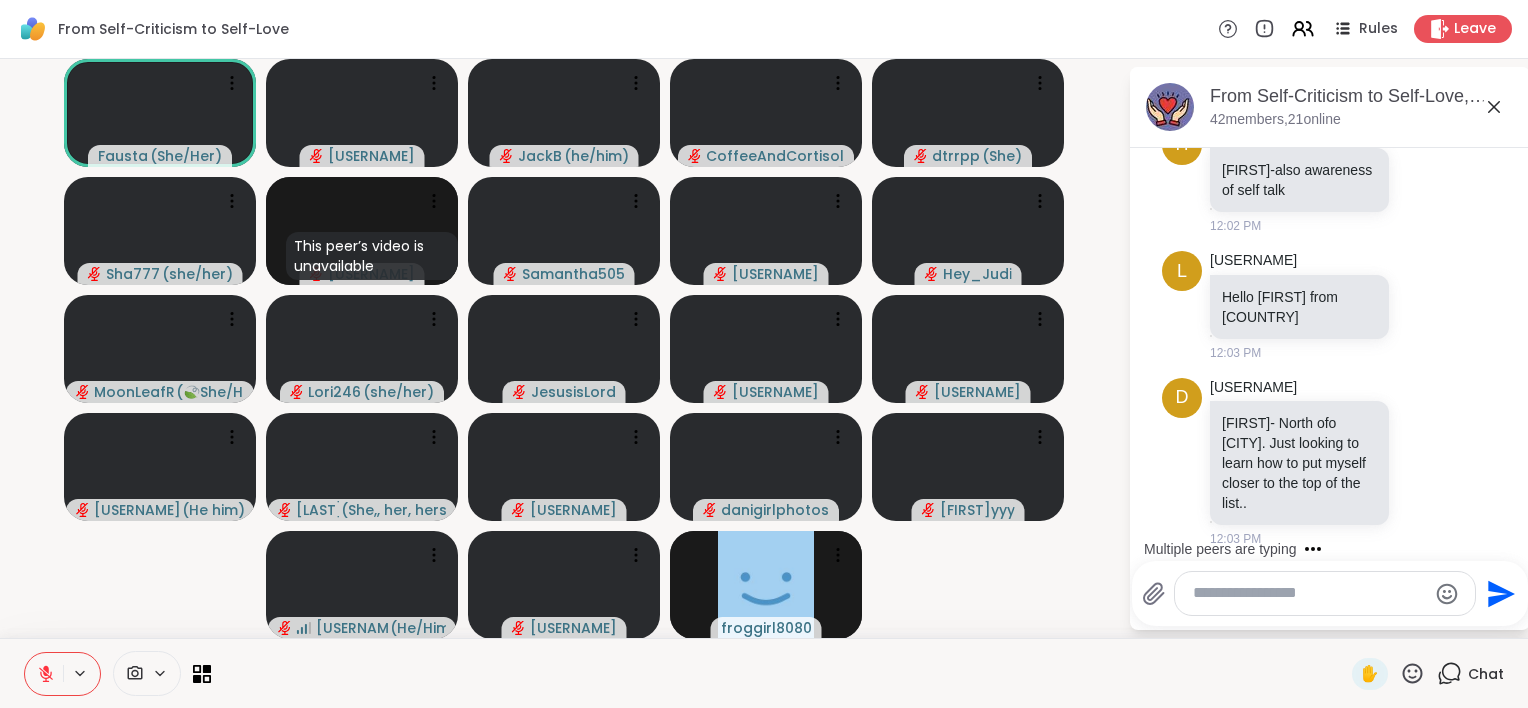 scroll, scrollTop: 4526, scrollLeft: 0, axis: vertical 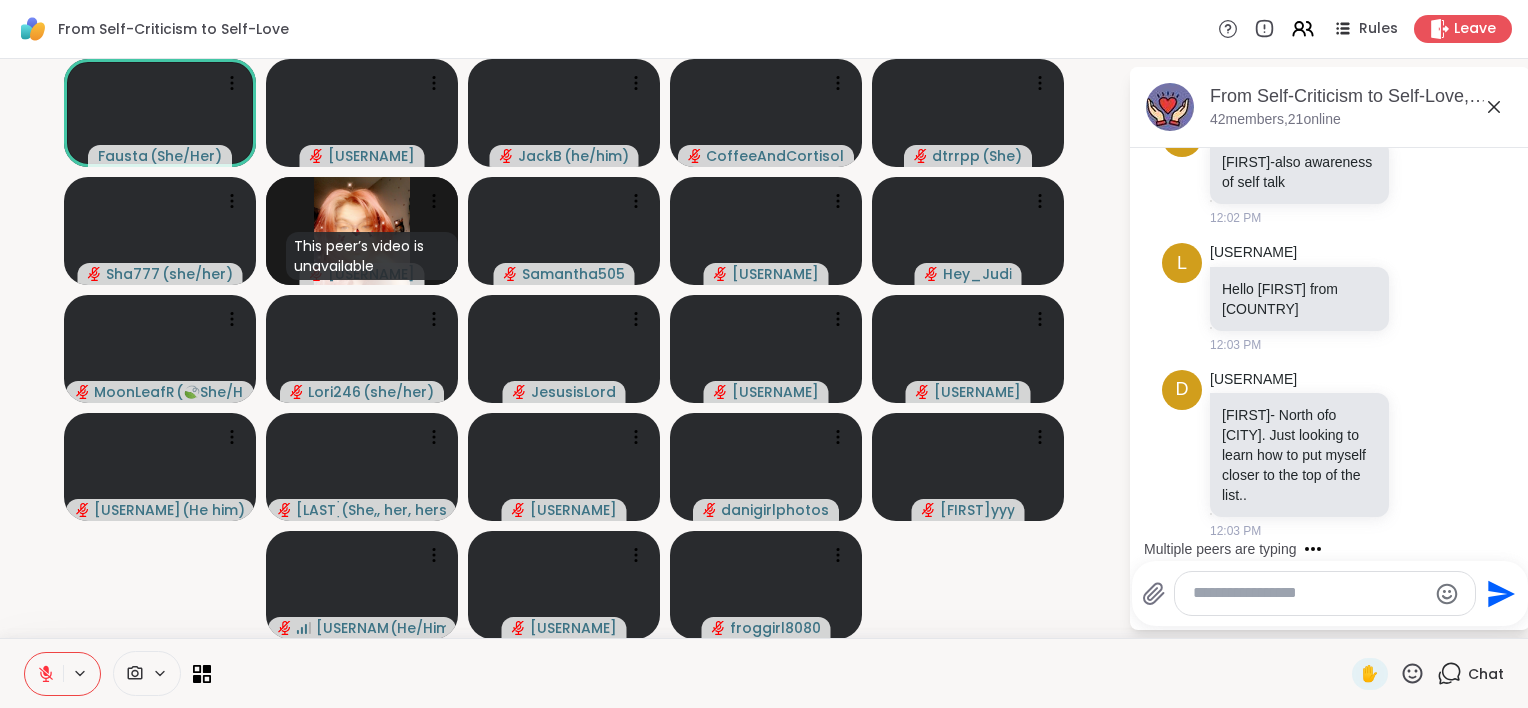 click on "Multiple peers are typing" at bounding box center [1334, 549] 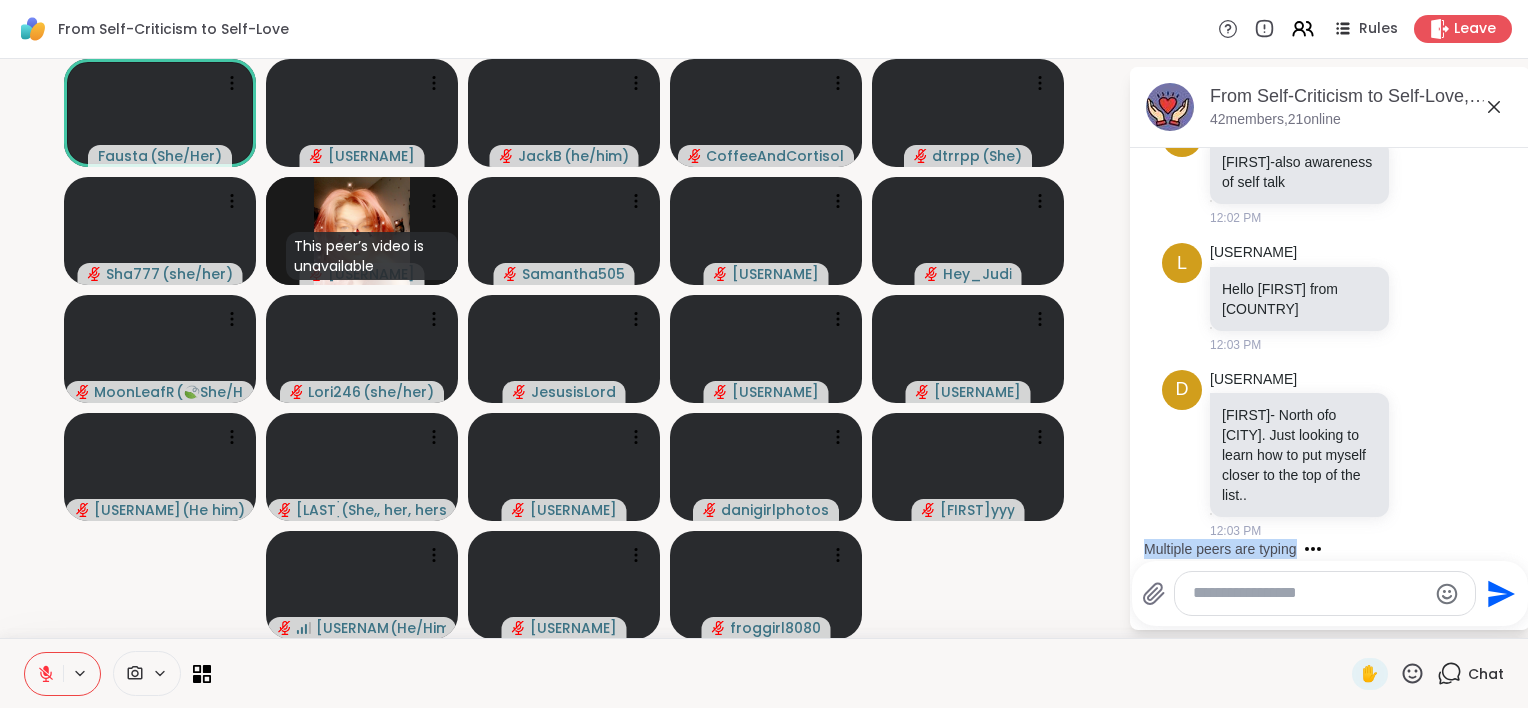 click on "Multiple peers are typing" at bounding box center (1334, 549) 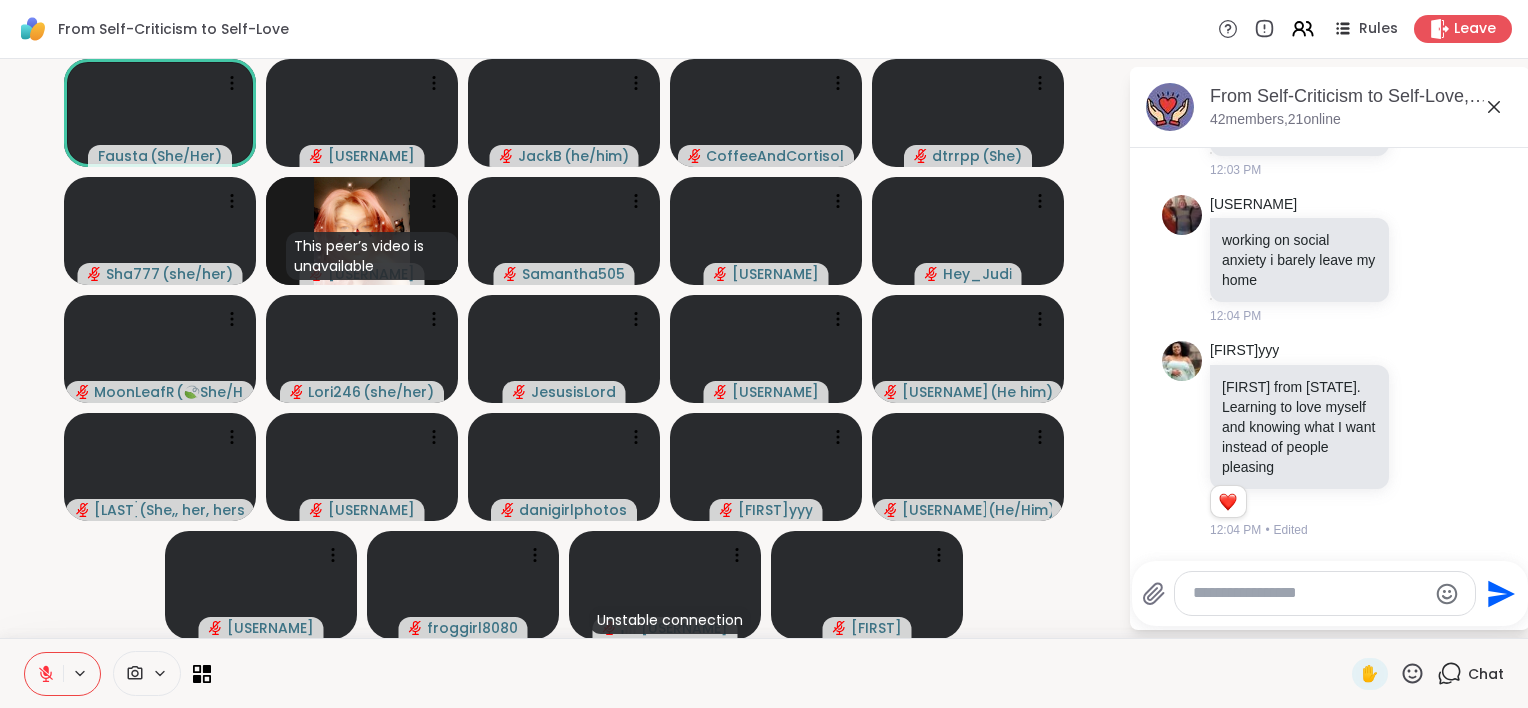 scroll, scrollTop: 5130, scrollLeft: 0, axis: vertical 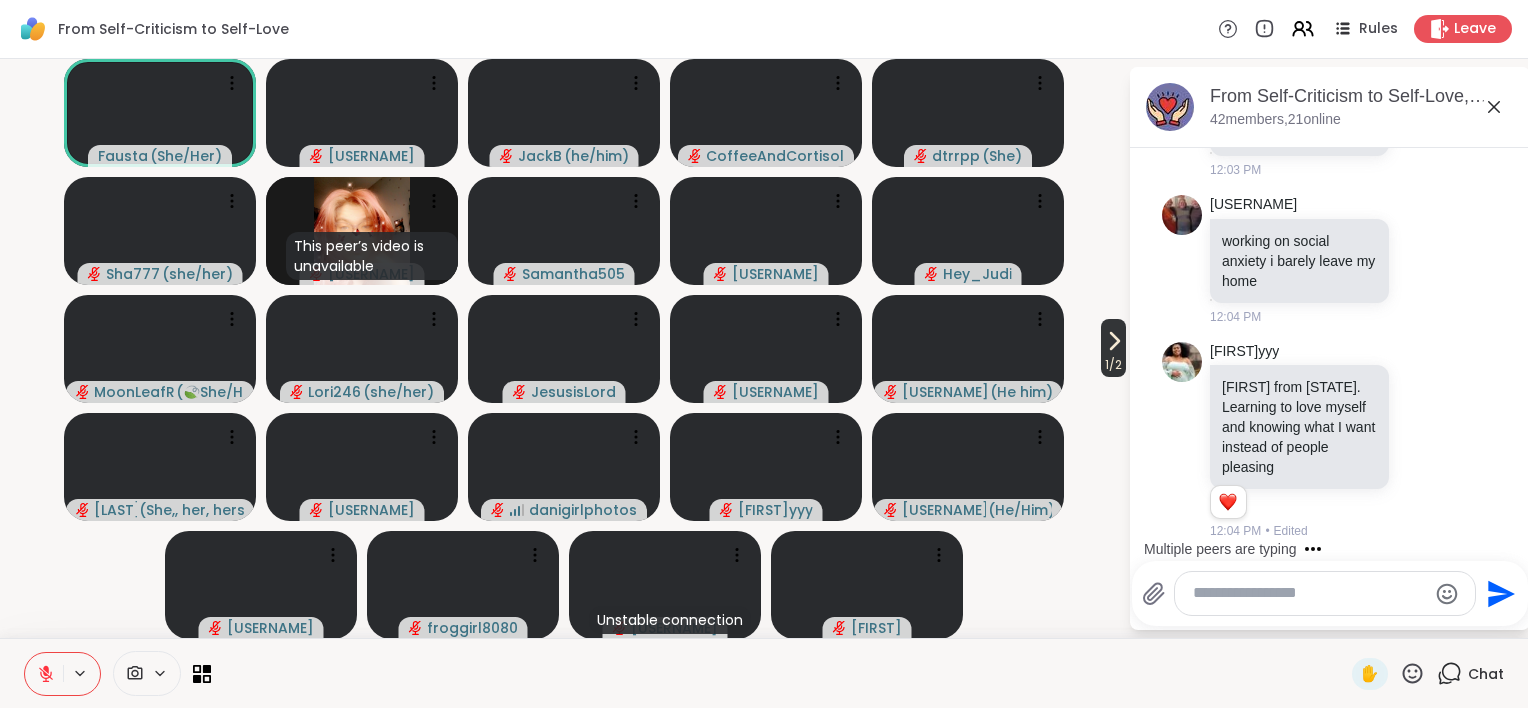 click 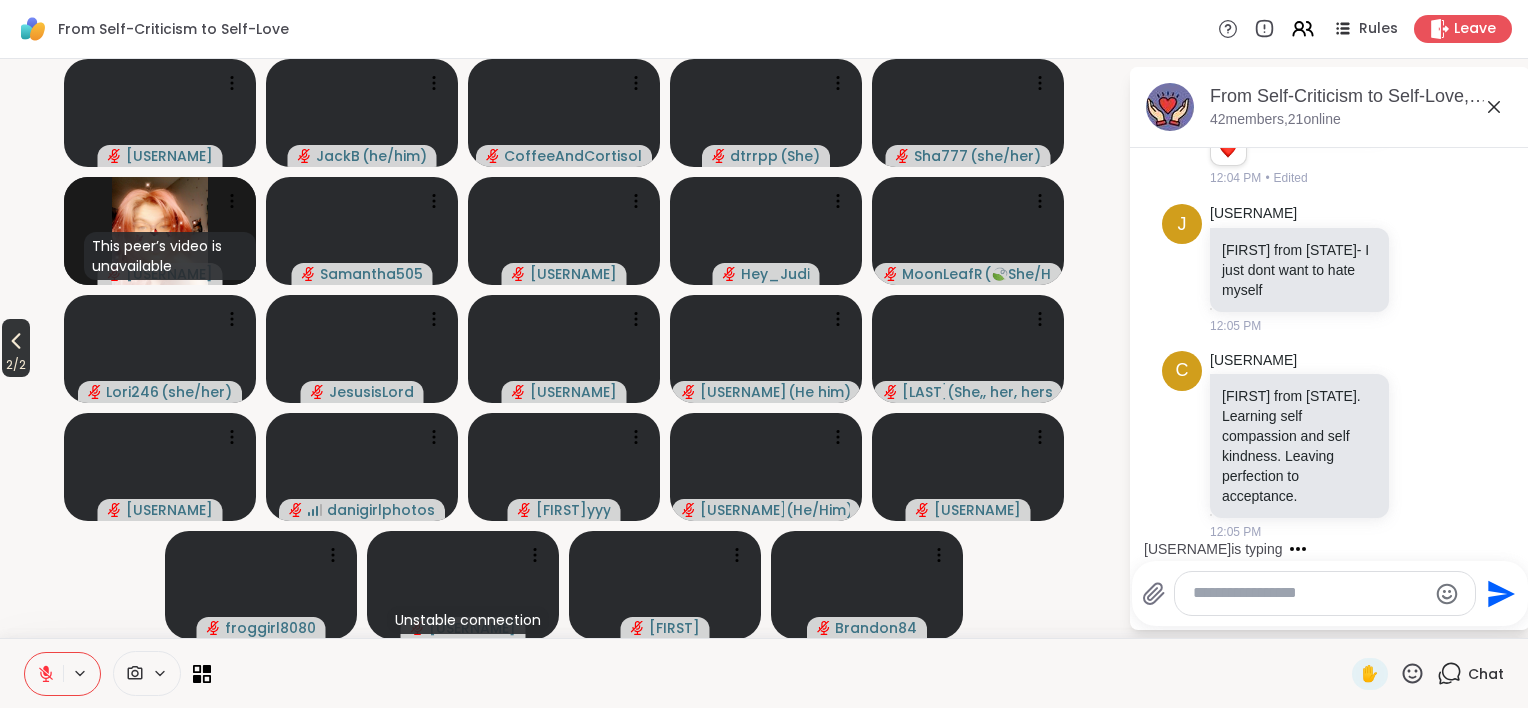 scroll, scrollTop: 5649, scrollLeft: 0, axis: vertical 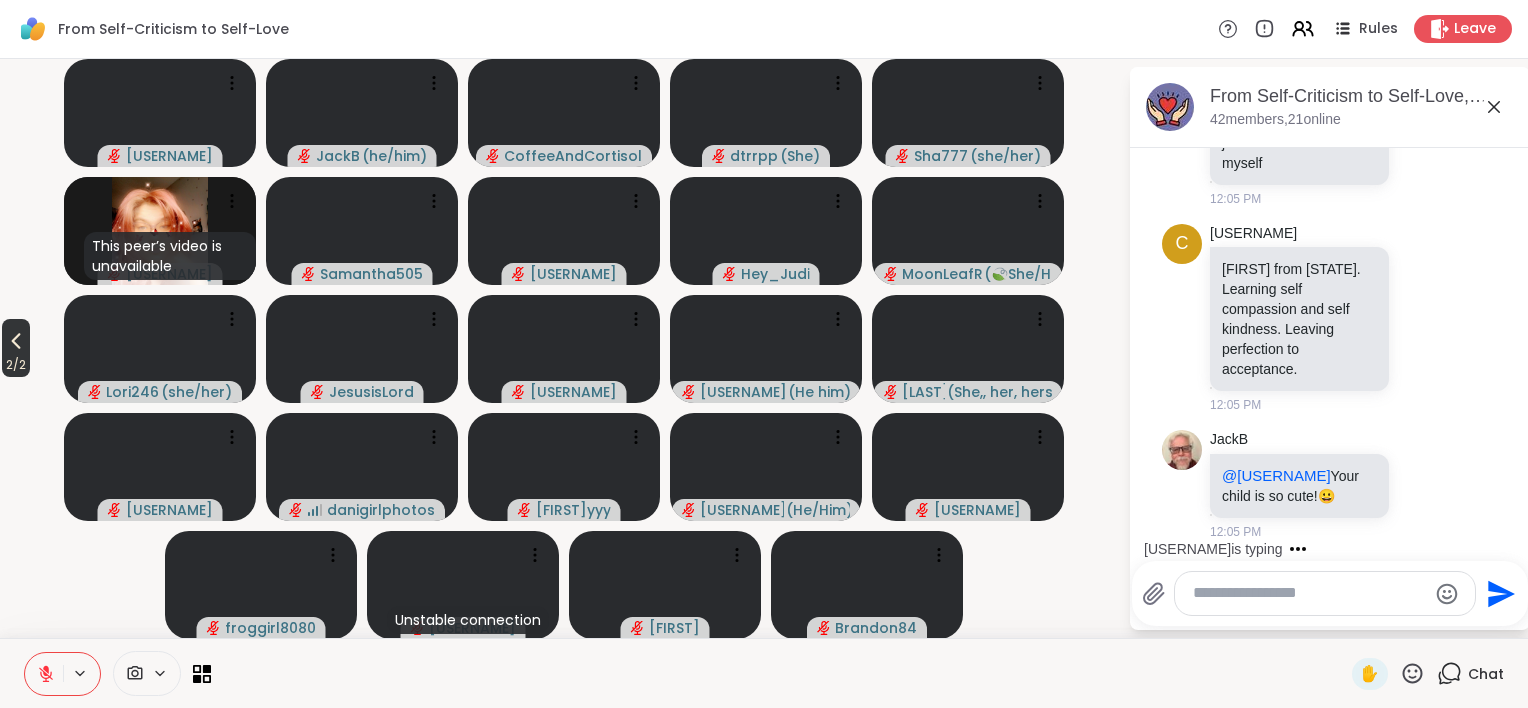 click 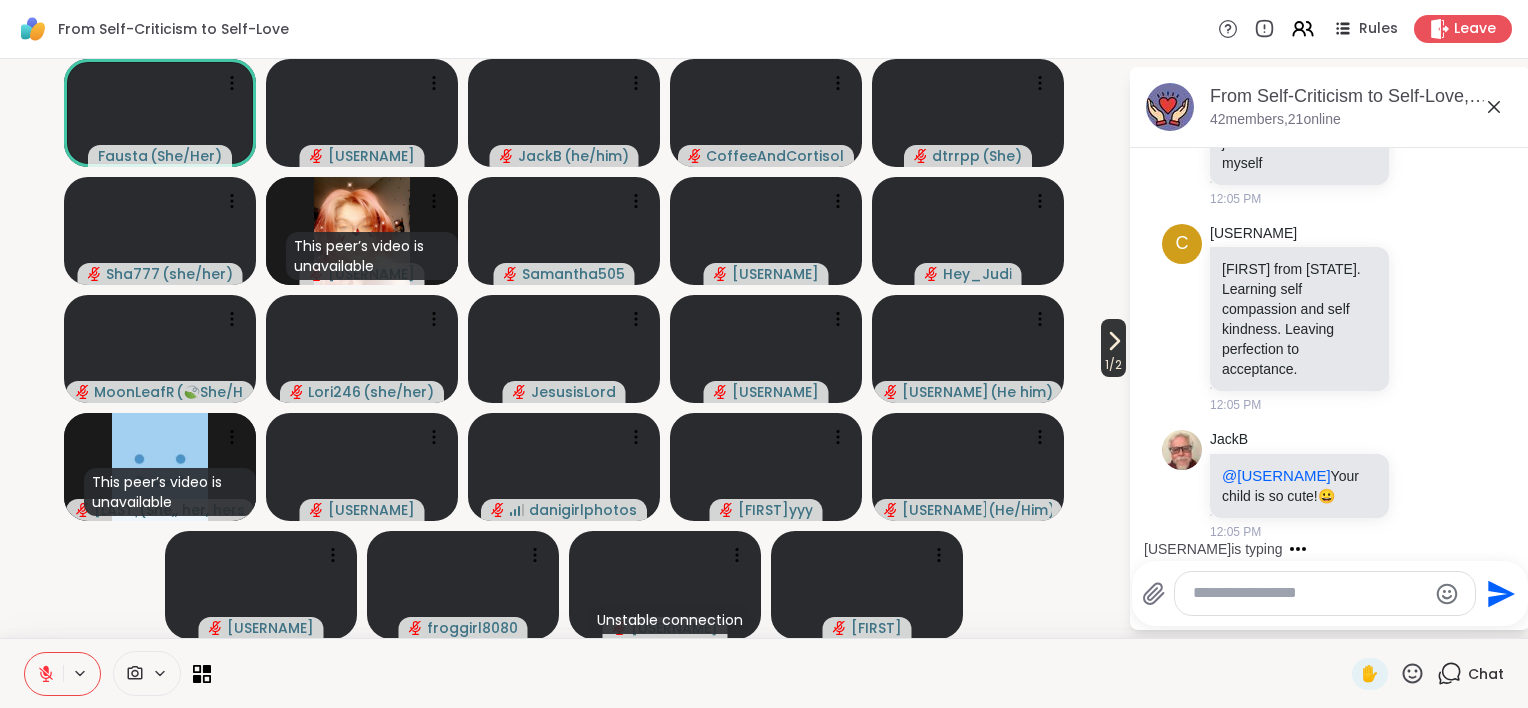 click 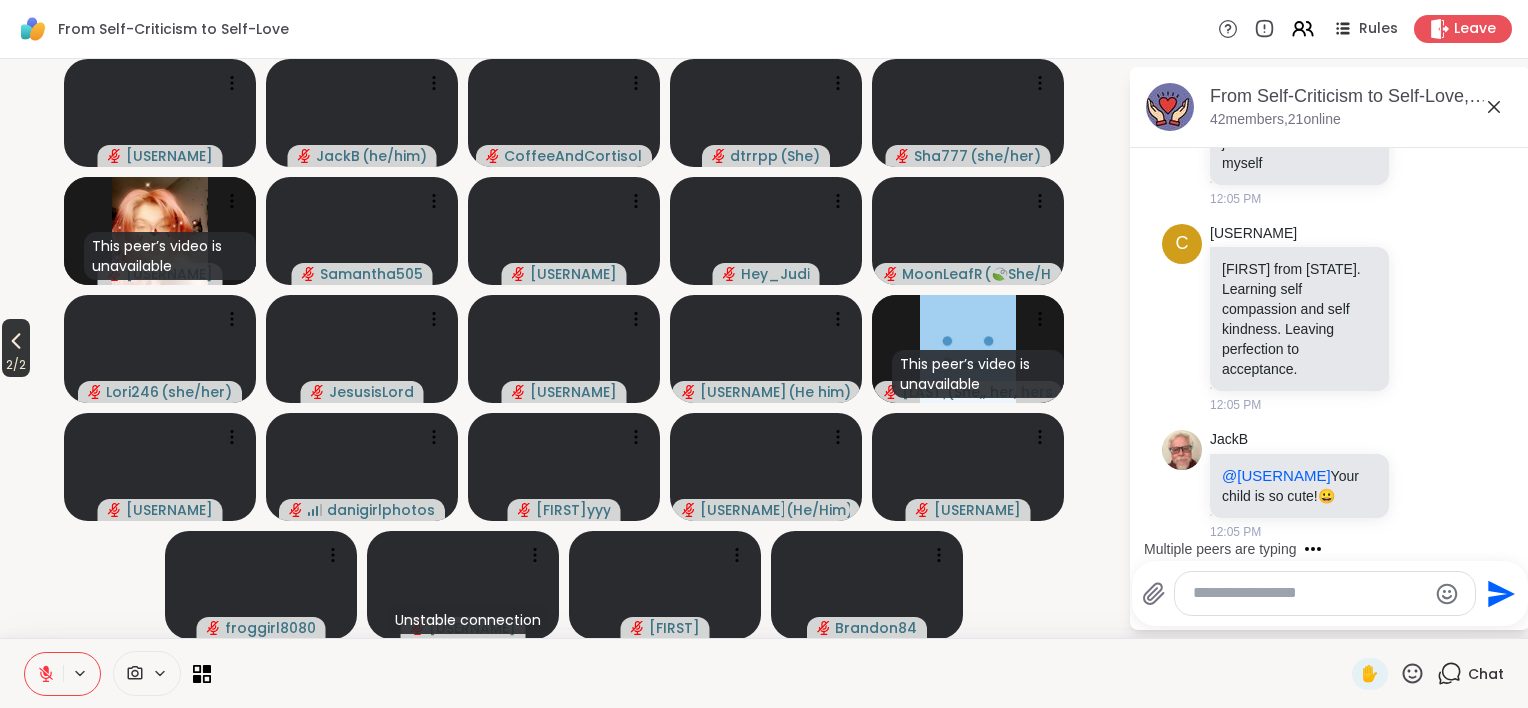 click 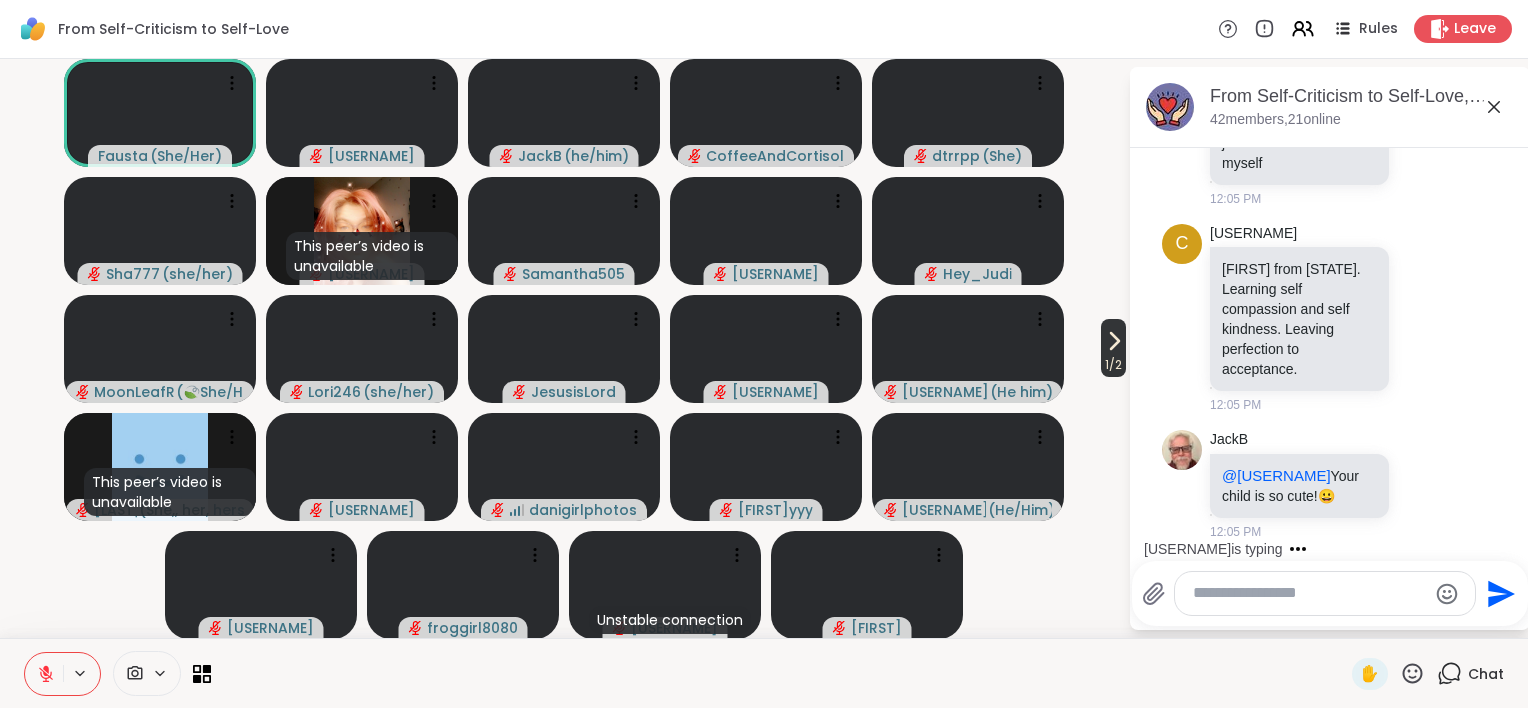 click 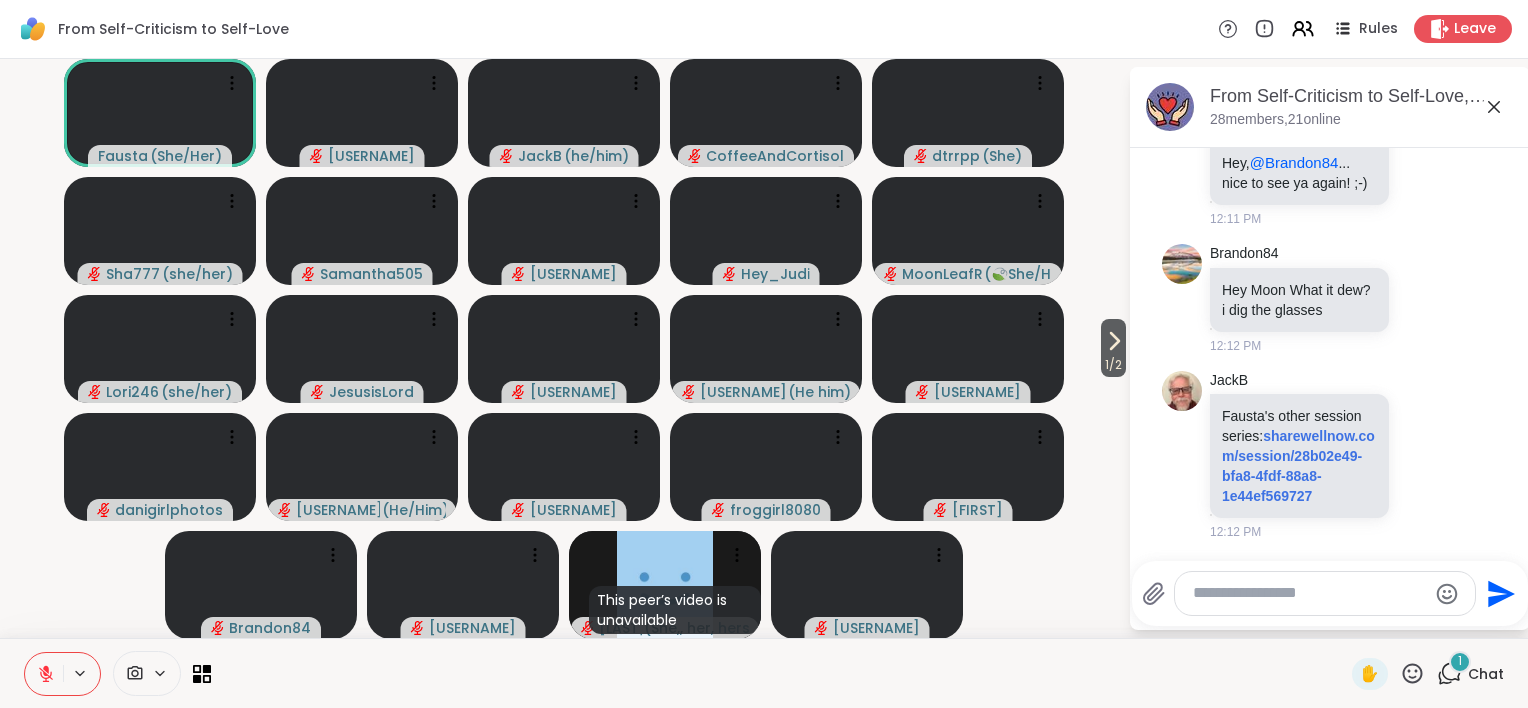 scroll, scrollTop: 7163, scrollLeft: 0, axis: vertical 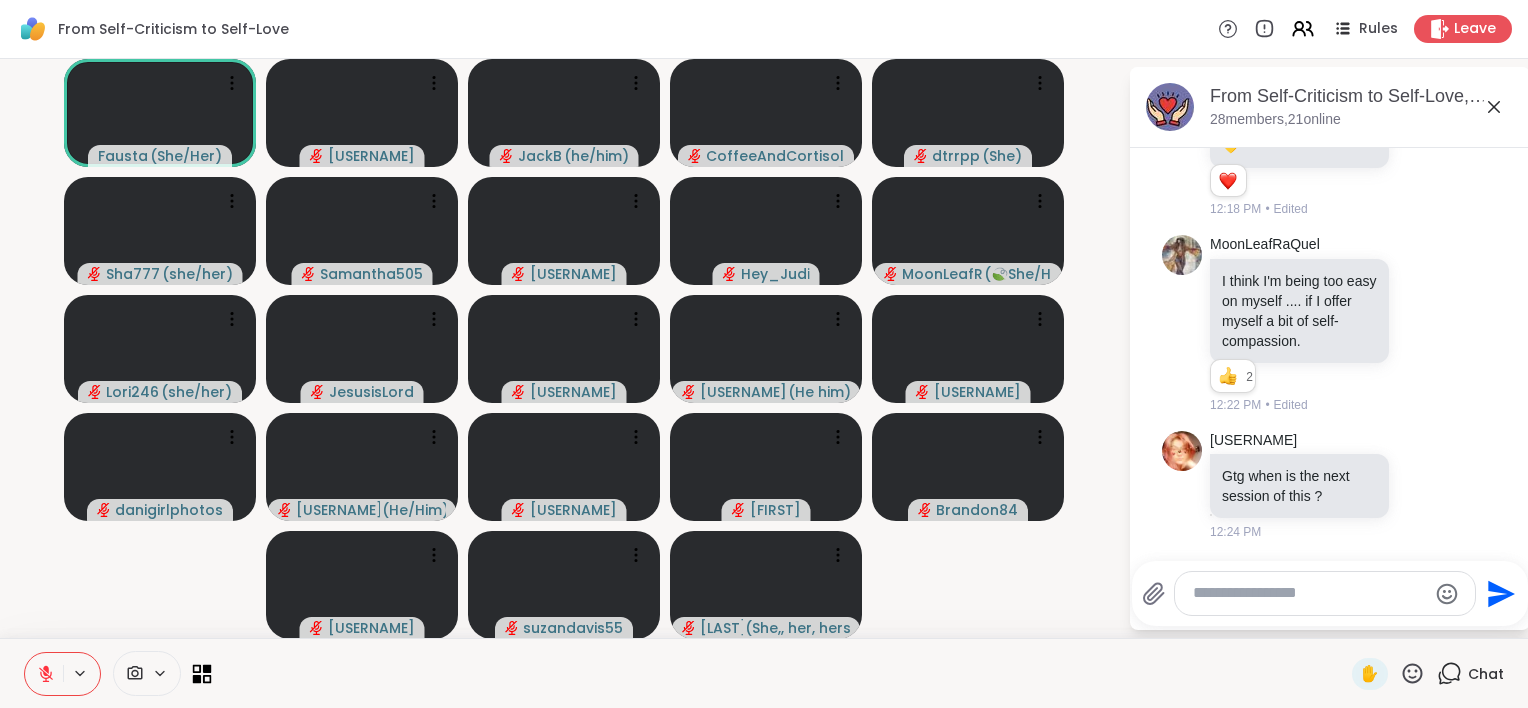 click 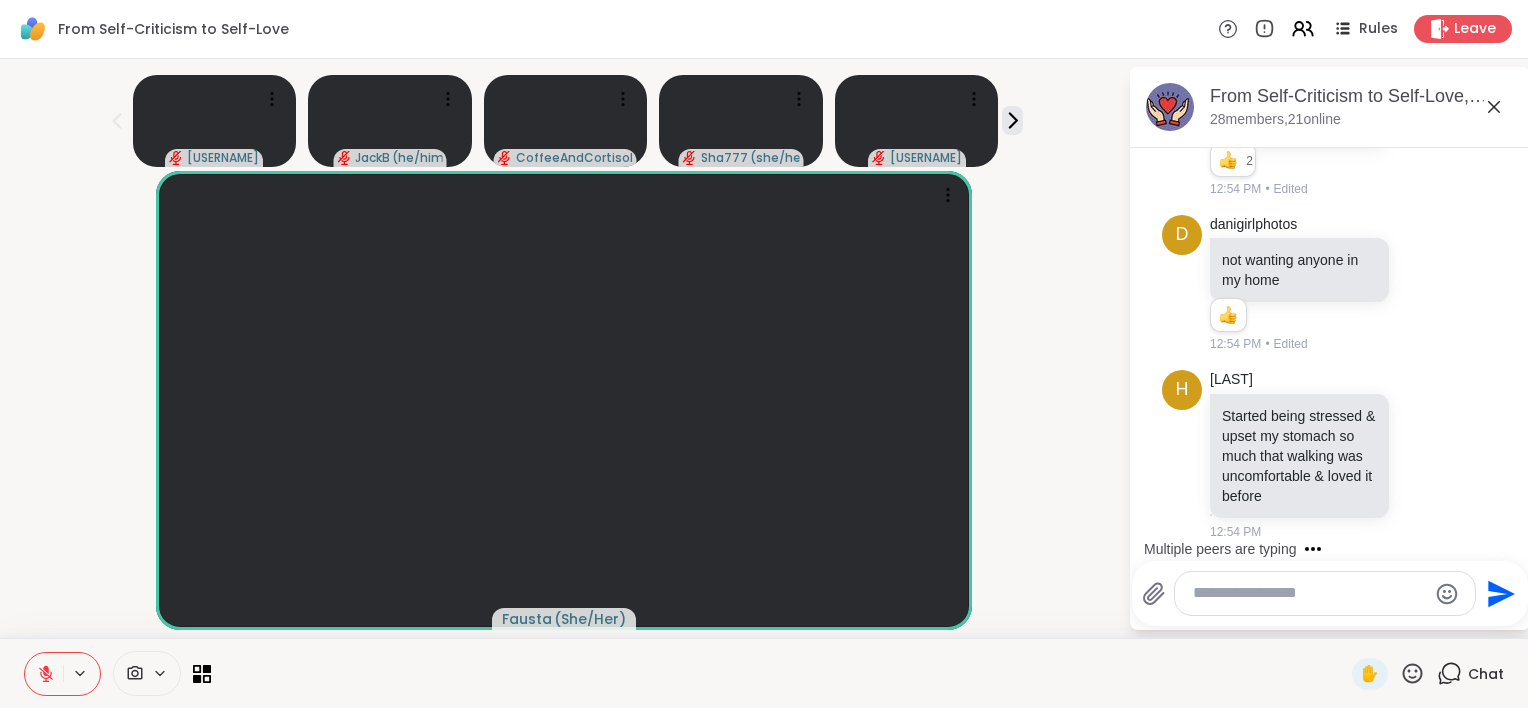 scroll, scrollTop: 19941, scrollLeft: 0, axis: vertical 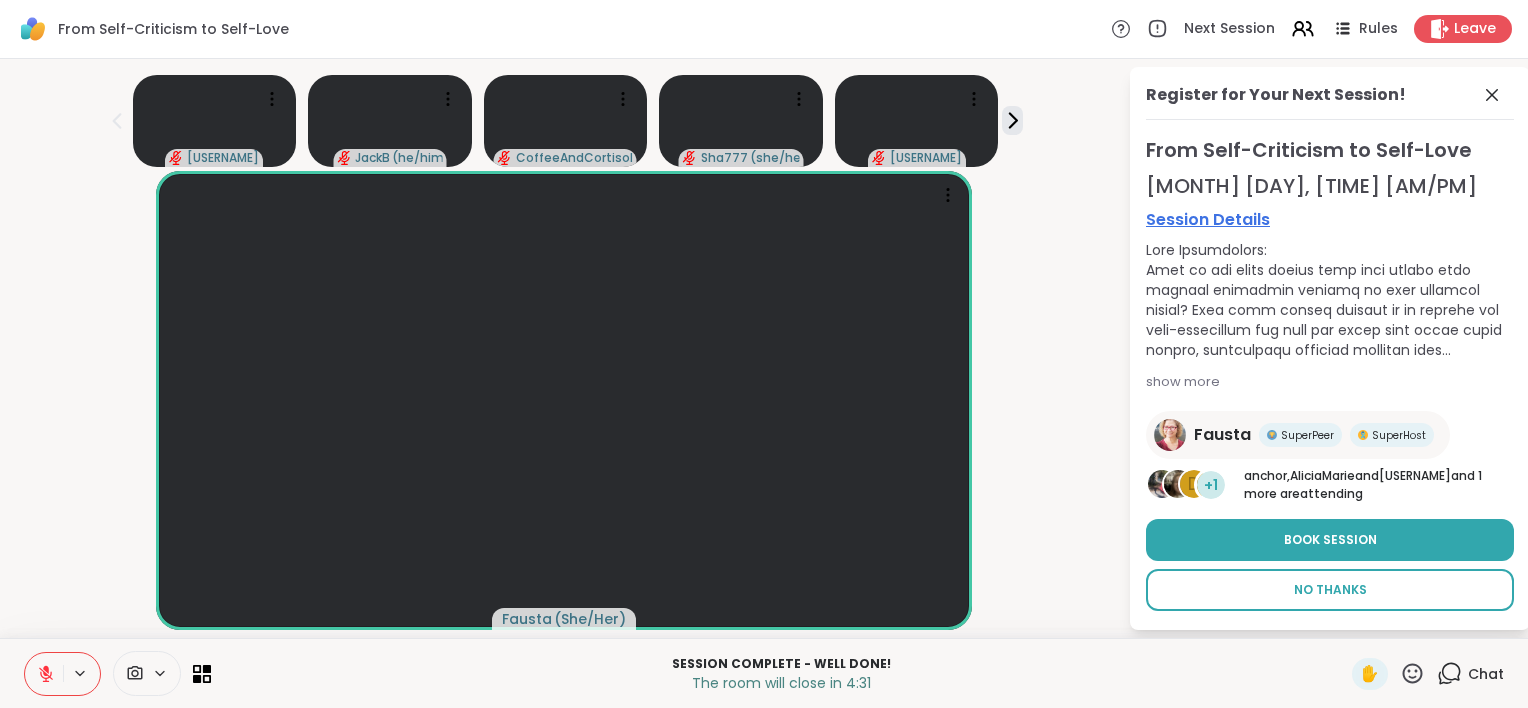 click on "No Thanks" at bounding box center [1330, 590] 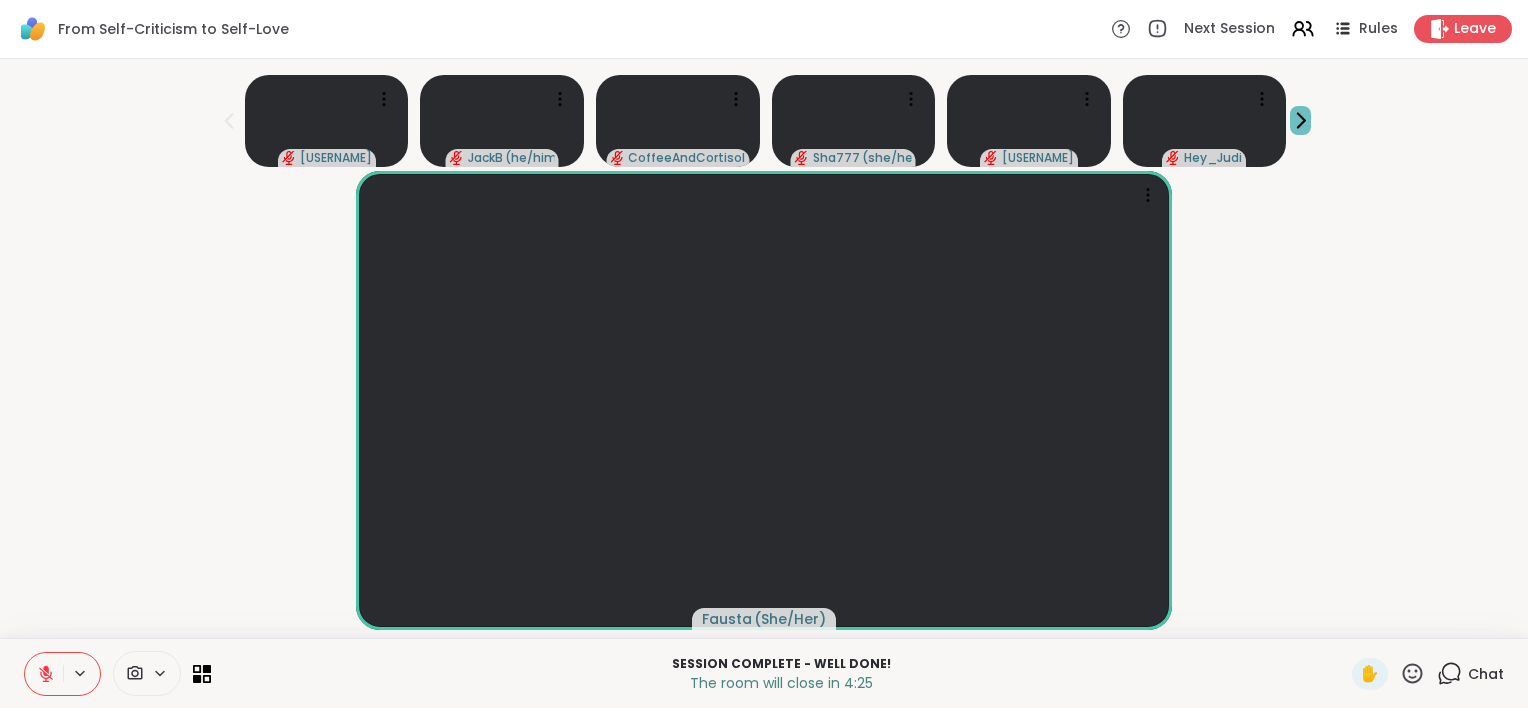 click 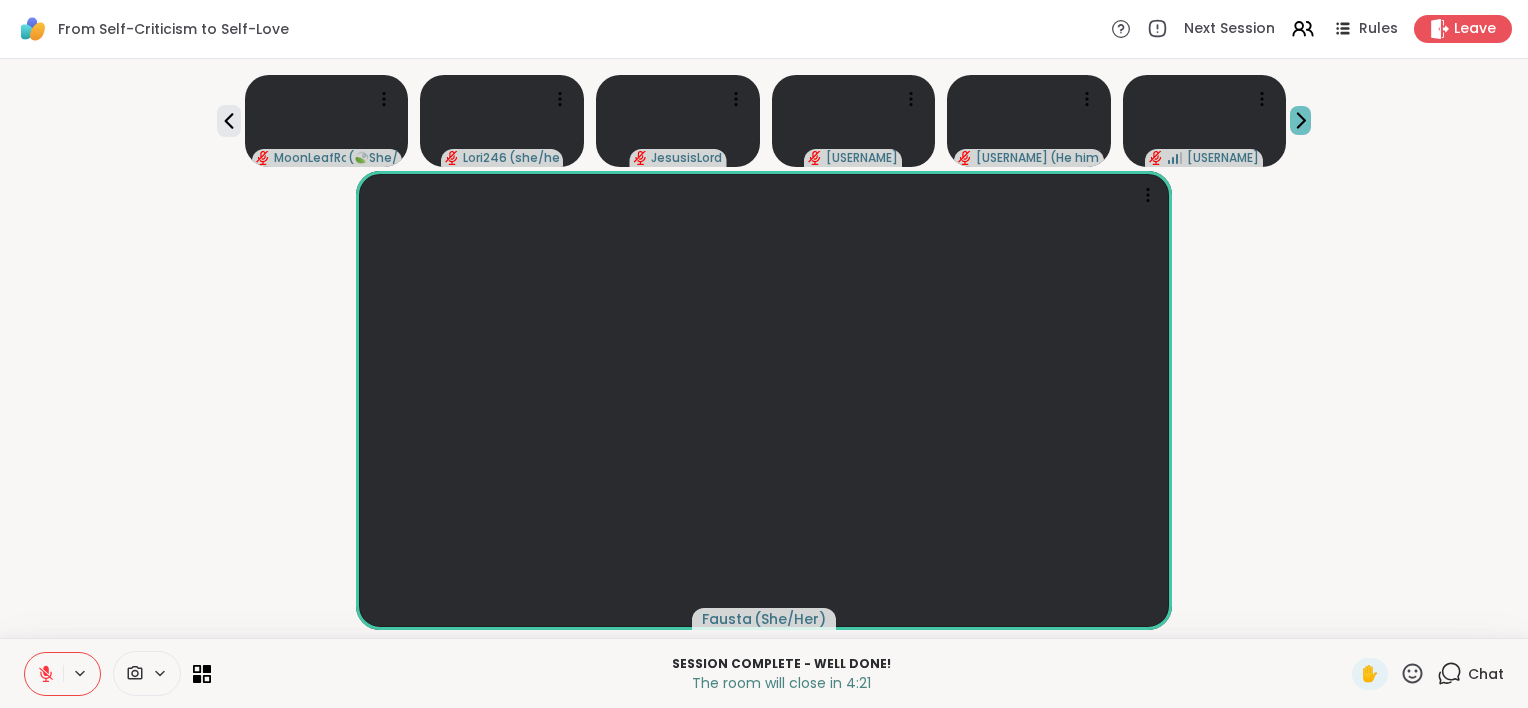 click 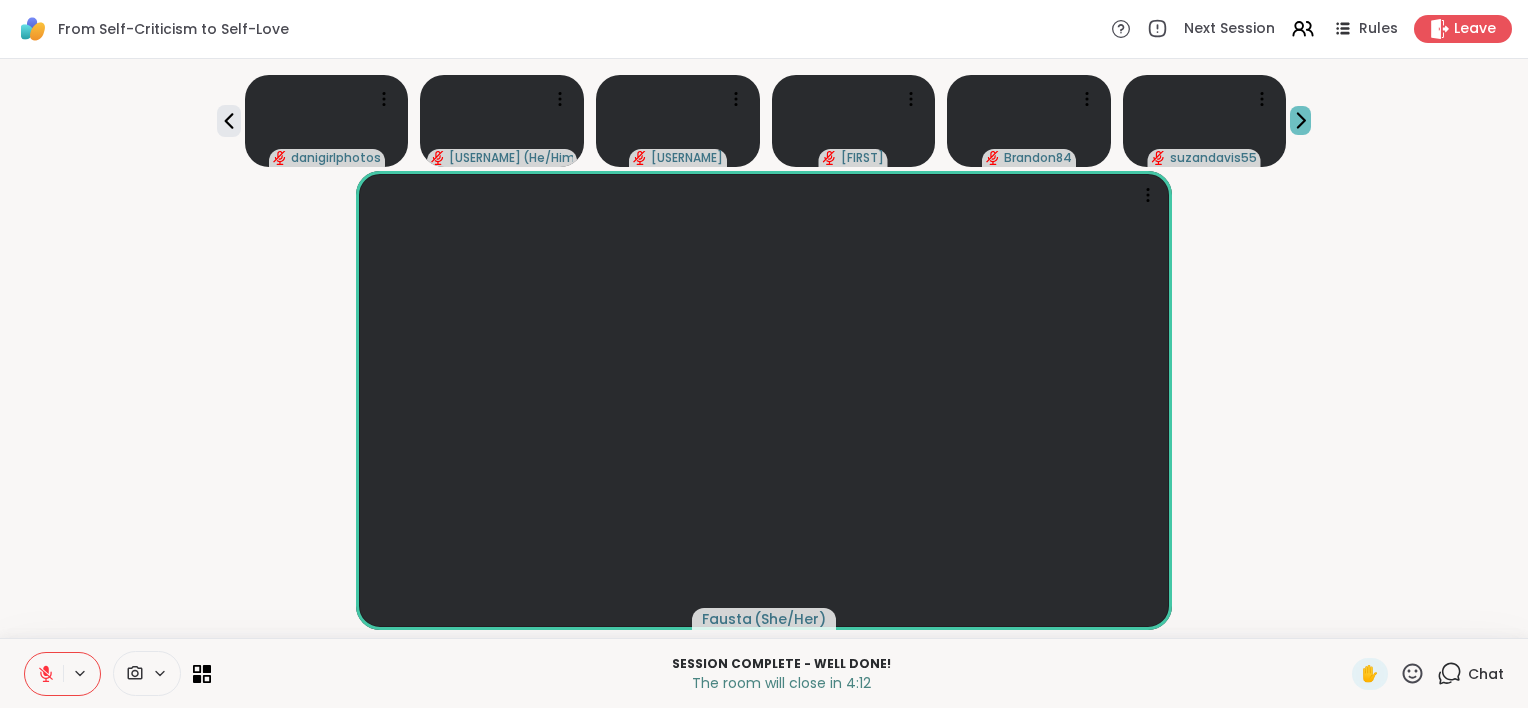 click 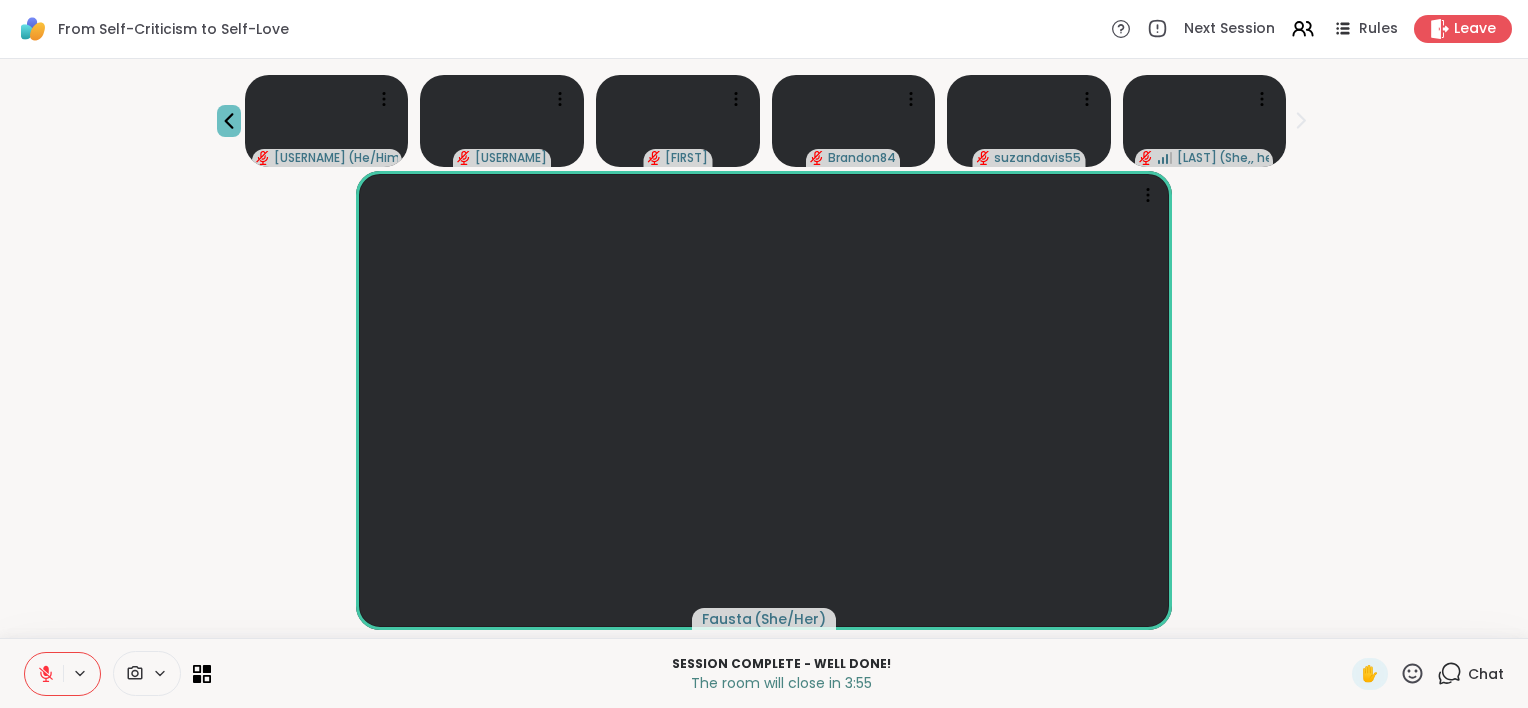 click 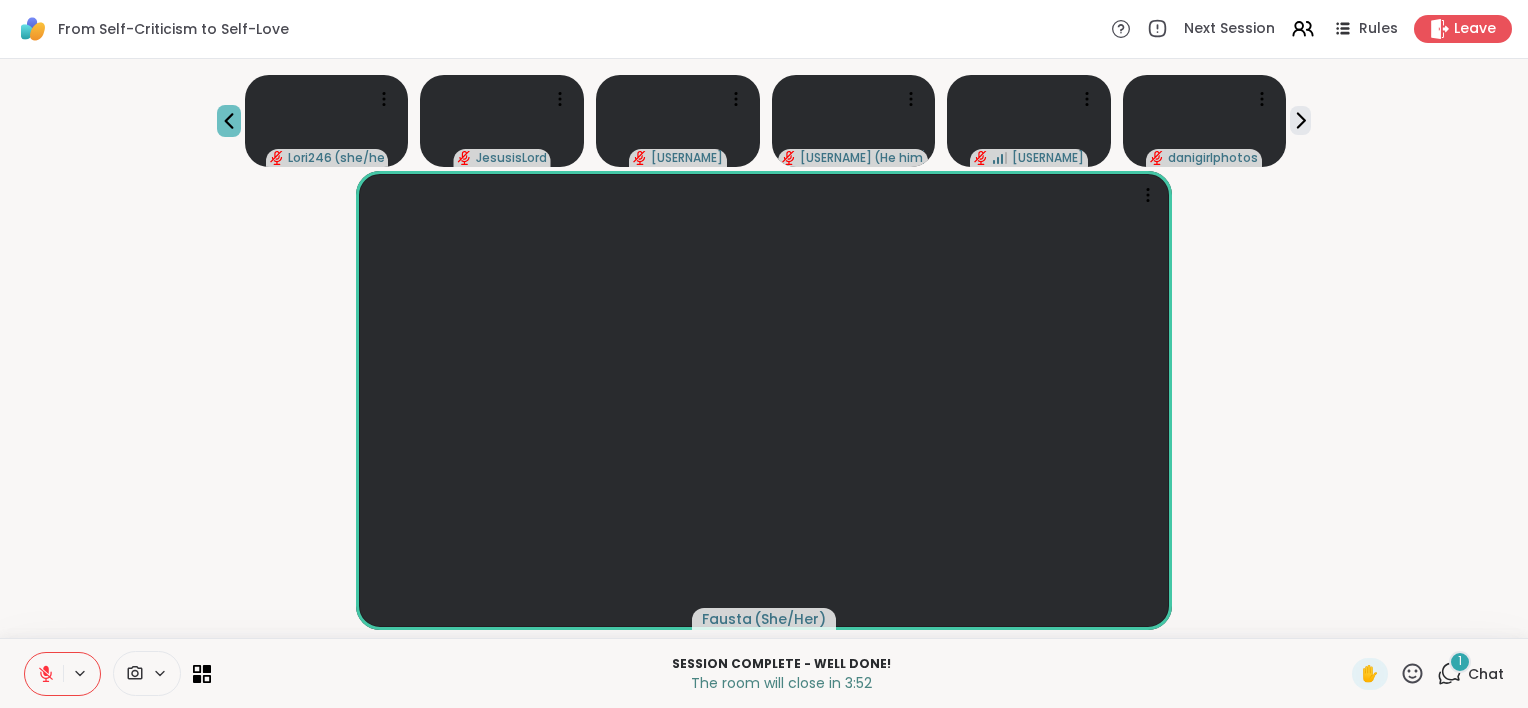 click 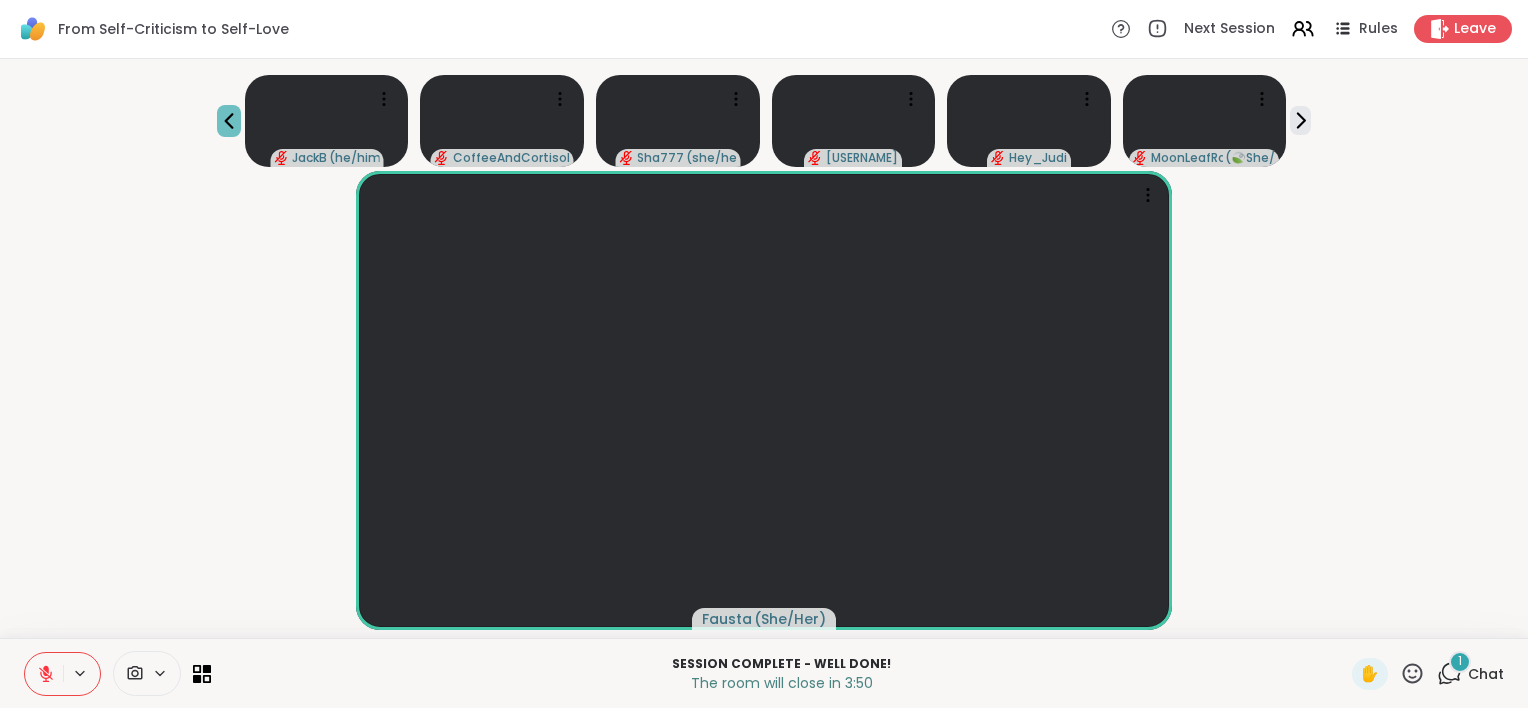 click 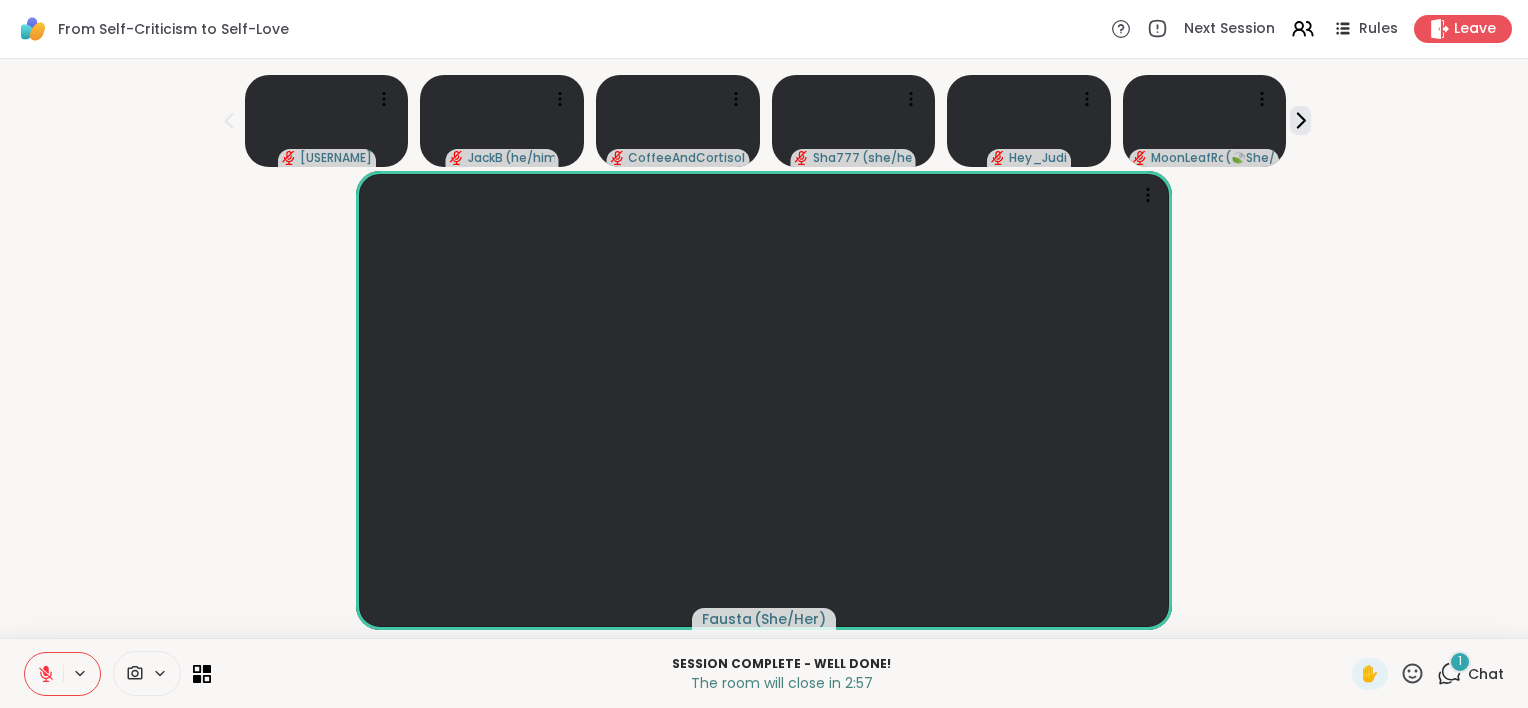 click on "1" at bounding box center [1460, 662] 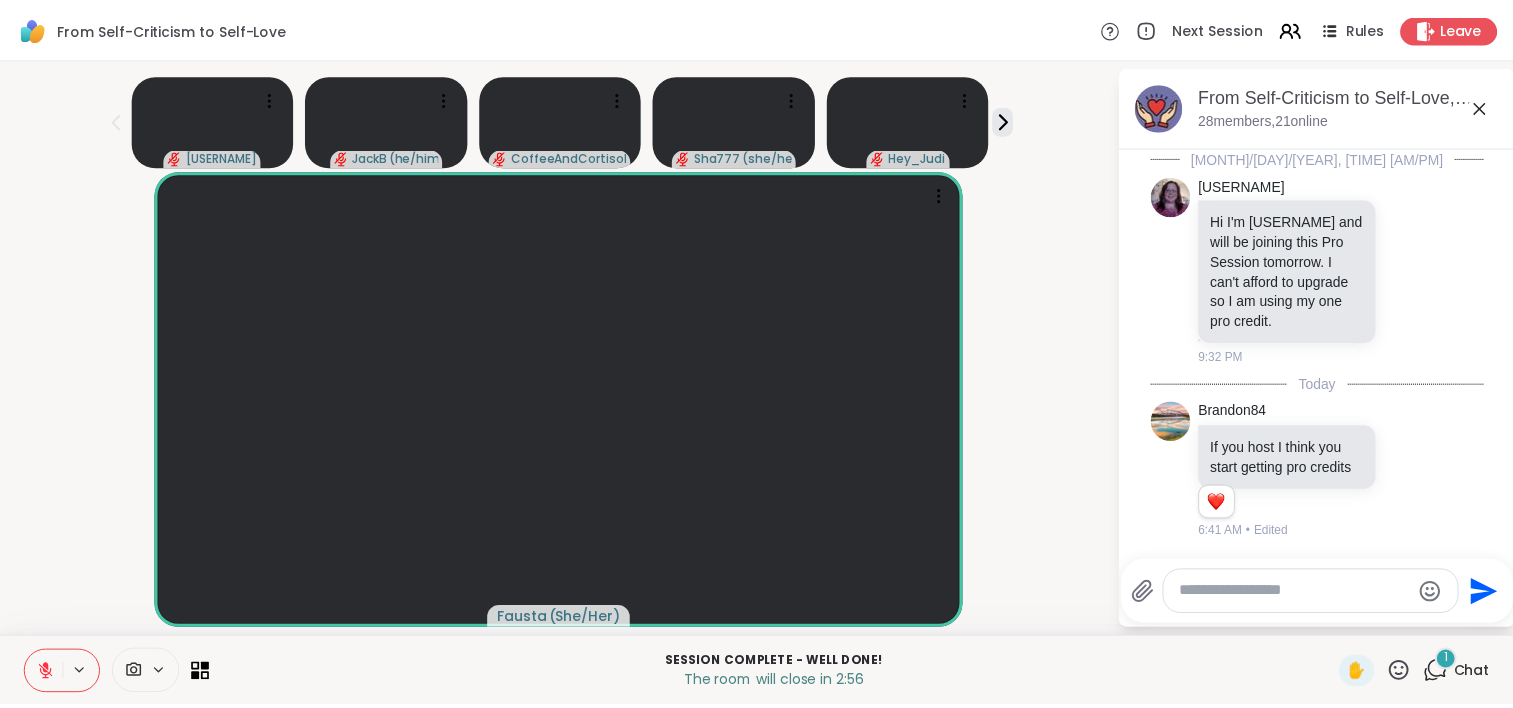 scroll, scrollTop: 20312, scrollLeft: 0, axis: vertical 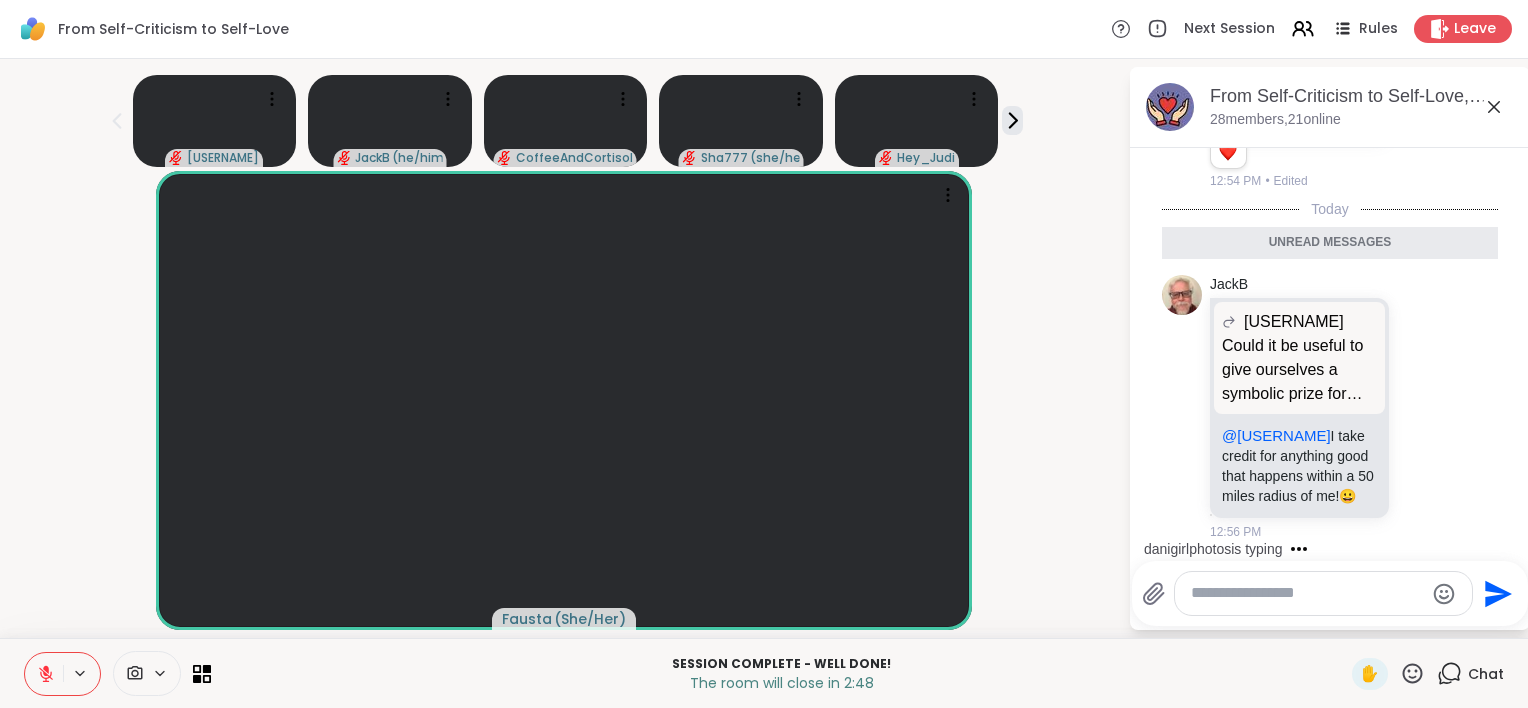 click 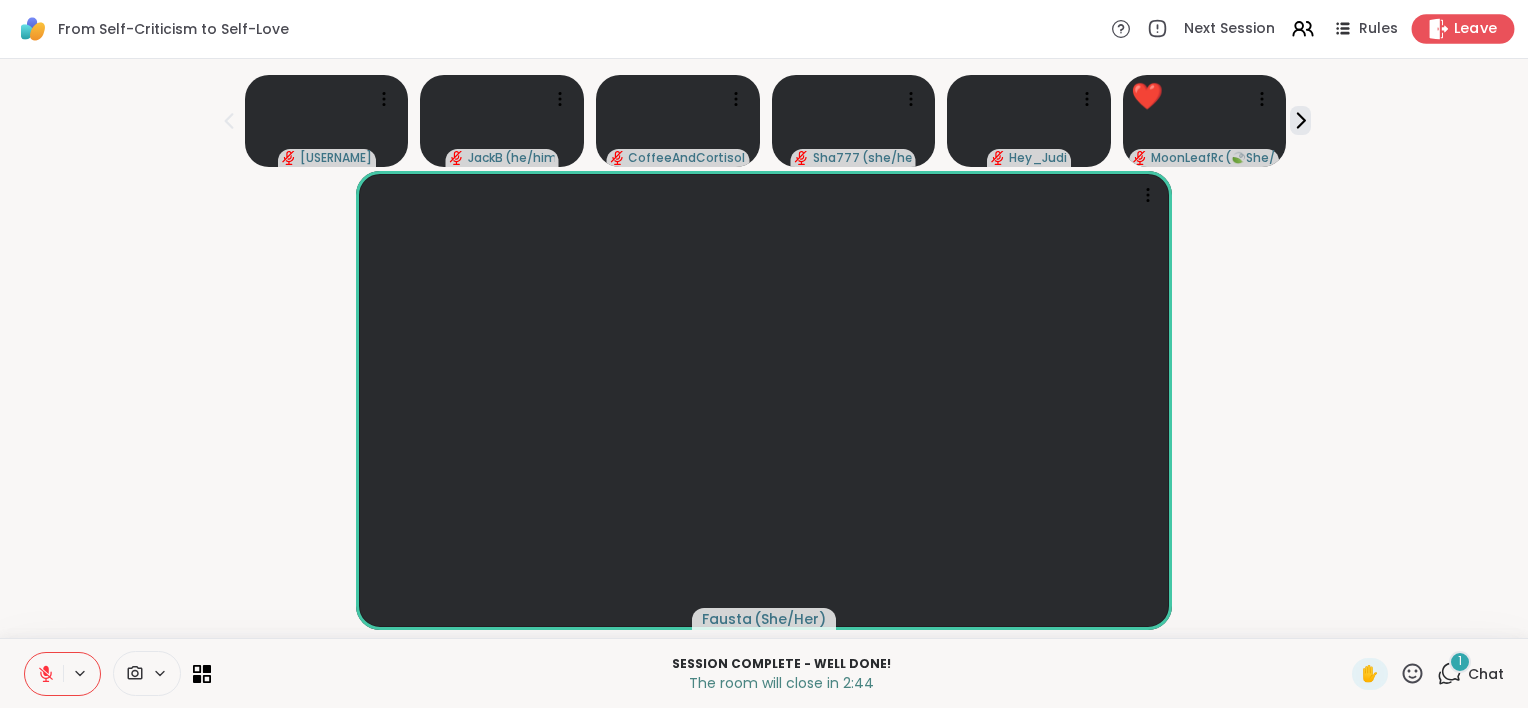 click on "Leave" at bounding box center [1476, 29] 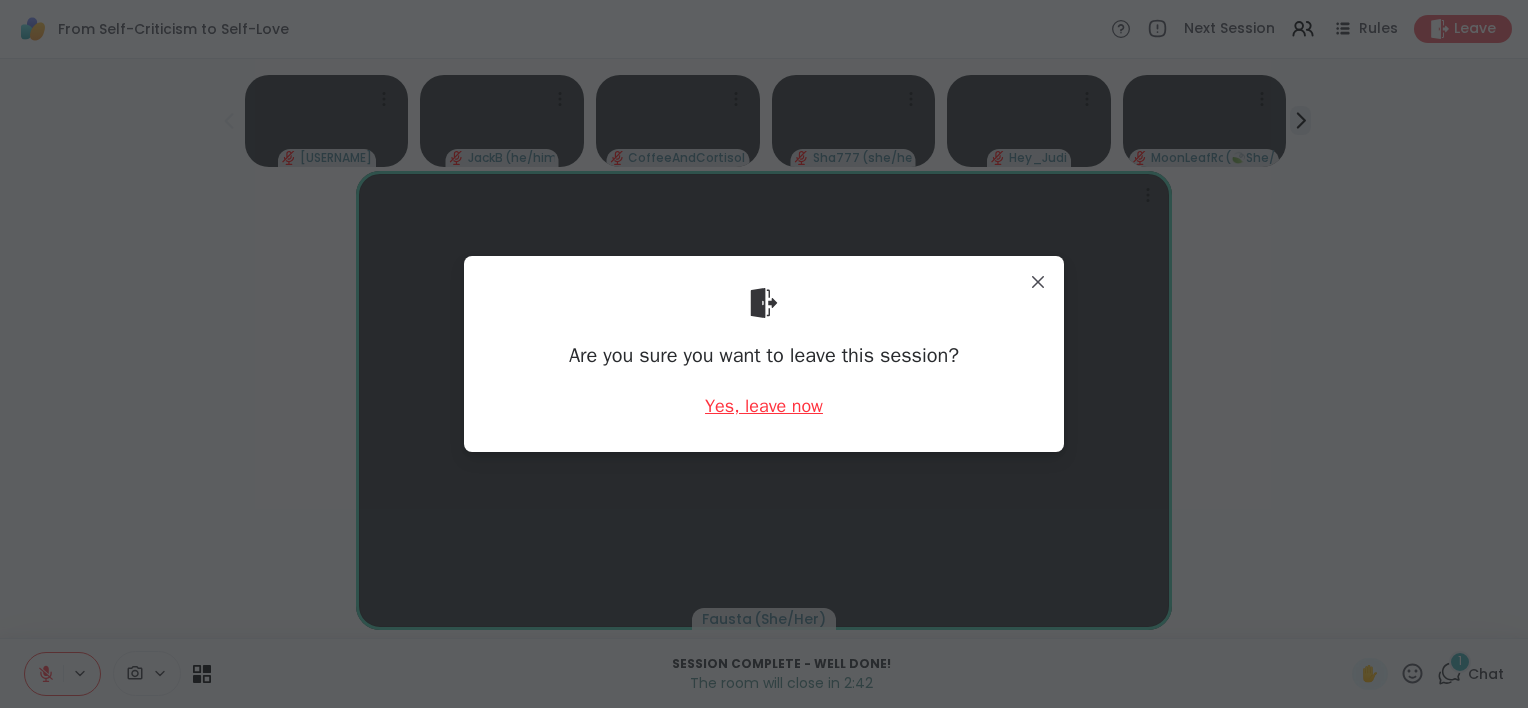 click on "Yes, leave now" at bounding box center (764, 406) 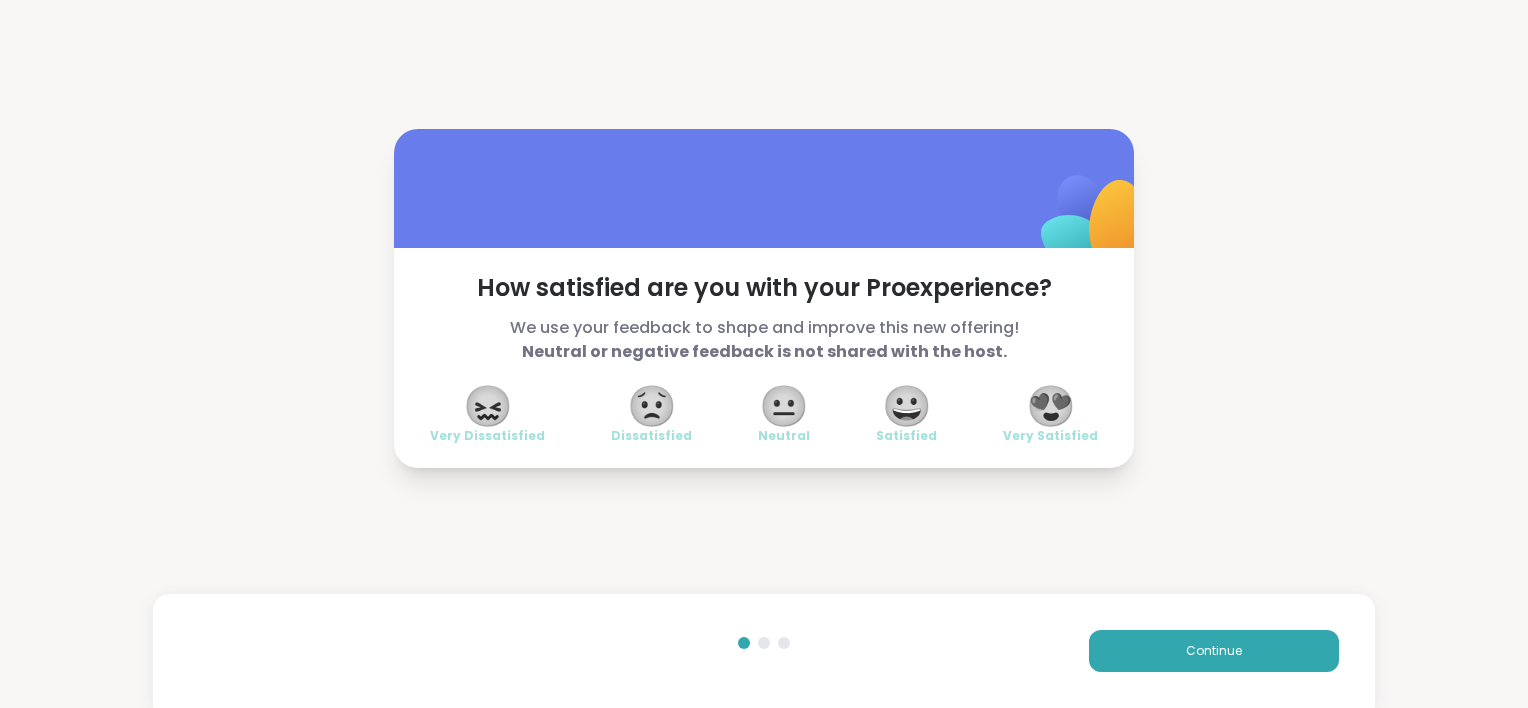 click on "😐" at bounding box center (784, 406) 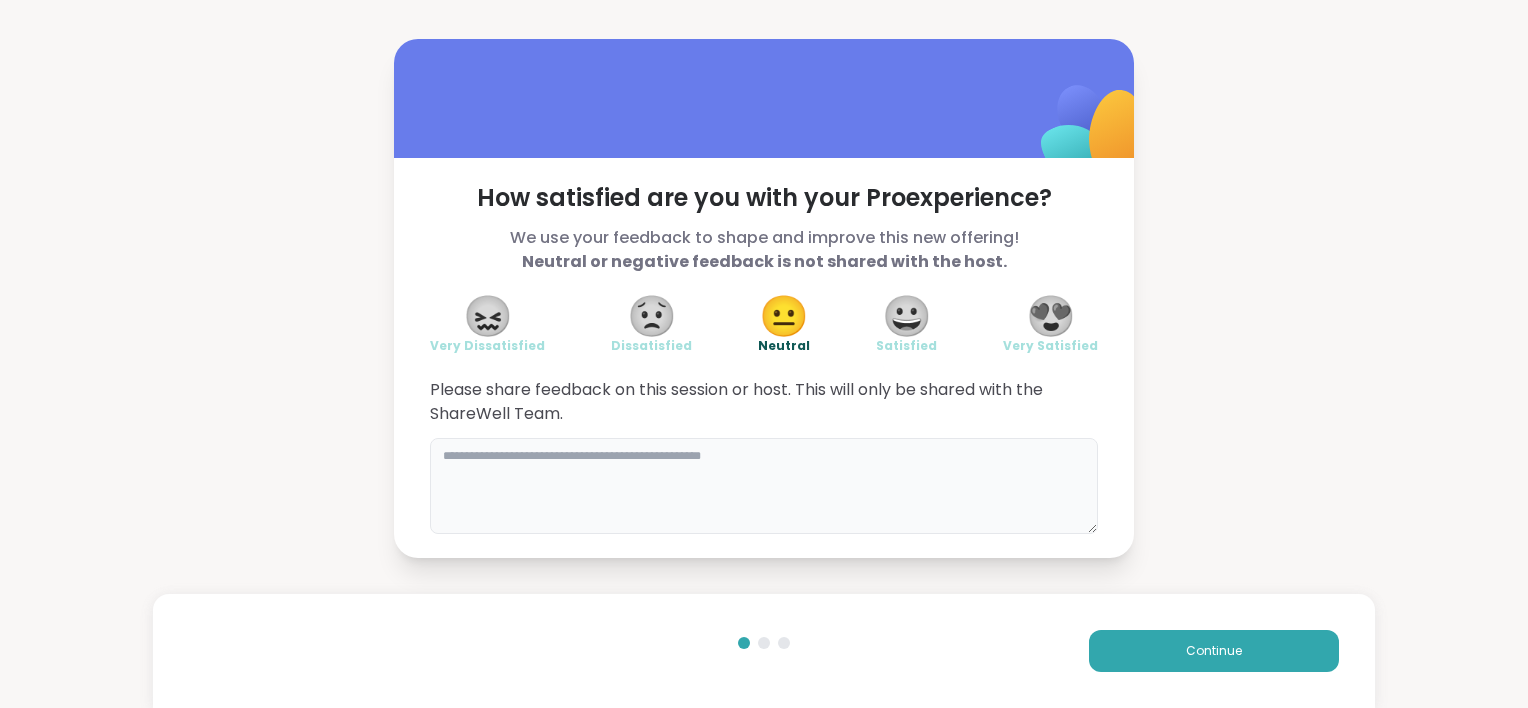 click at bounding box center [764, 486] 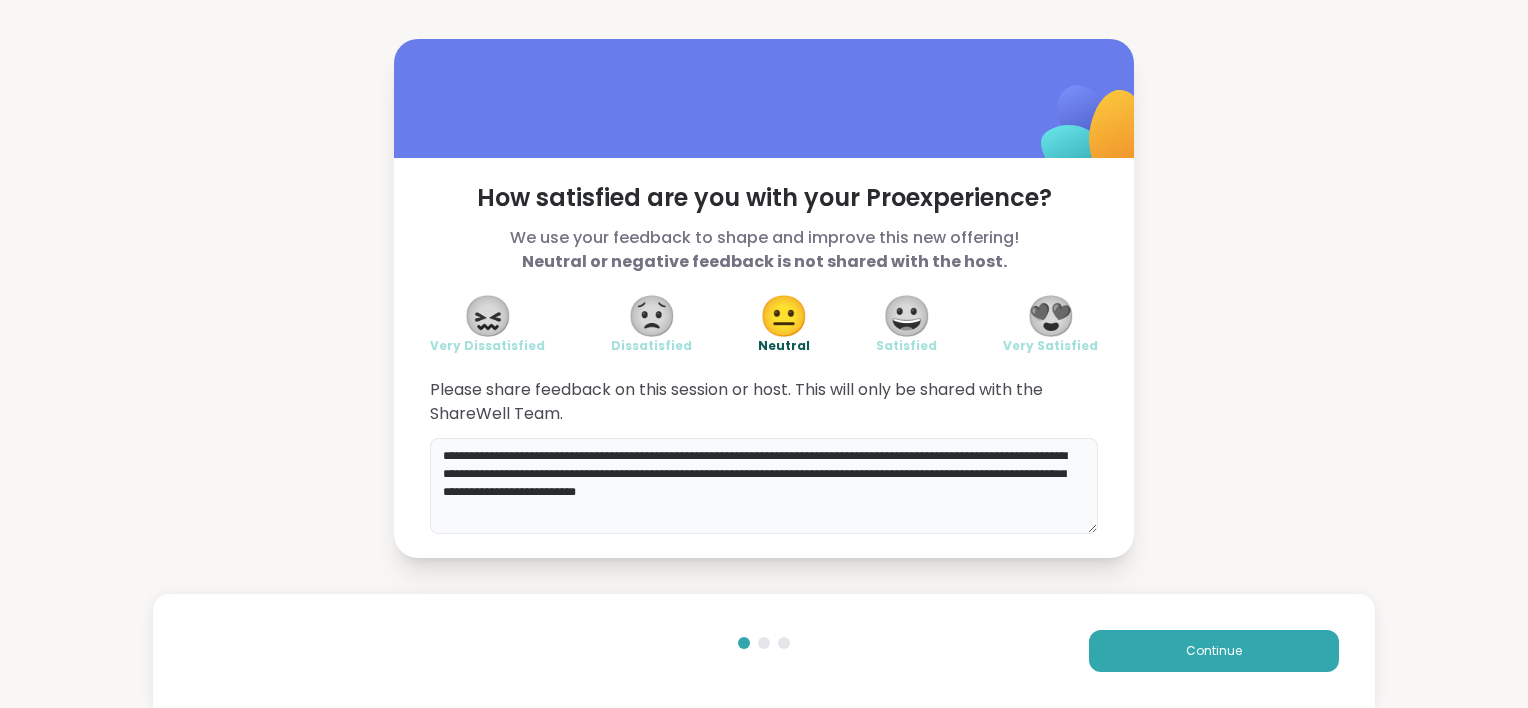 type on "**********" 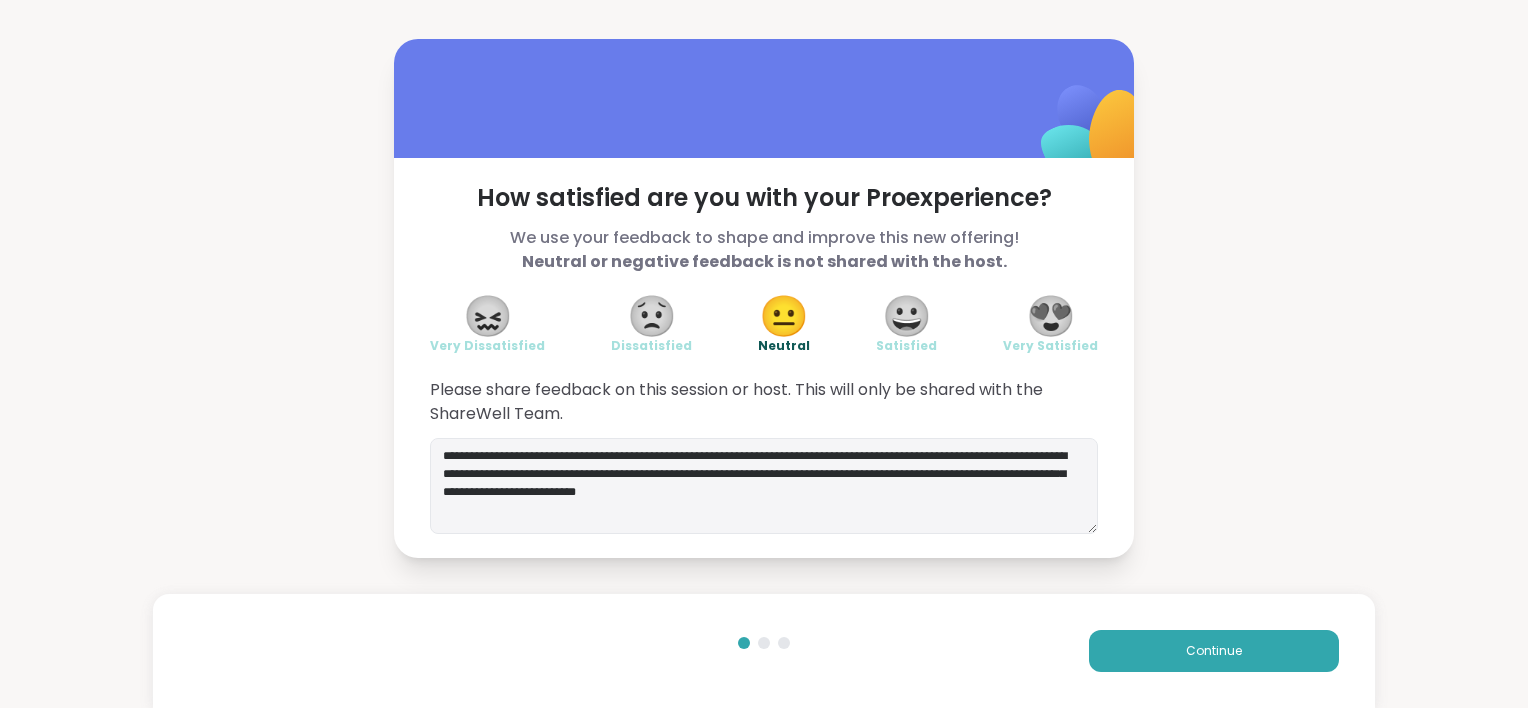 click on "😀" at bounding box center (907, 316) 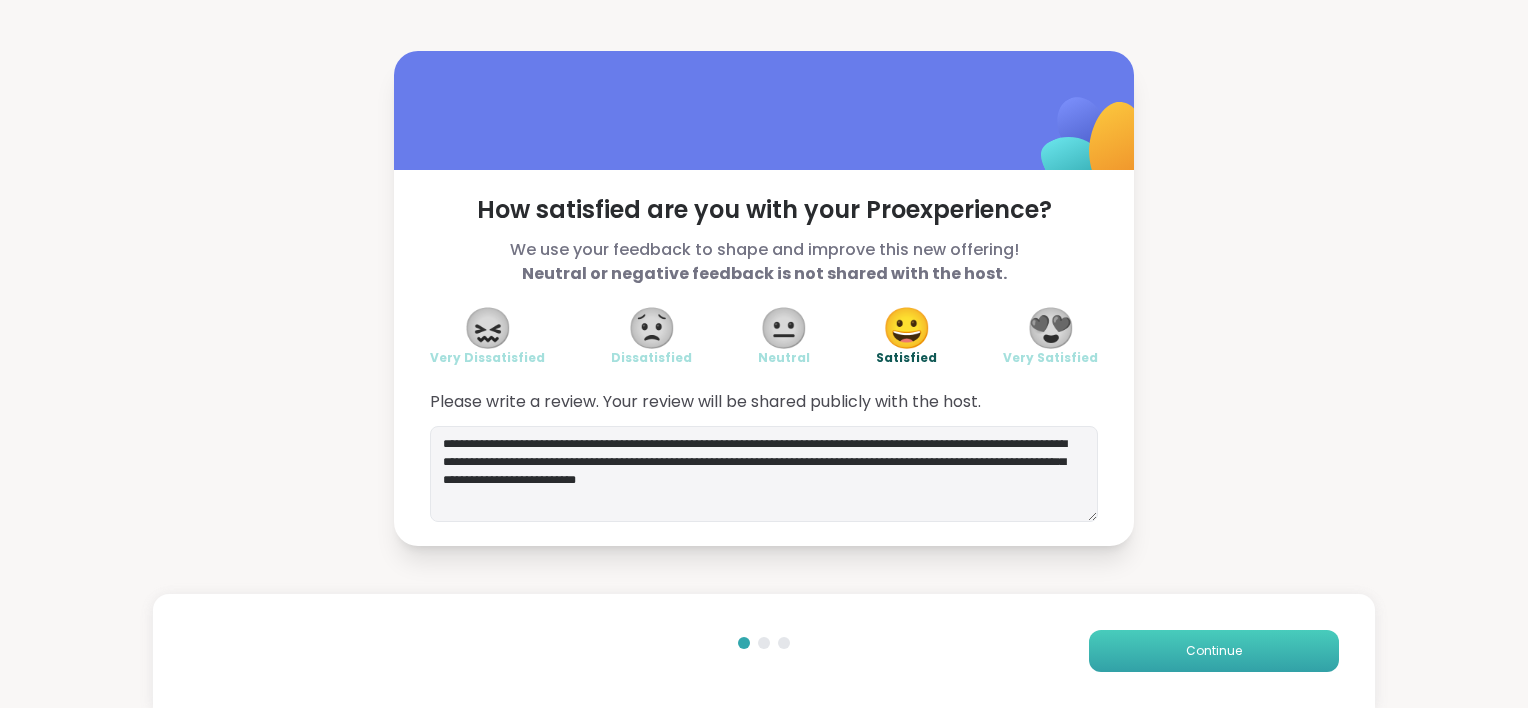 click on "Continue" at bounding box center [1214, 651] 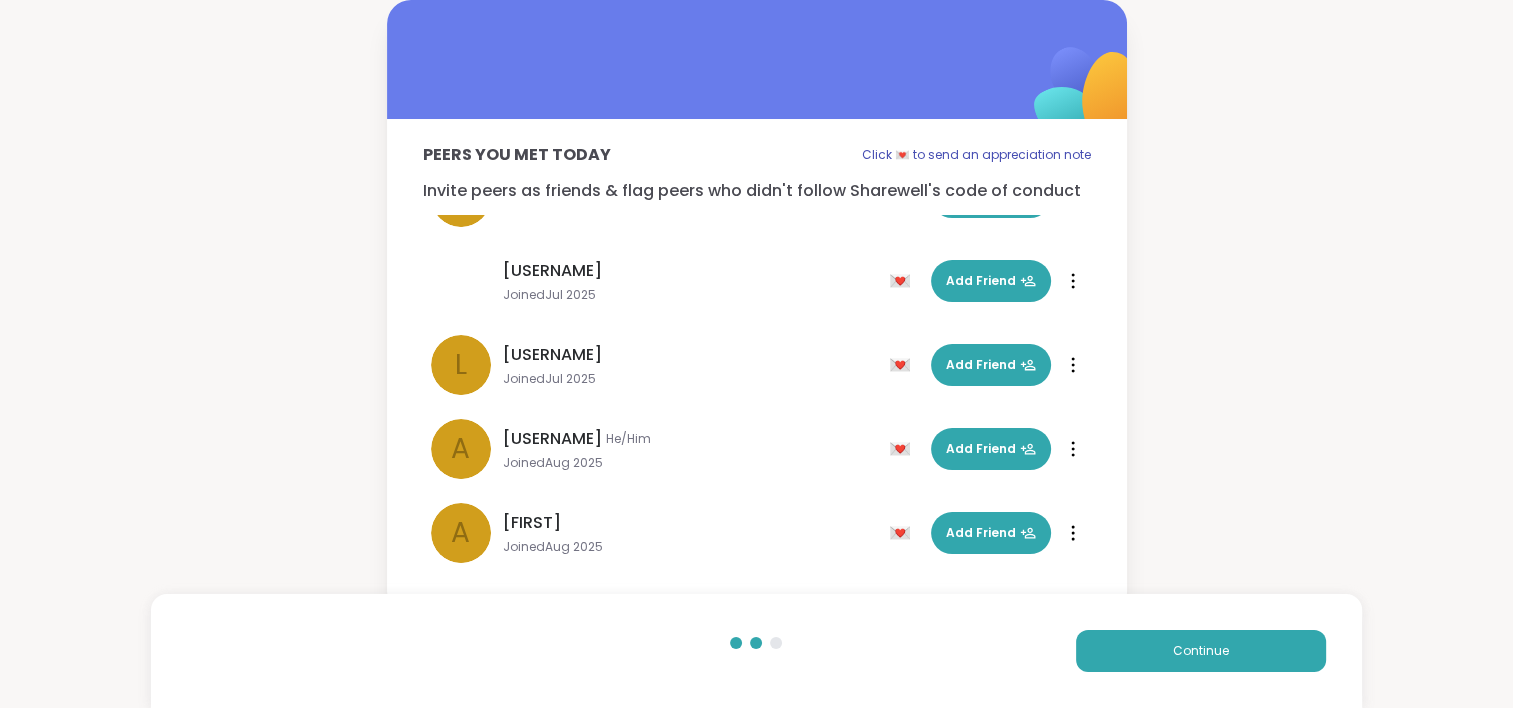 scroll, scrollTop: 1824, scrollLeft: 0, axis: vertical 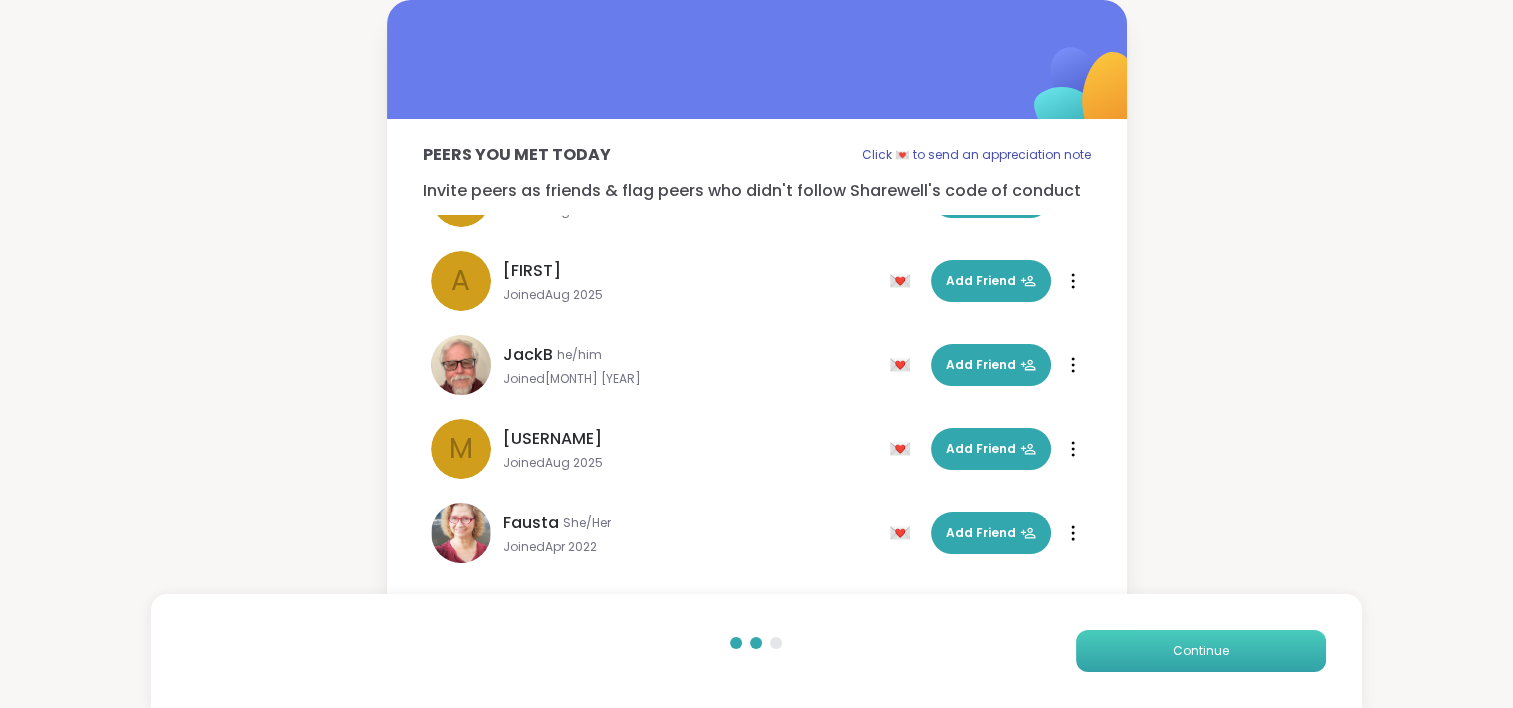 click on "Continue" at bounding box center (1201, 651) 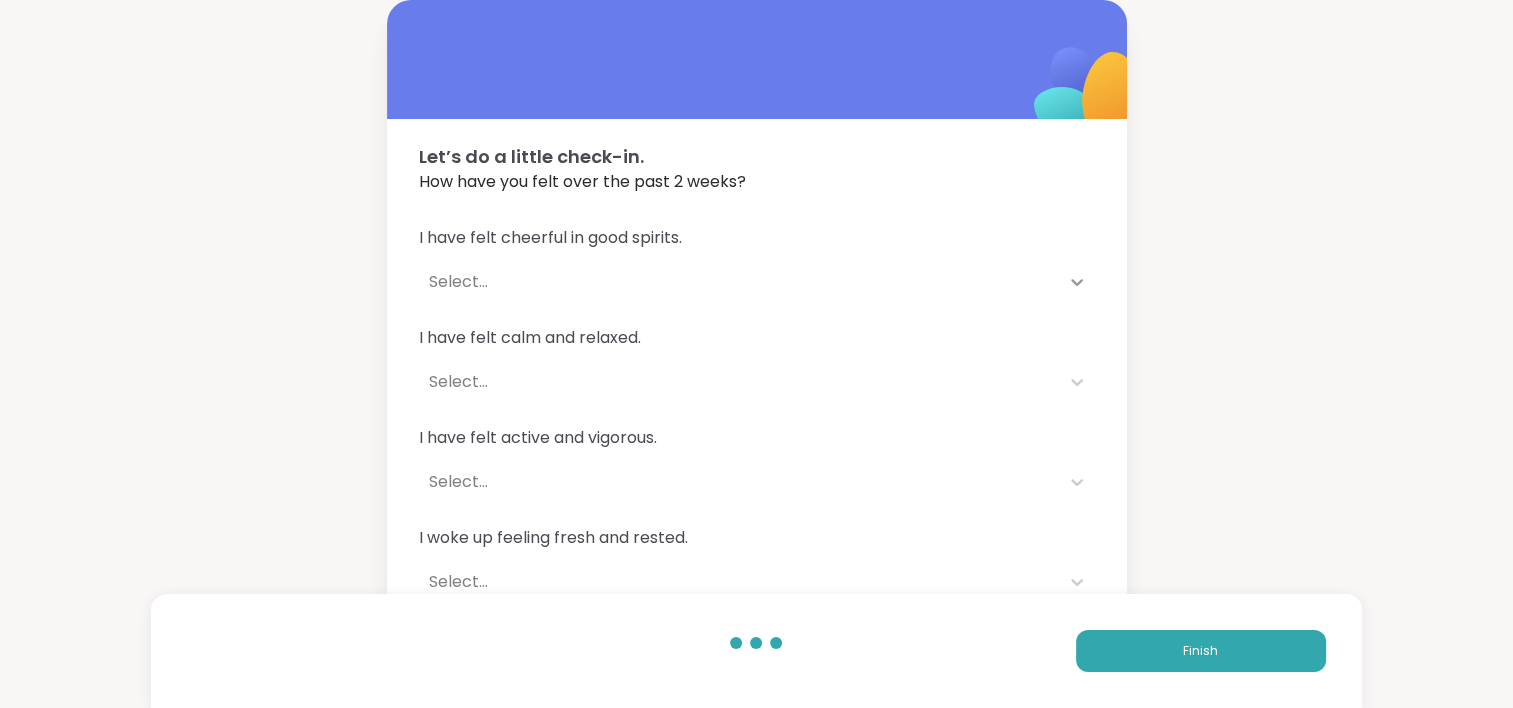 click 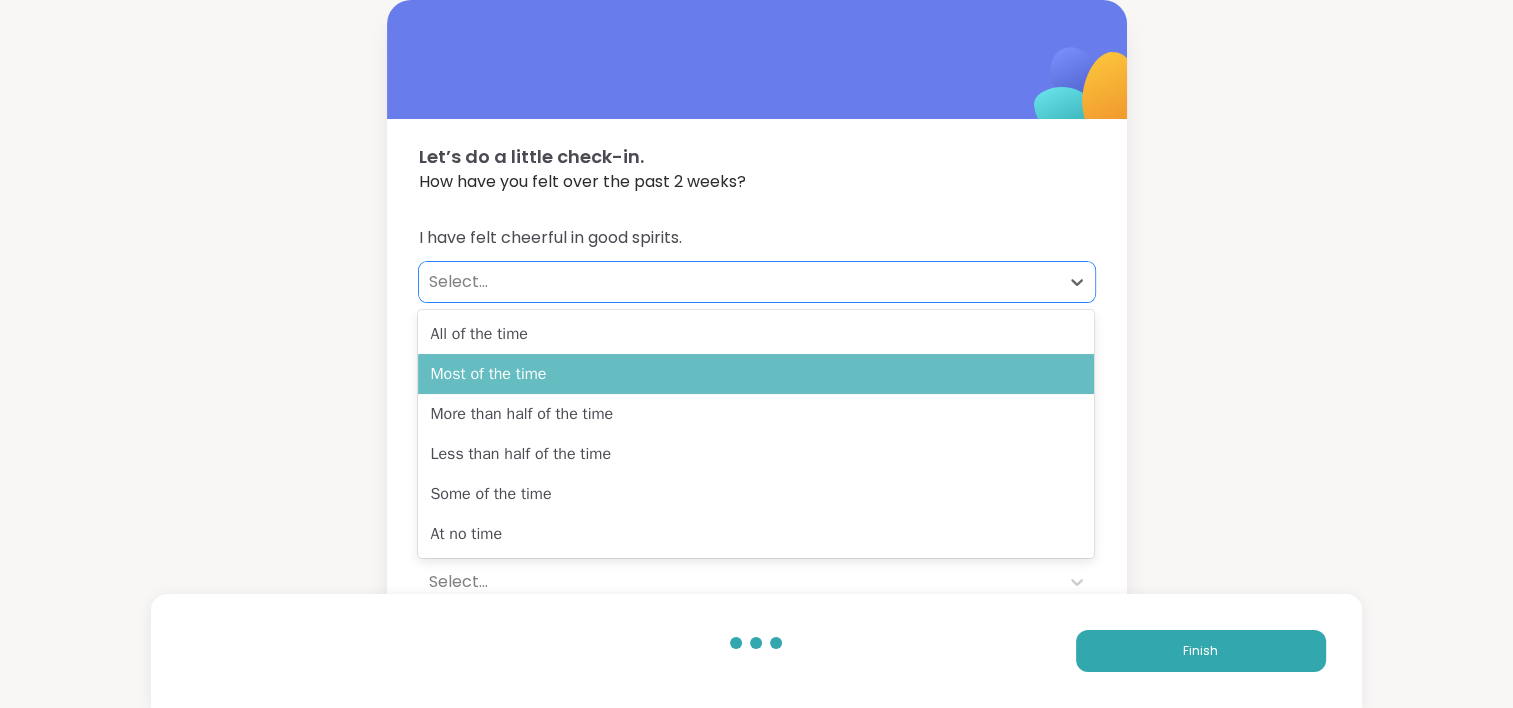 click on "Most of the time" at bounding box center [756, 374] 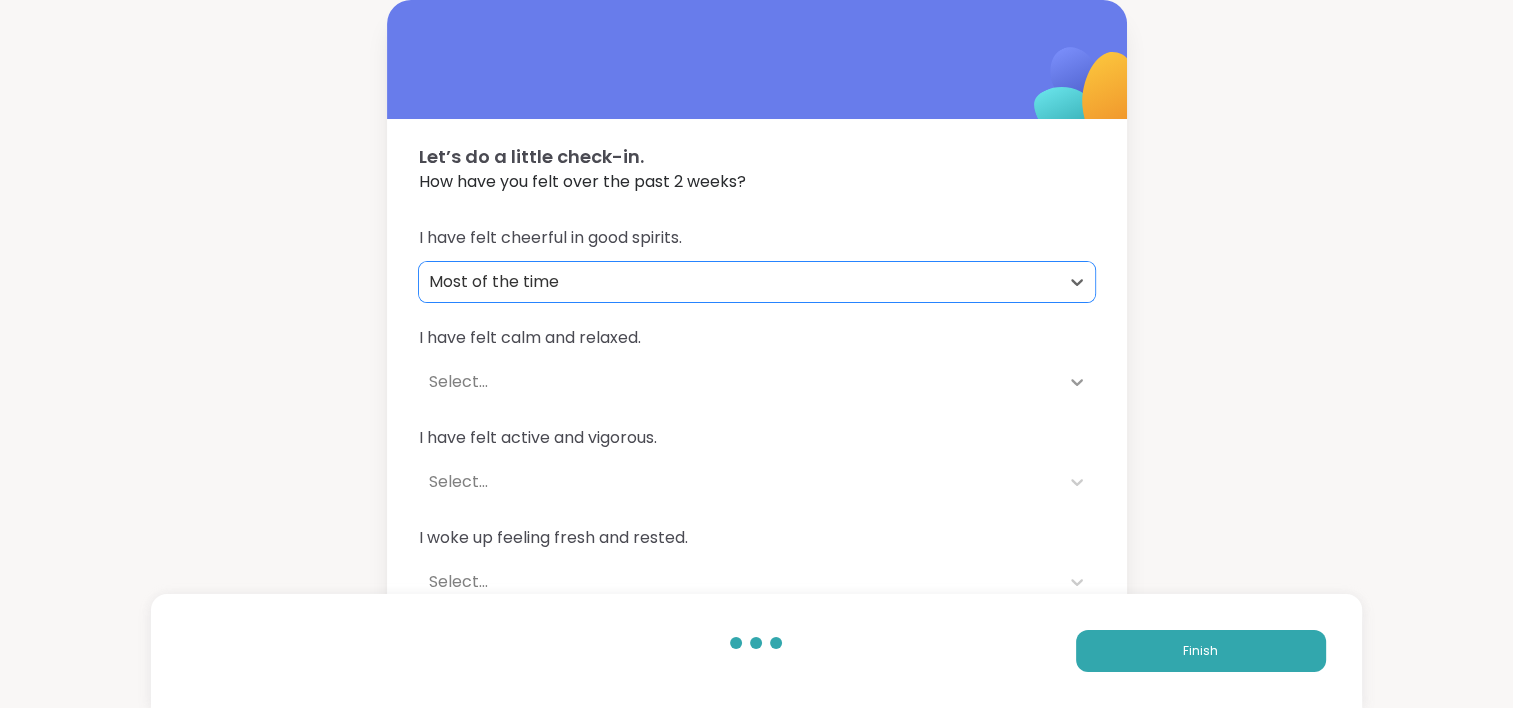 click 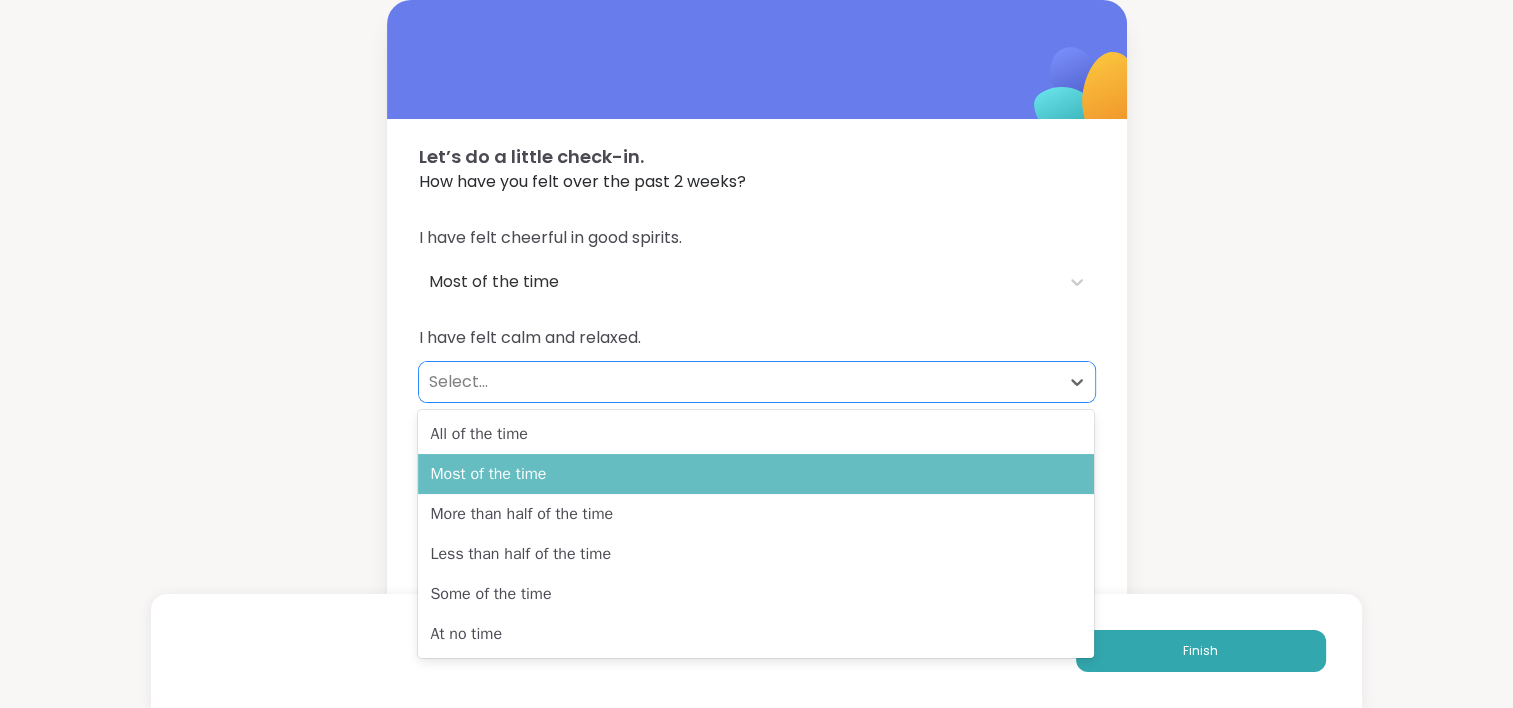 click on "Most of the time" at bounding box center [756, 474] 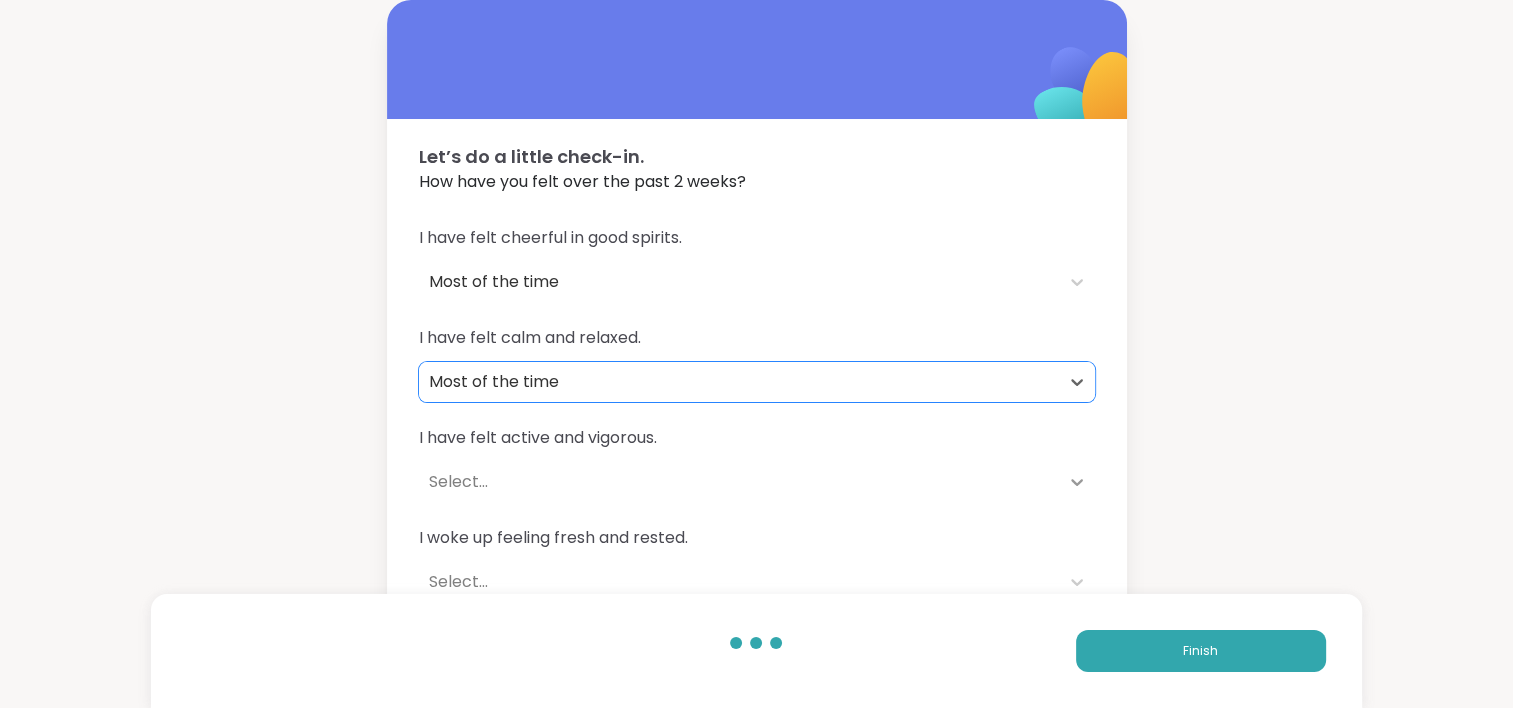 click 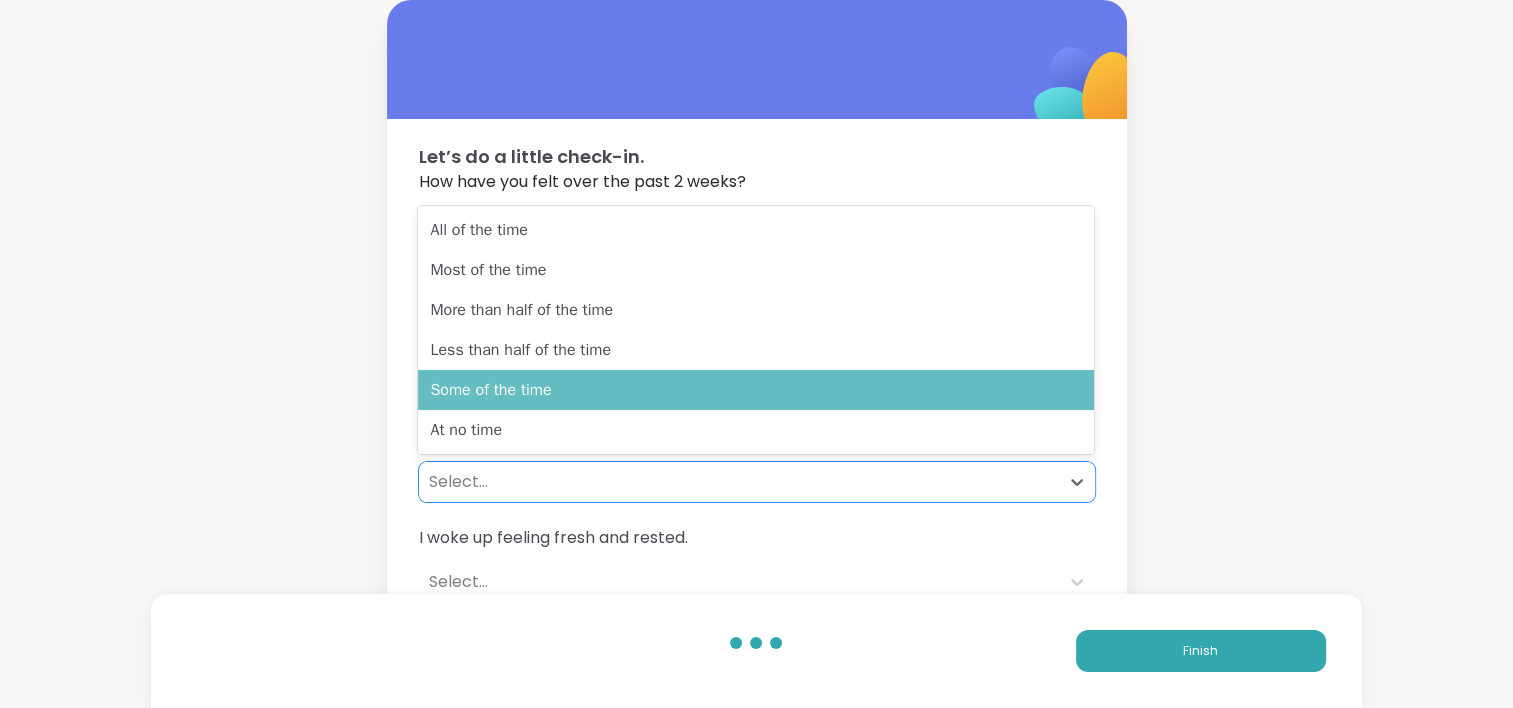 click on "Some of the time" at bounding box center (756, 390) 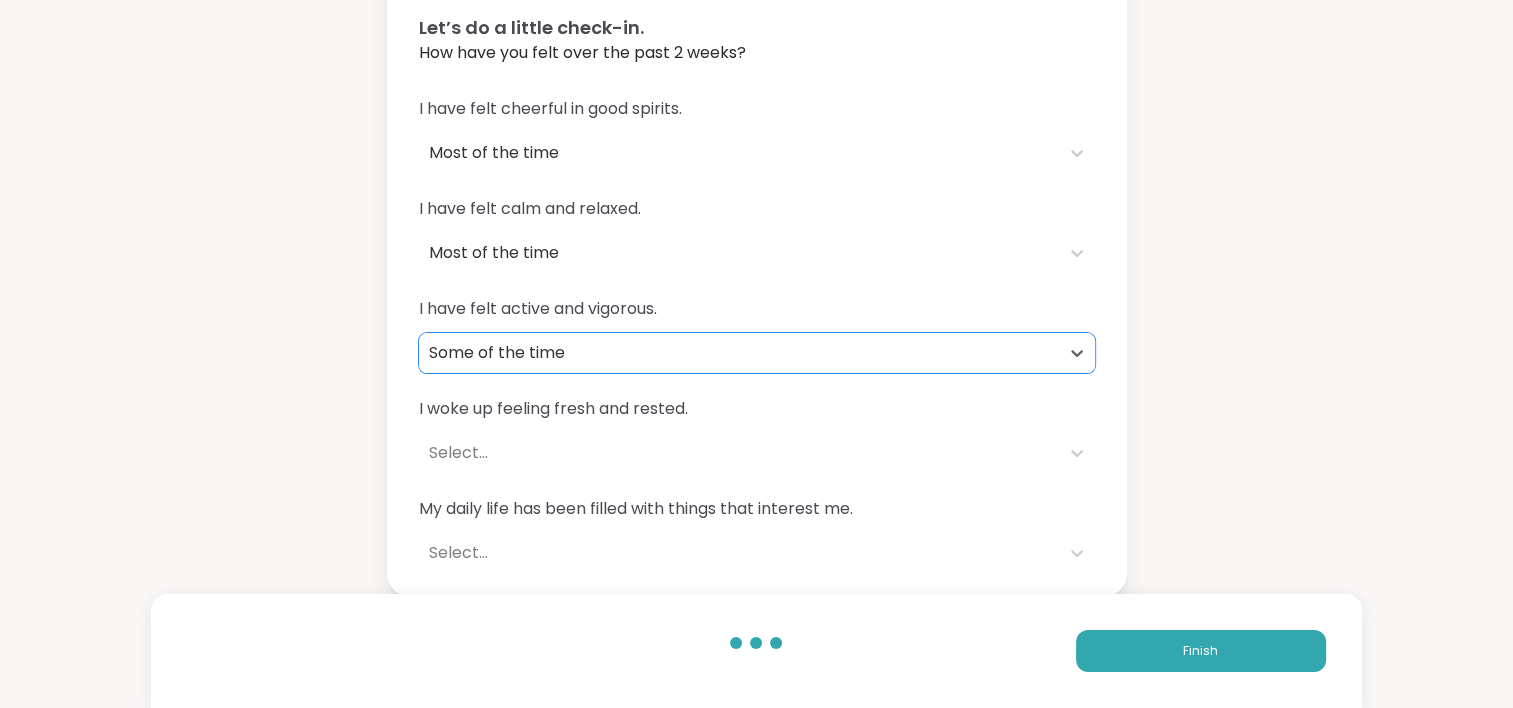 scroll, scrollTop: 130, scrollLeft: 0, axis: vertical 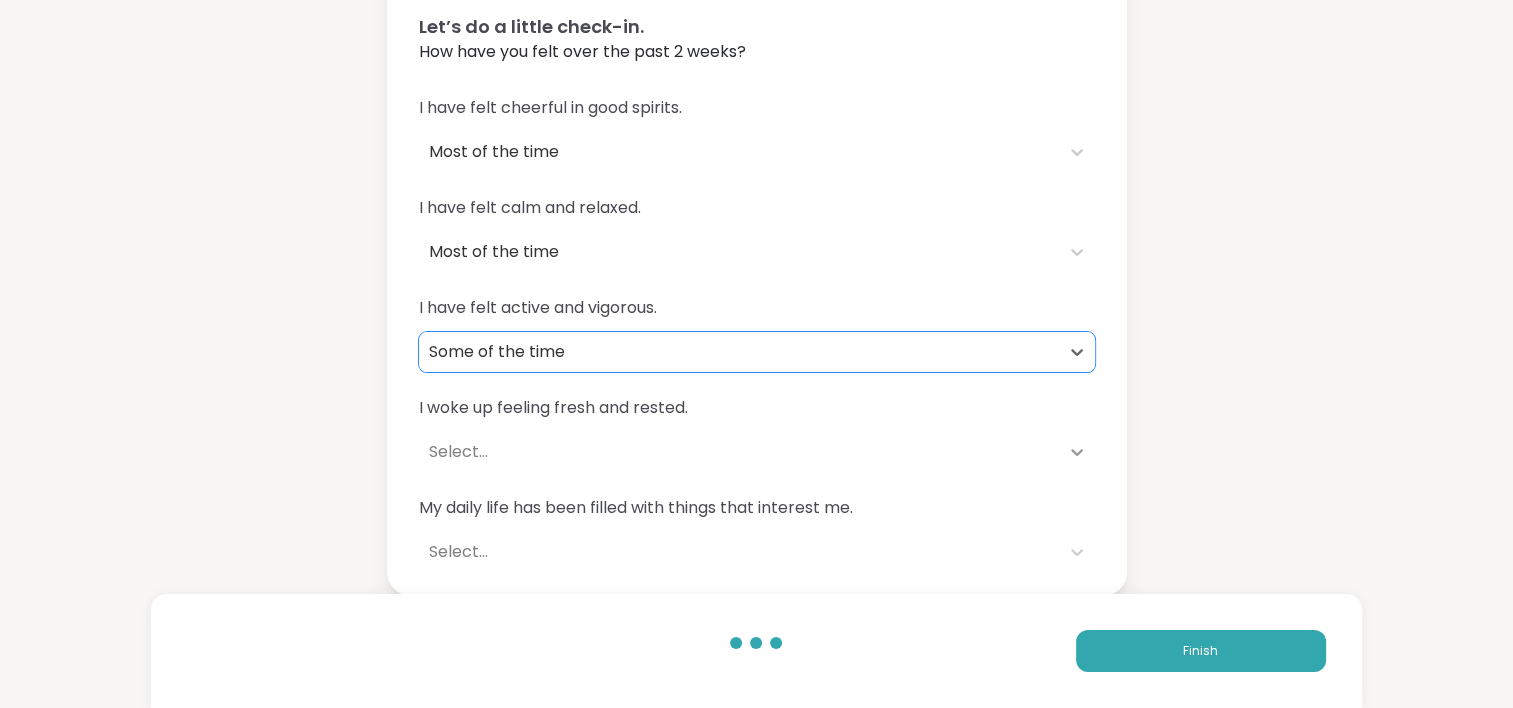 click 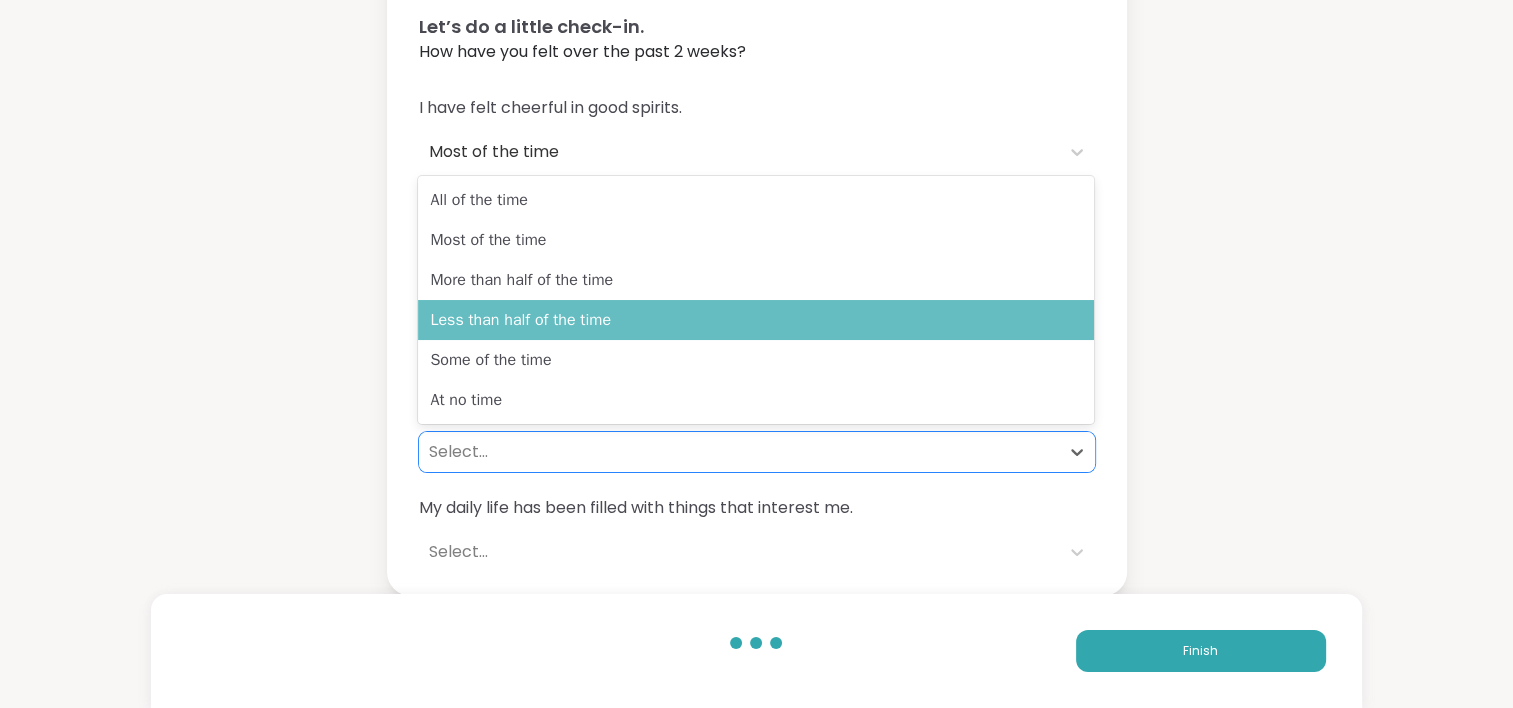 click on "Less than half of the time" at bounding box center [756, 320] 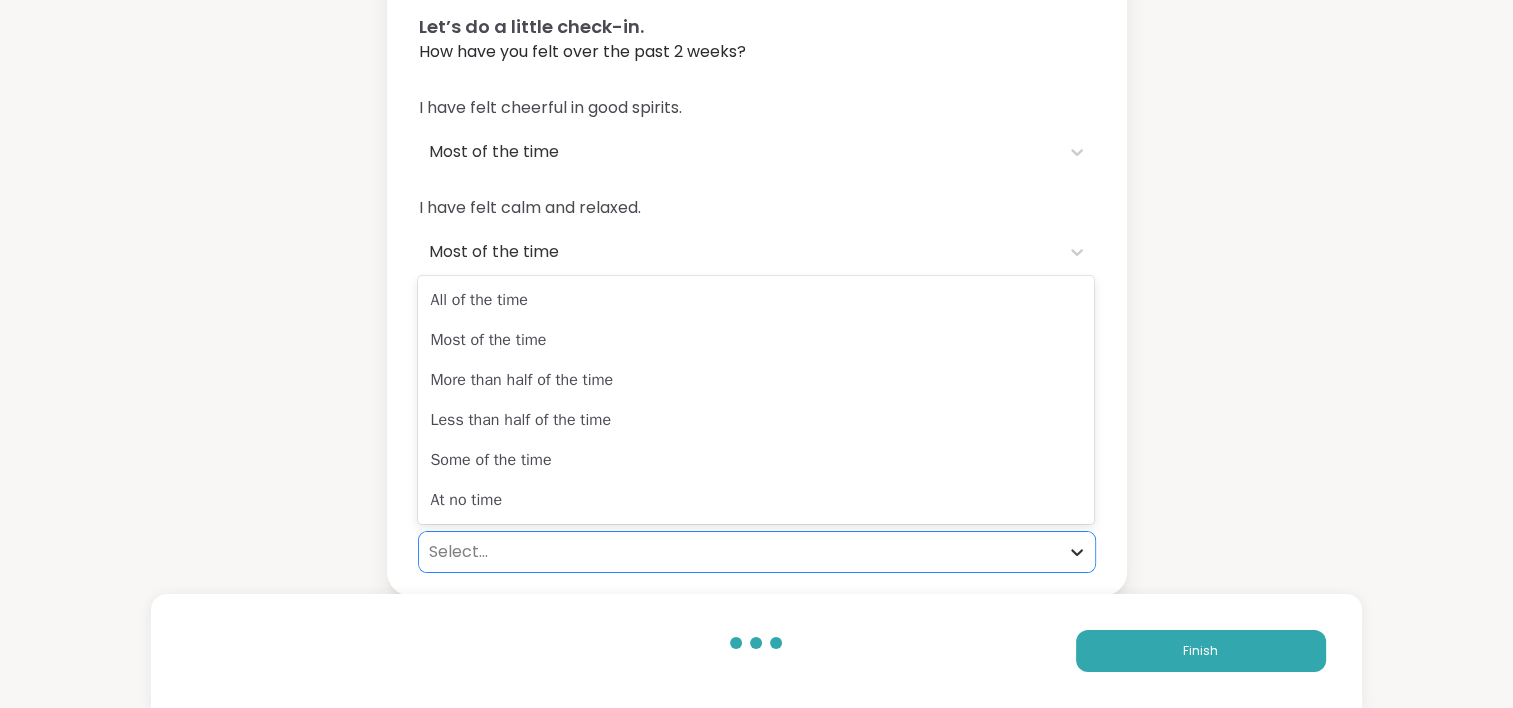 click 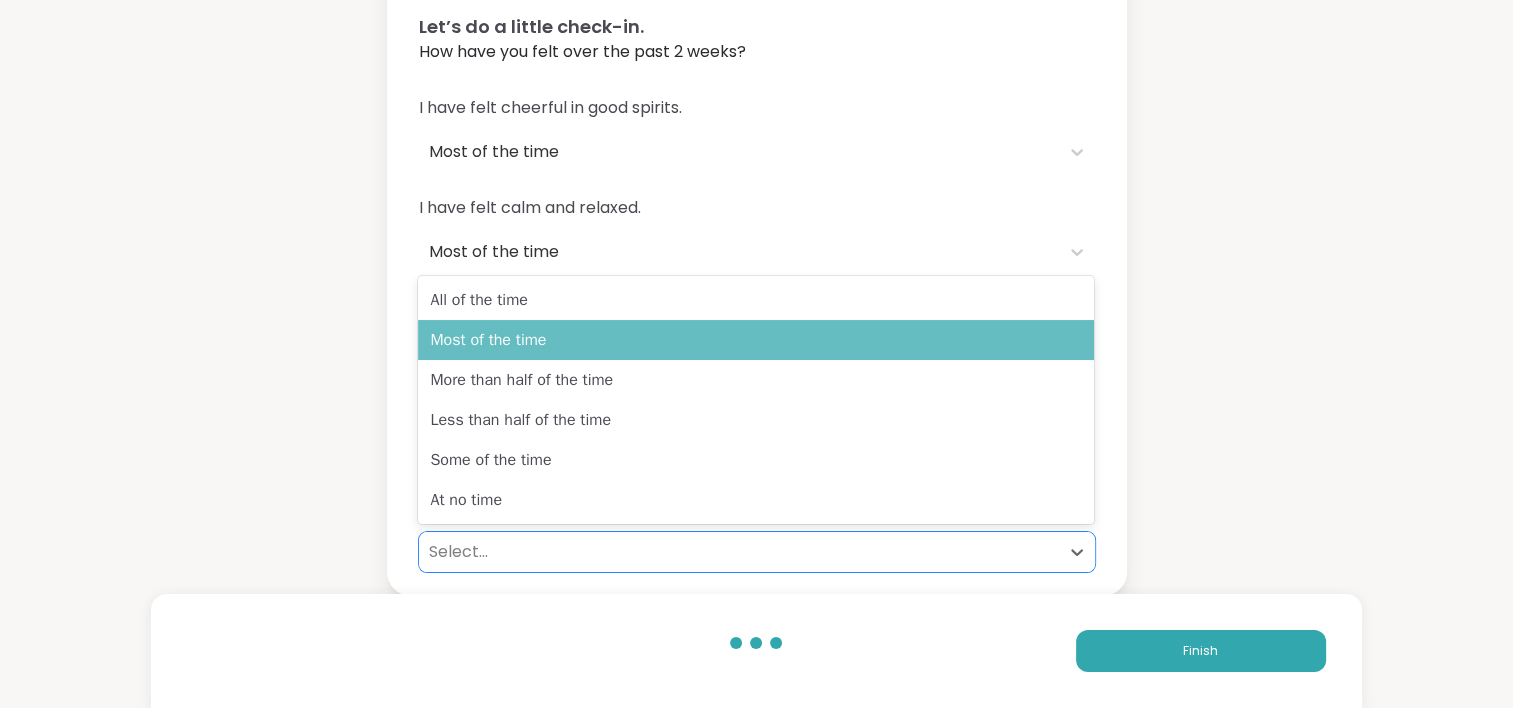 click on "Most of the time" at bounding box center (756, 340) 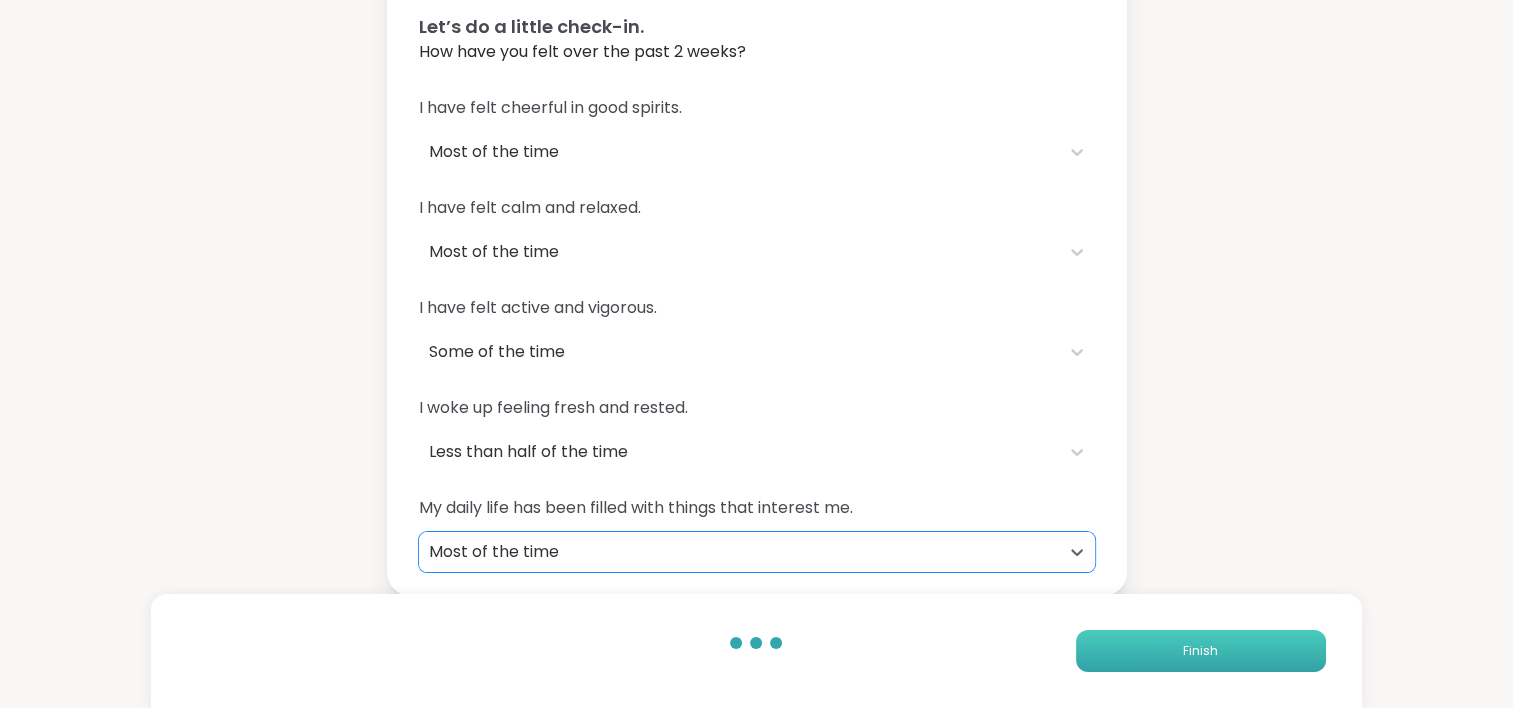 click on "Finish" at bounding box center (1200, 651) 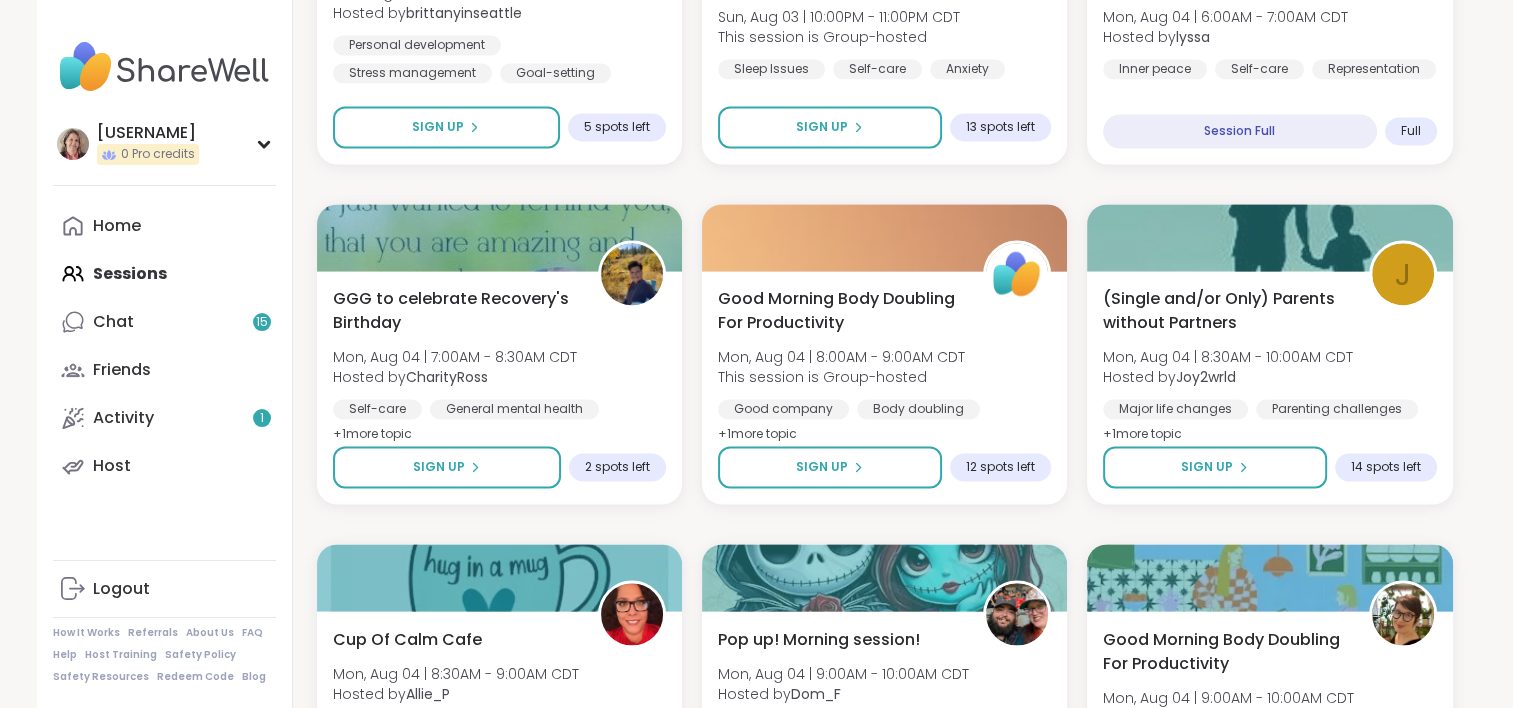 scroll, scrollTop: 3827, scrollLeft: 0, axis: vertical 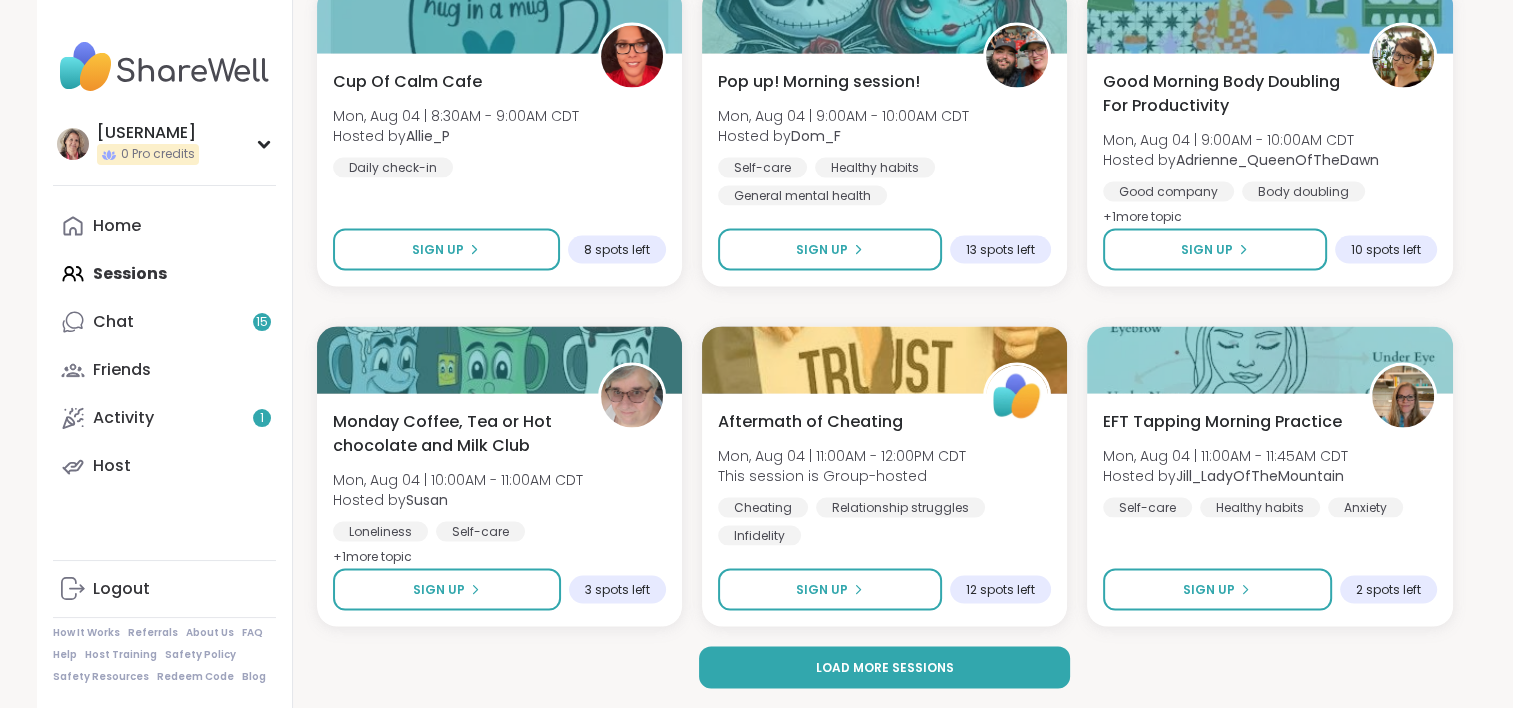 click on "Come over to my house Sun, [MONTH], [DAY] | [TIME] - [TIME] [TIMEZONE] Hosted by  [USERNAME] Anxiety Loneliness Depression SESSION LIVE Navigating Change in Uncertain Days Sun, [MONTH], [DAY] | [TIME] - [TIME] [TIMEZONE] Hosted by  [USERNAME] Personal development Burnout Anxiety + 1  more topic SESSION LIVE Eastern Medicine Wellness Sun, [MONTH], [DAY] | [TIME] - [TIME] [TIMEZONE] Hosted by  [USERNAME] Self-care Meditation Breathwork SESSION LIVE New Host! 🎉 Let's Talk Lifestyle Sun, [MONTH], [DAY] | [TIME] - [TIME] [TIMEZONE] Hosted by  [USERNAME] Finding purpose SESSION LIVE" at bounding box center (757, -1559) 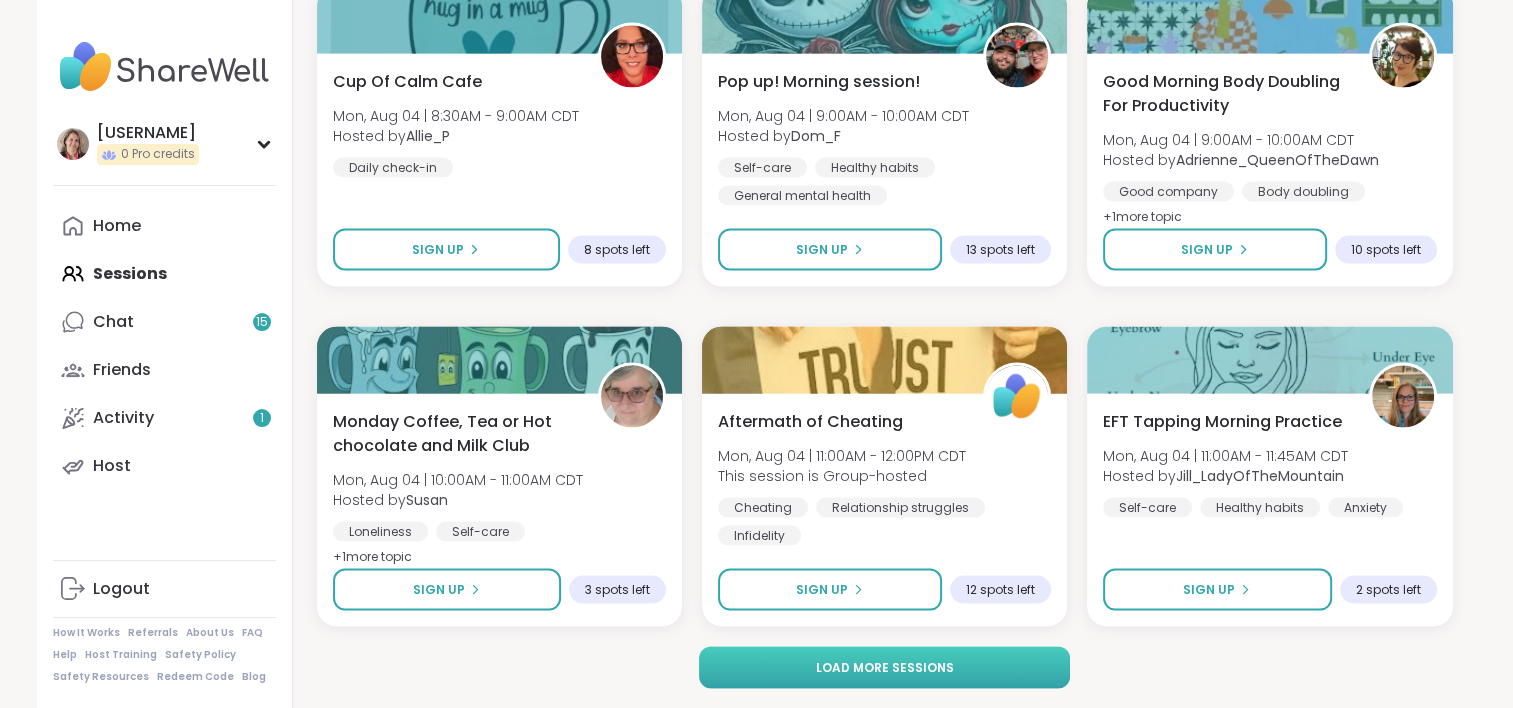 click on "Load more sessions" at bounding box center [884, 668] 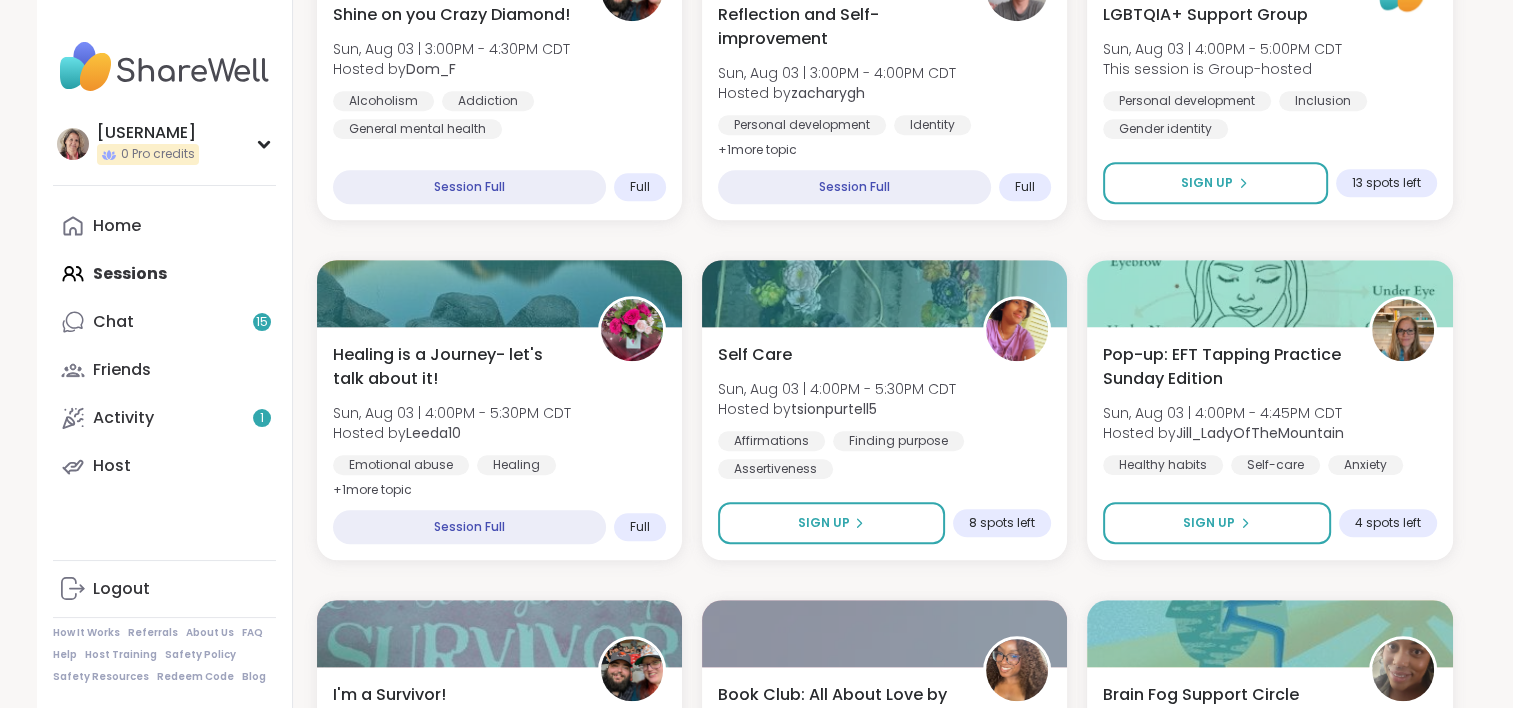 scroll, scrollTop: 72, scrollLeft: 0, axis: vertical 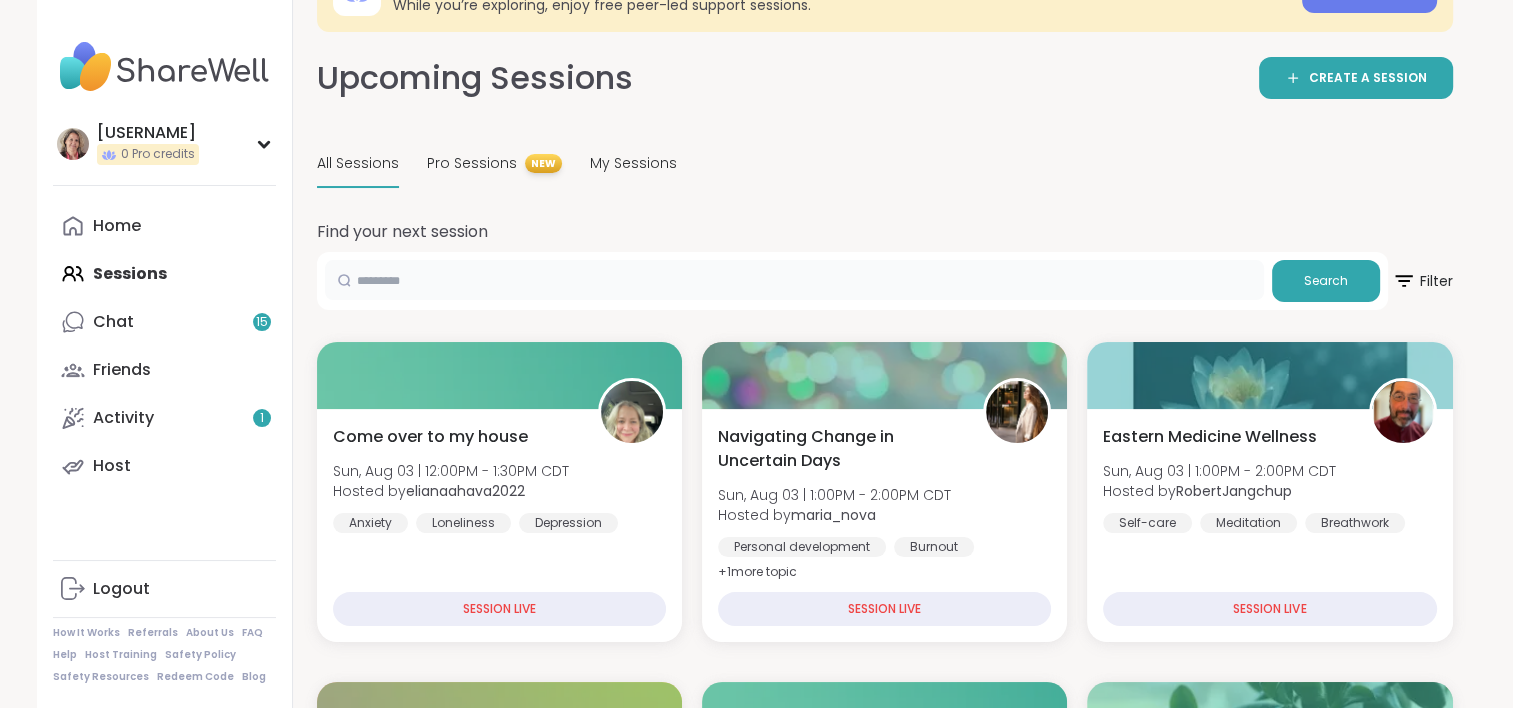 click at bounding box center (794, 280) 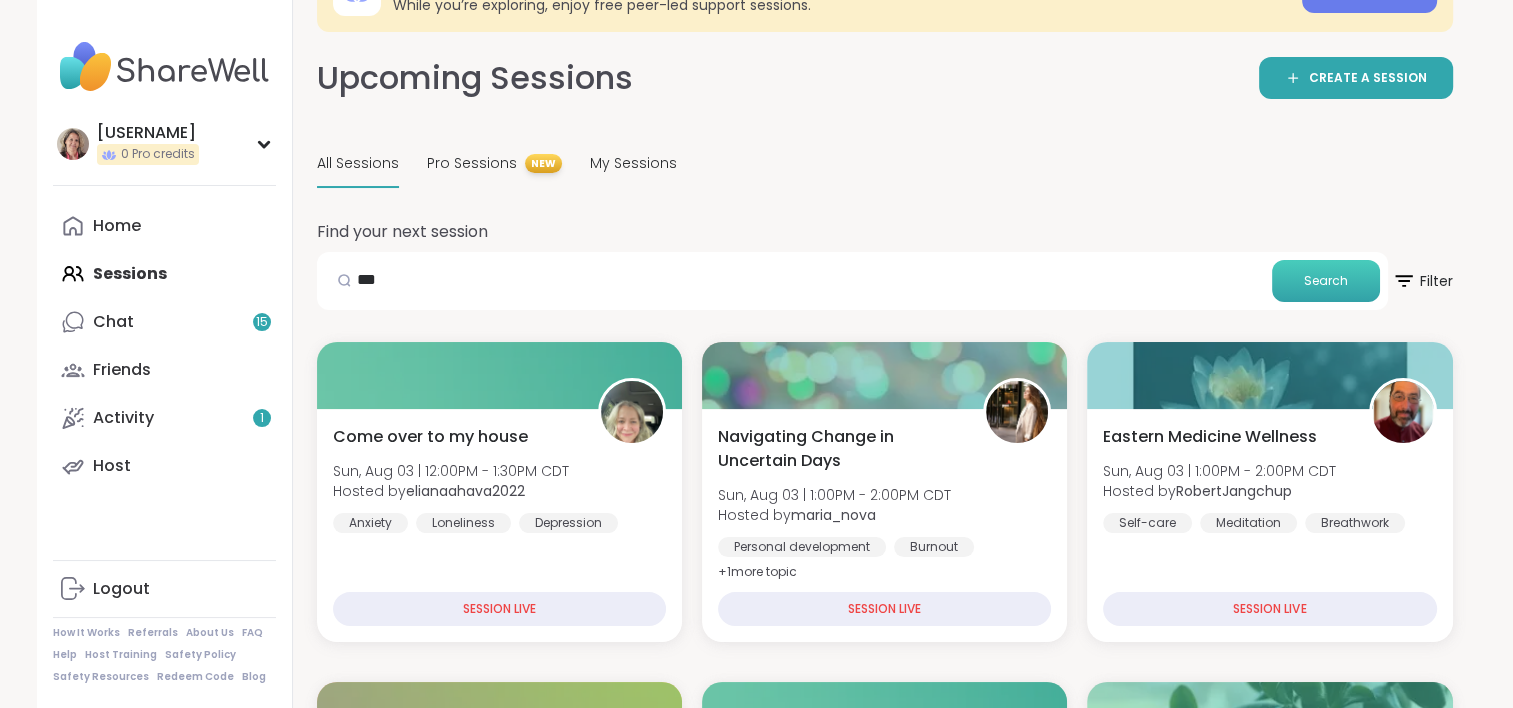 click on "Search" at bounding box center (1326, 281) 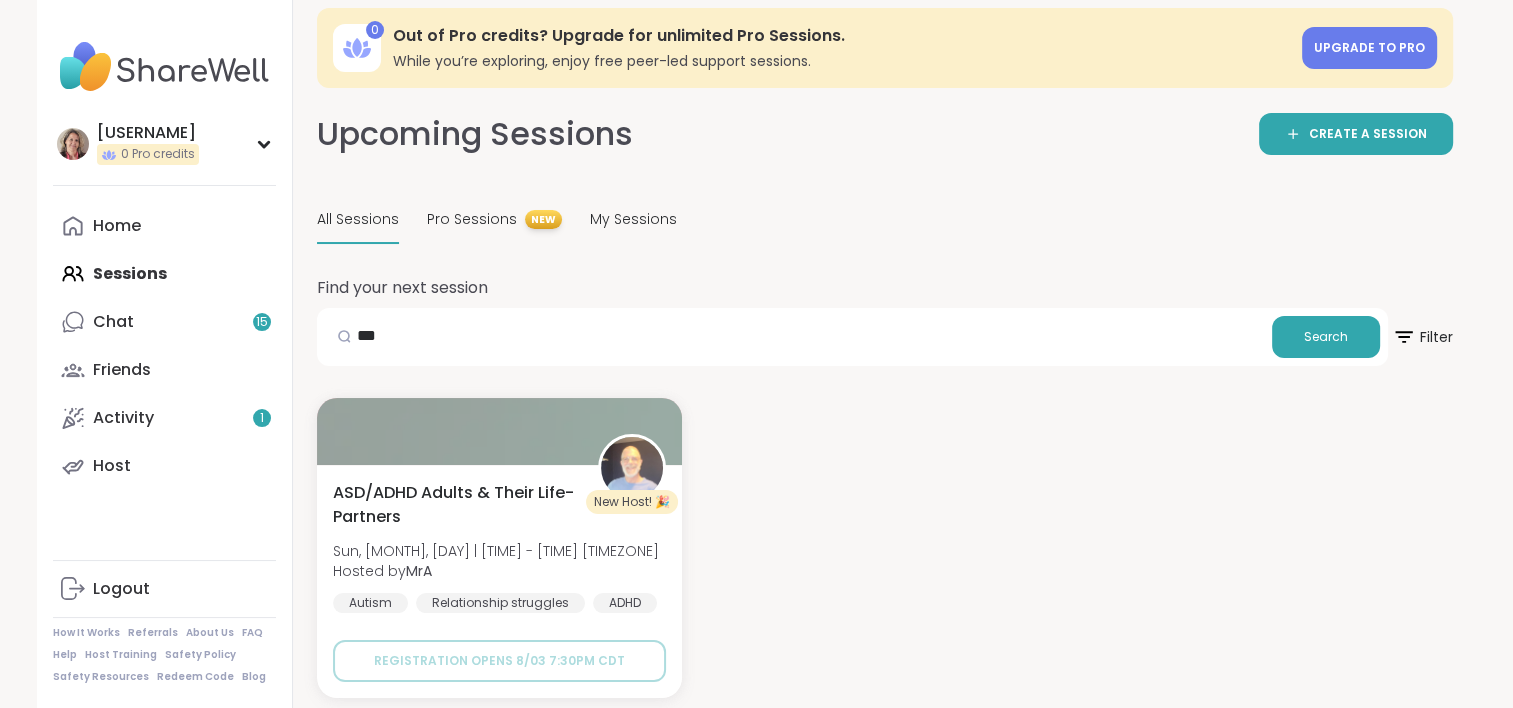 scroll, scrollTop: 25, scrollLeft: 0, axis: vertical 